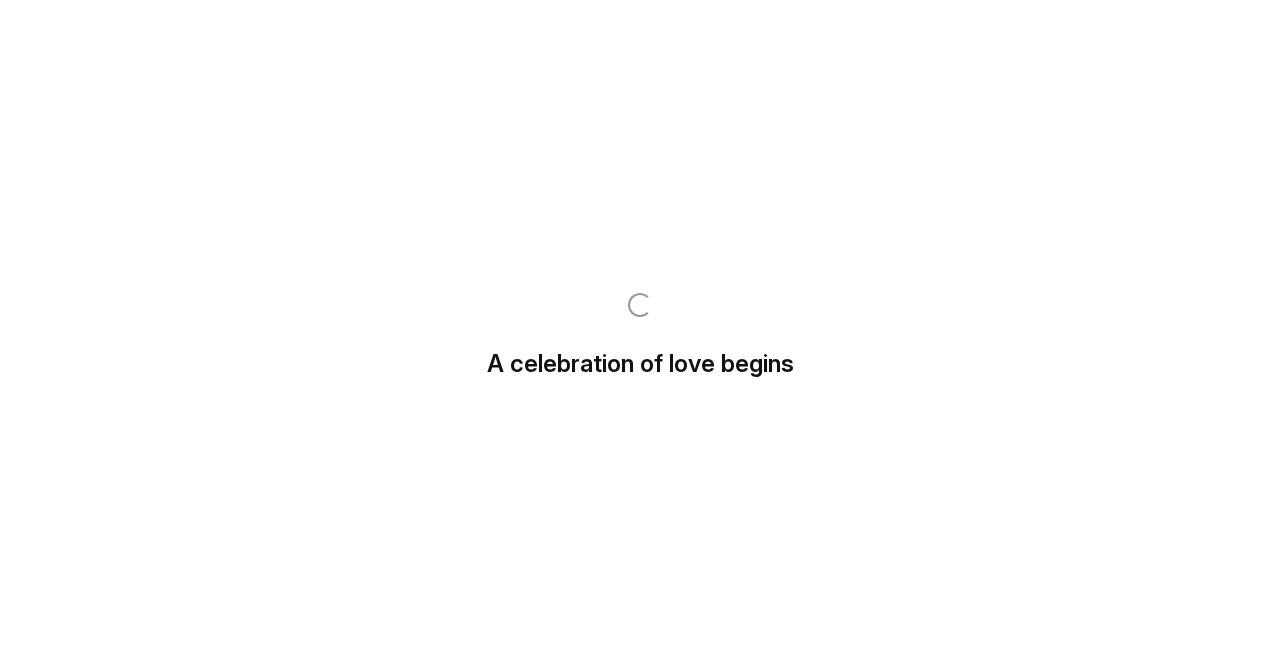 scroll, scrollTop: 0, scrollLeft: 0, axis: both 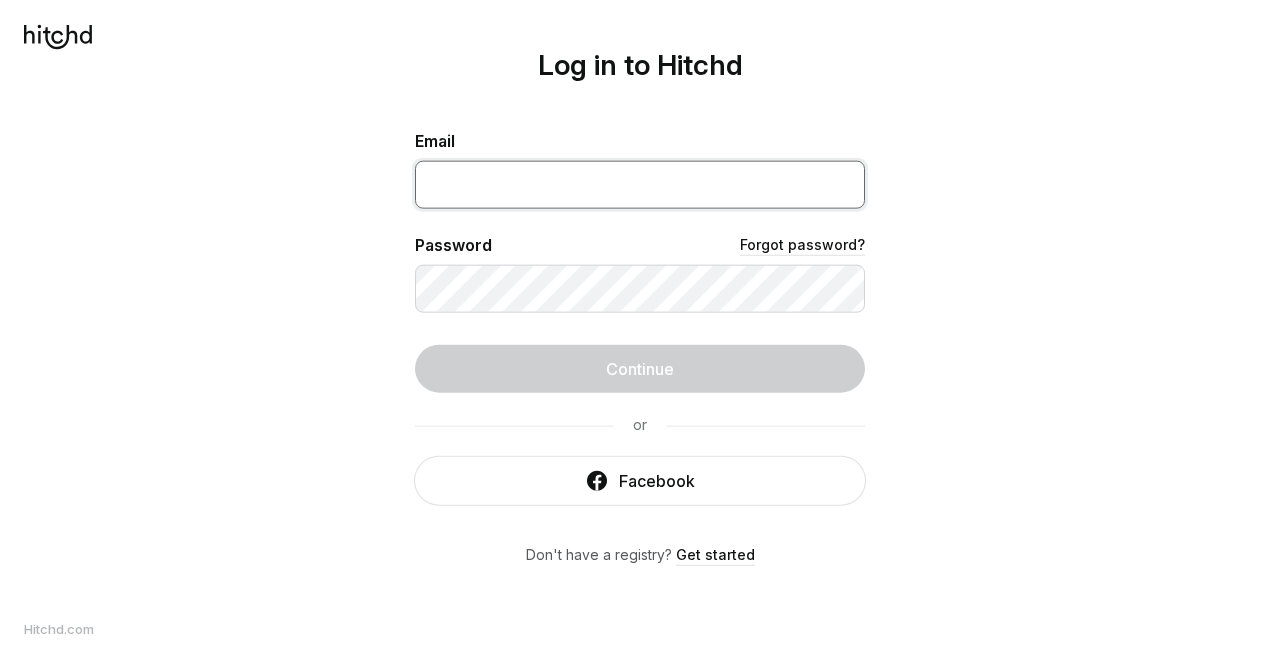 type on "[FIRST]_[LAST]@[EXAMPLE]" 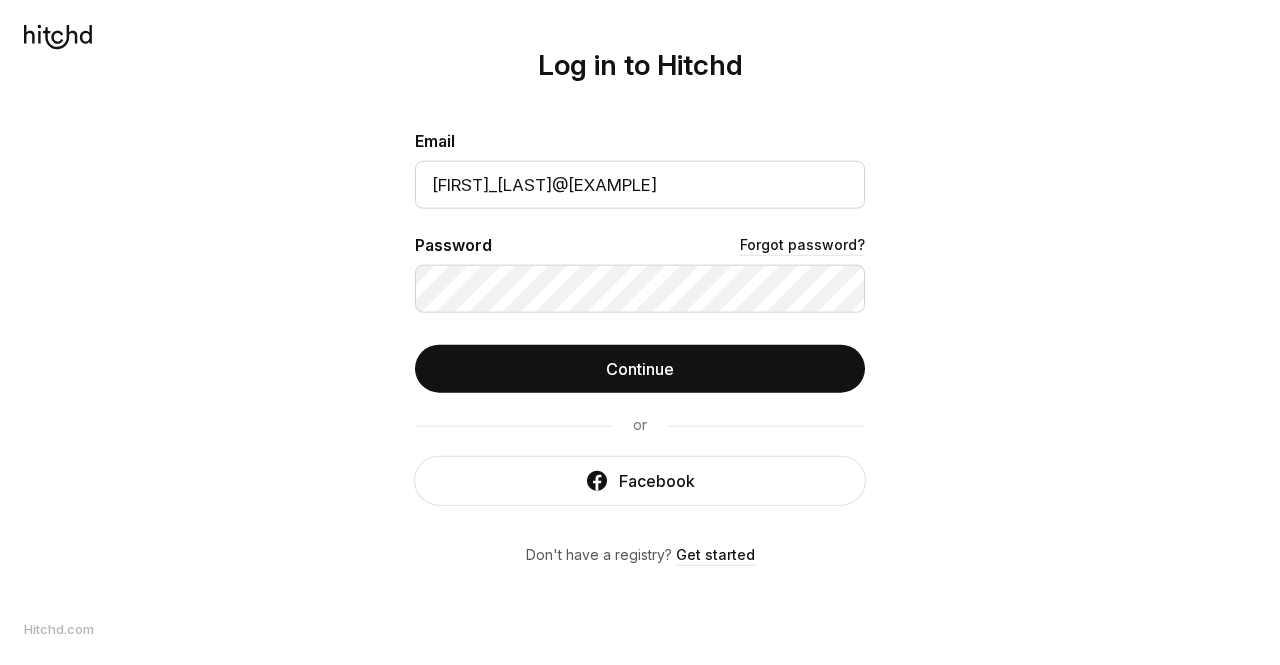 click on "Email
[FIRST]_[LAST]@[EXAMPLE]
Password
Forgot password?
Continue
or
Facebook
Don't have a registry?
Get started" at bounding box center [640, 346] 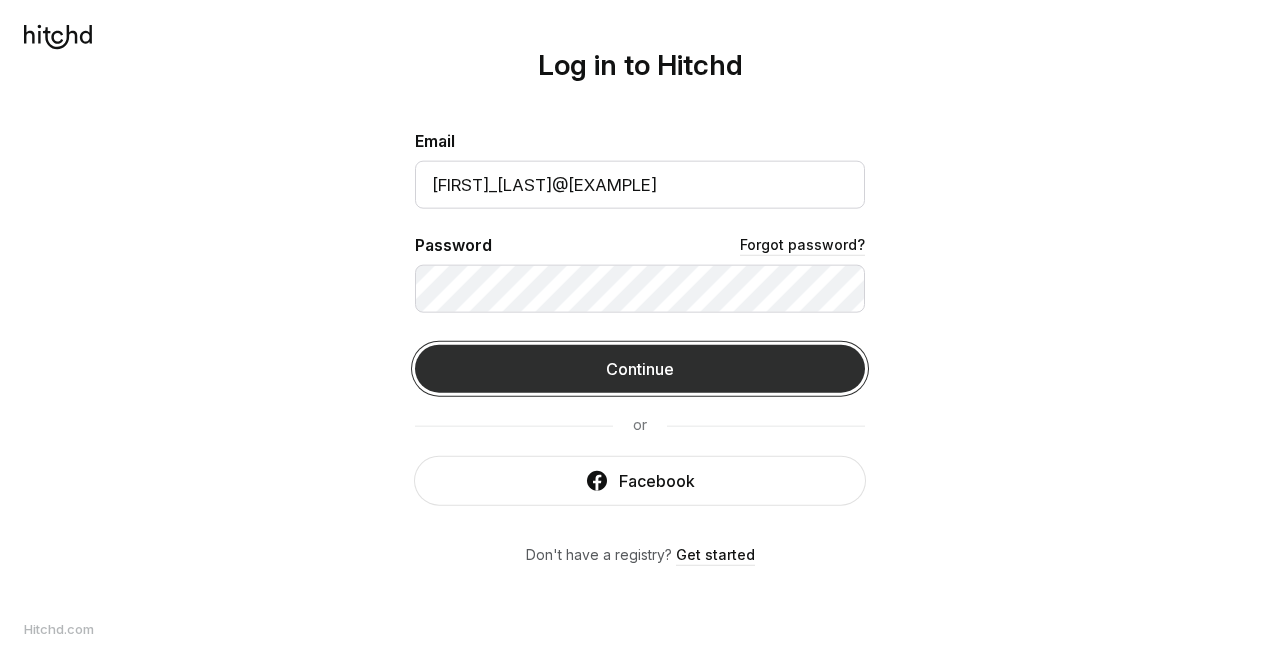 click on "Continue" at bounding box center [640, 368] 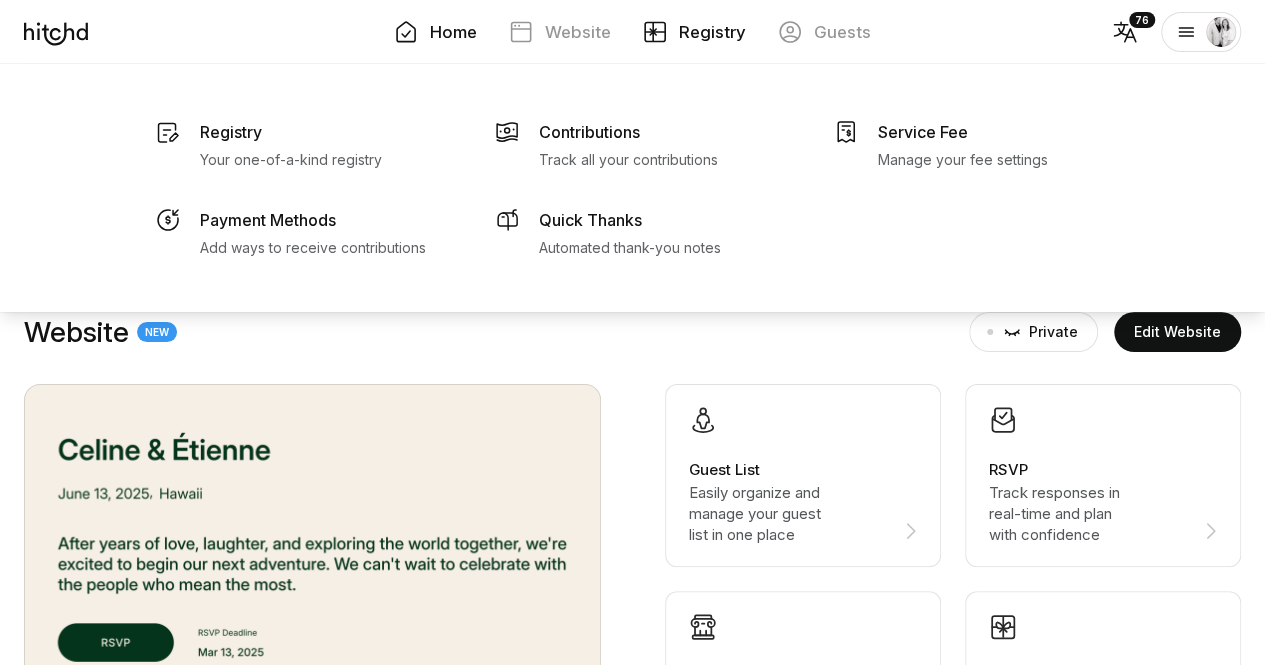 click at bounding box center (655, 32) 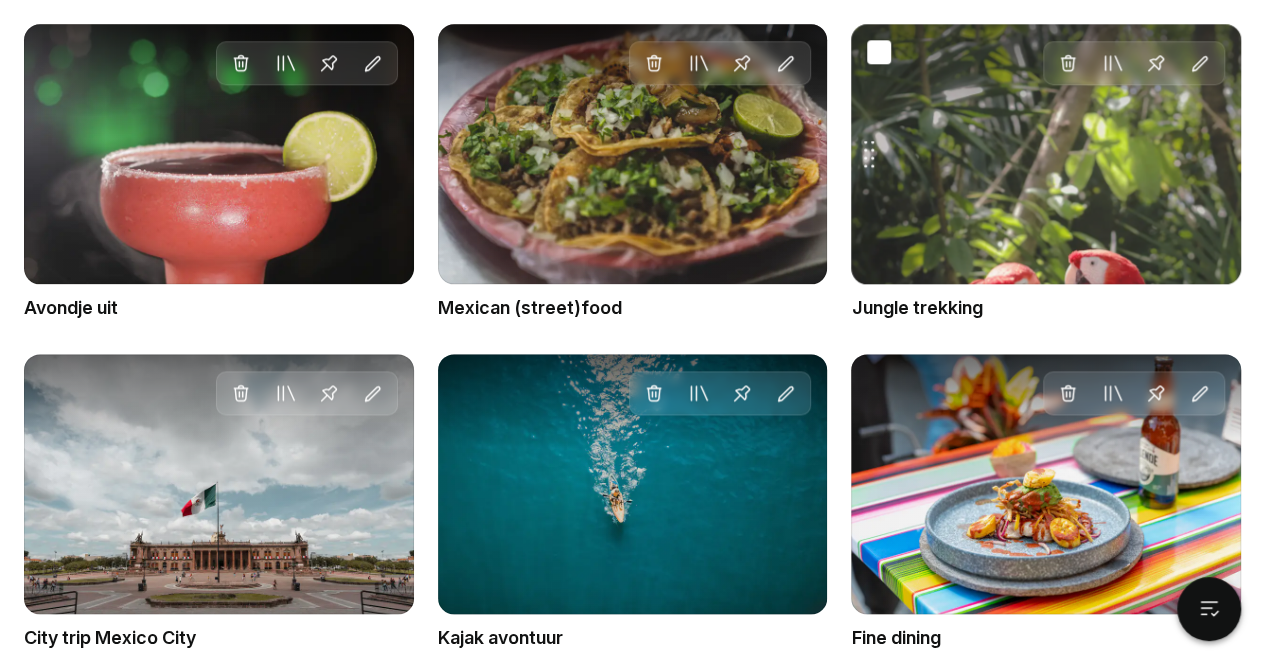 scroll, scrollTop: 1181, scrollLeft: 0, axis: vertical 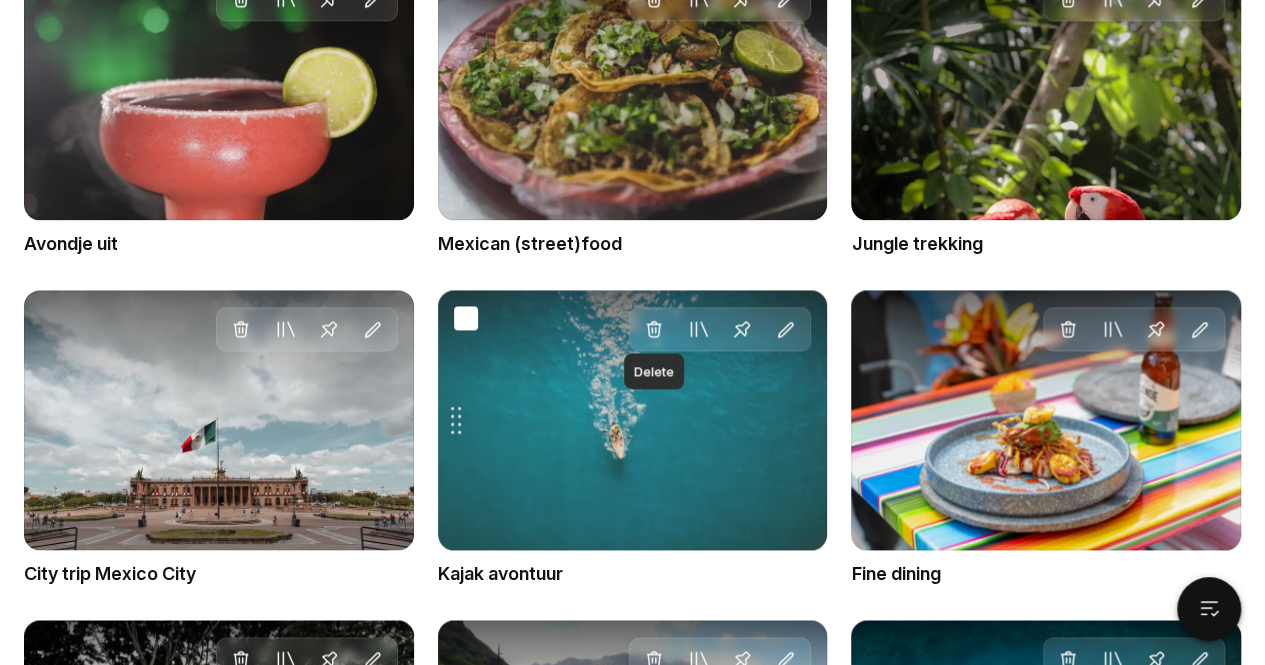 click at bounding box center (654, 329) 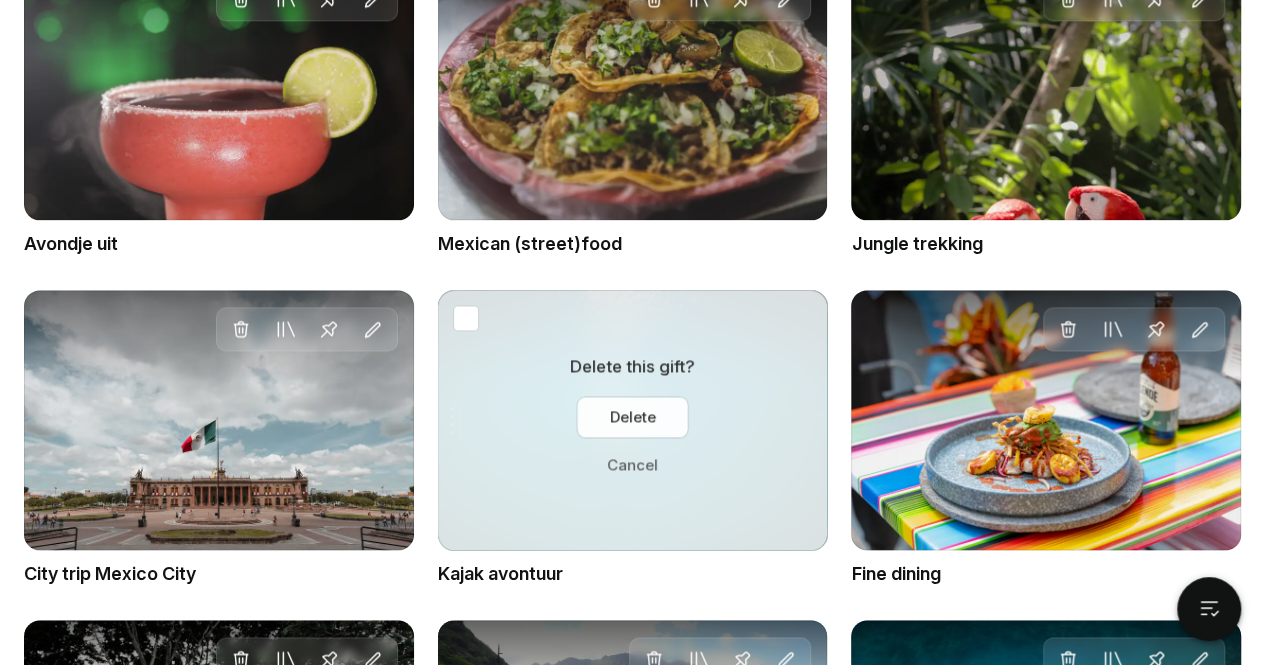click on "Delete" at bounding box center (632, 417) 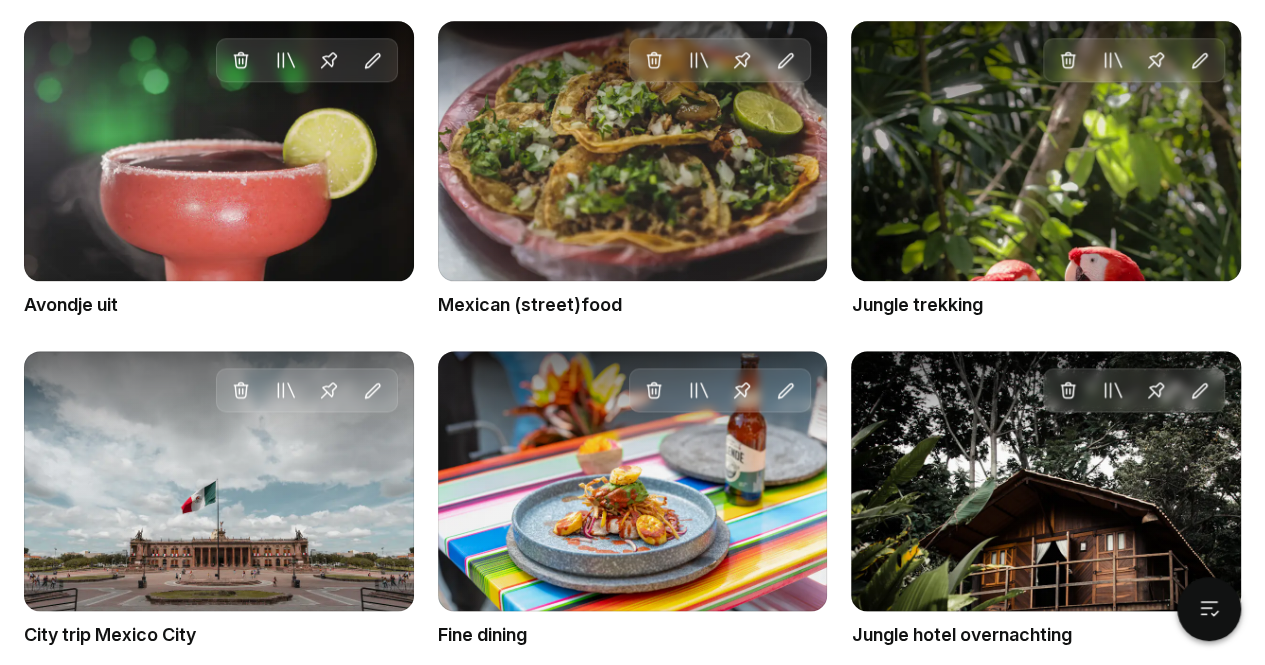 scroll, scrollTop: 1112, scrollLeft: 0, axis: vertical 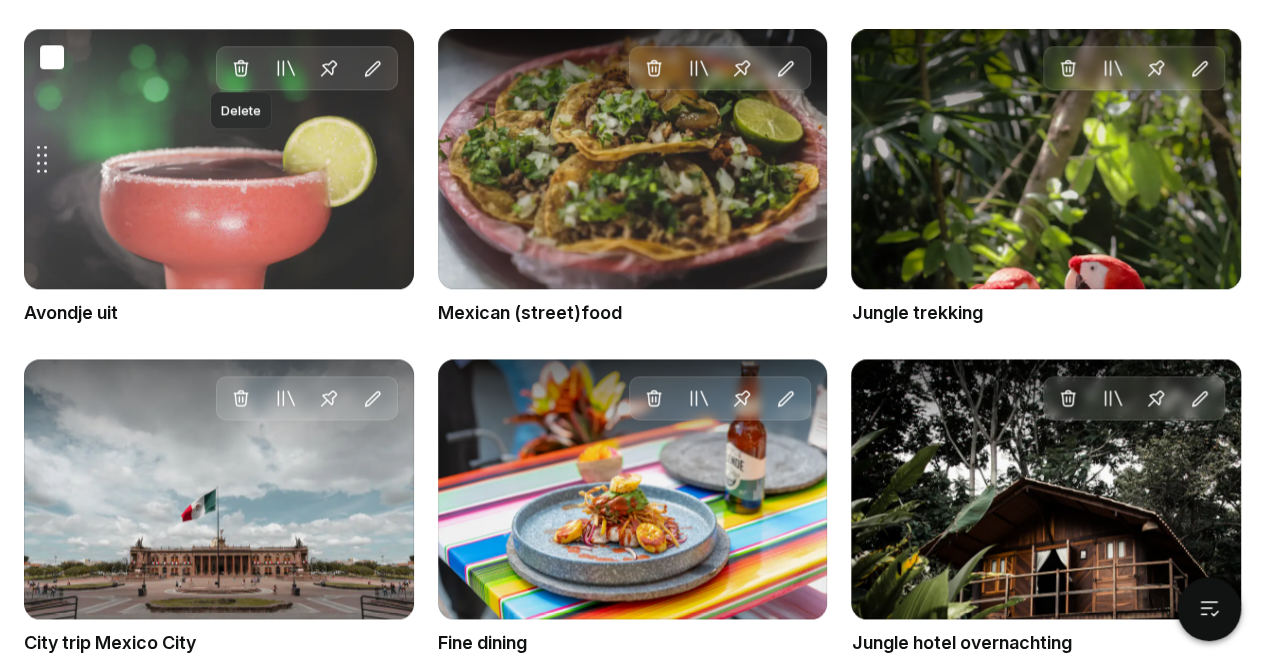 click at bounding box center [241, 68] 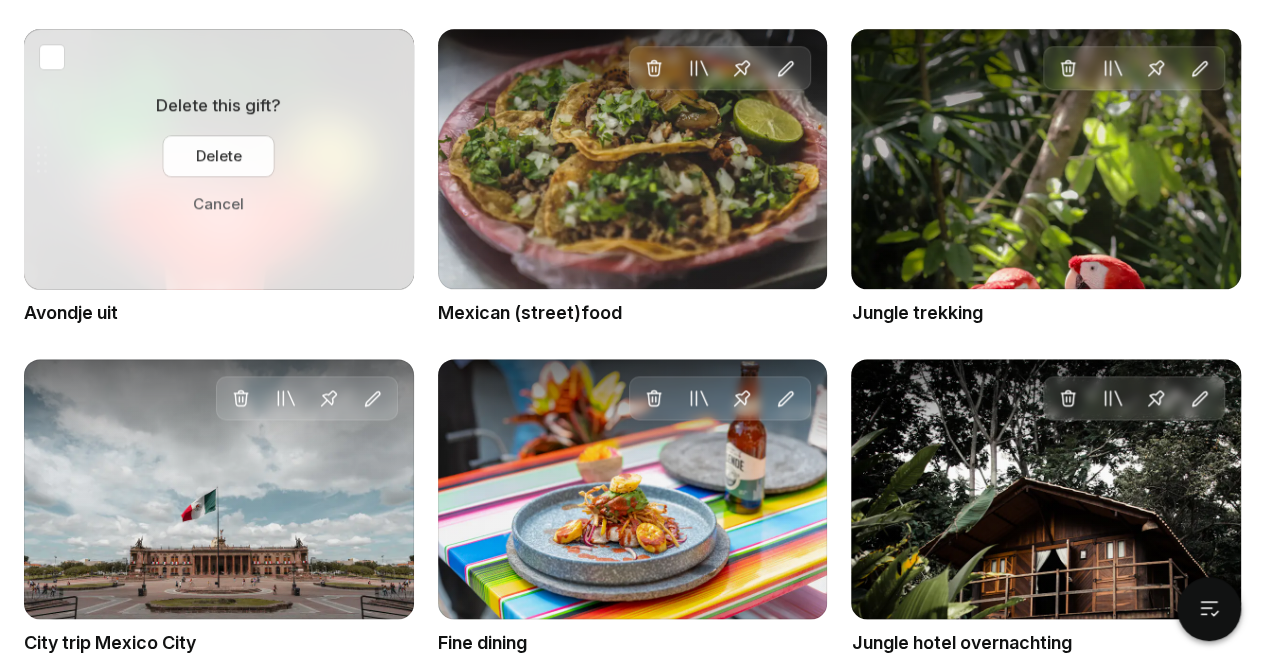 click on "Delete" at bounding box center (219, 156) 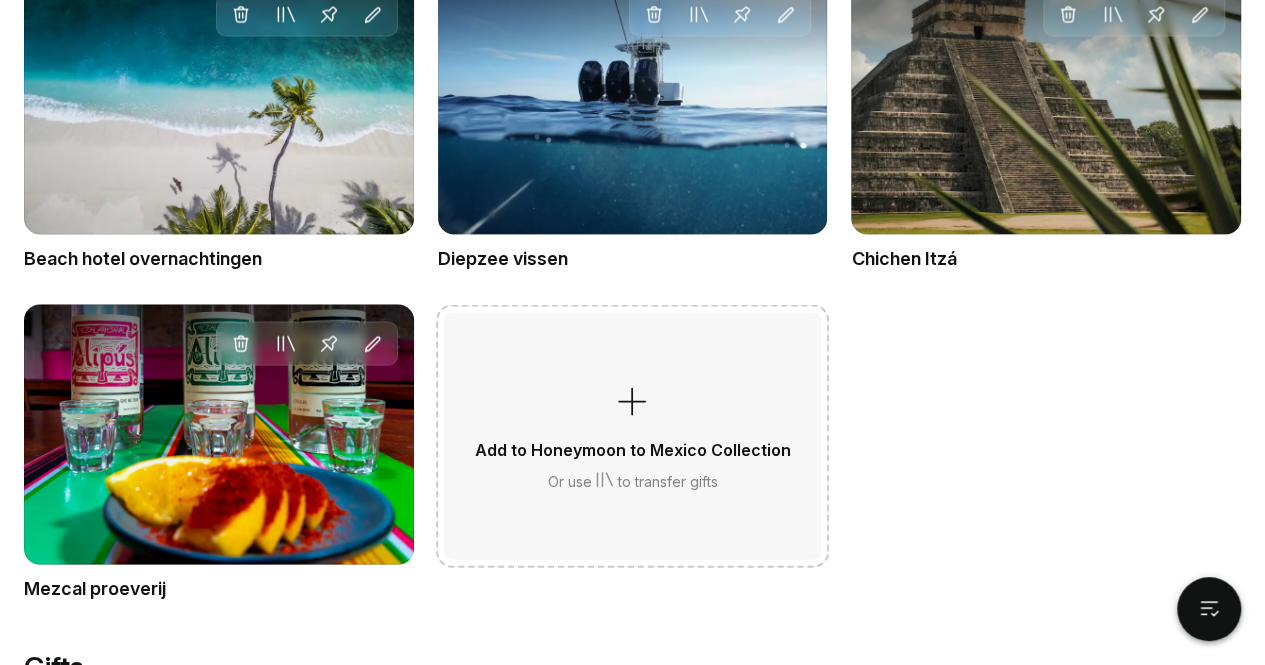scroll, scrollTop: 1821, scrollLeft: 0, axis: vertical 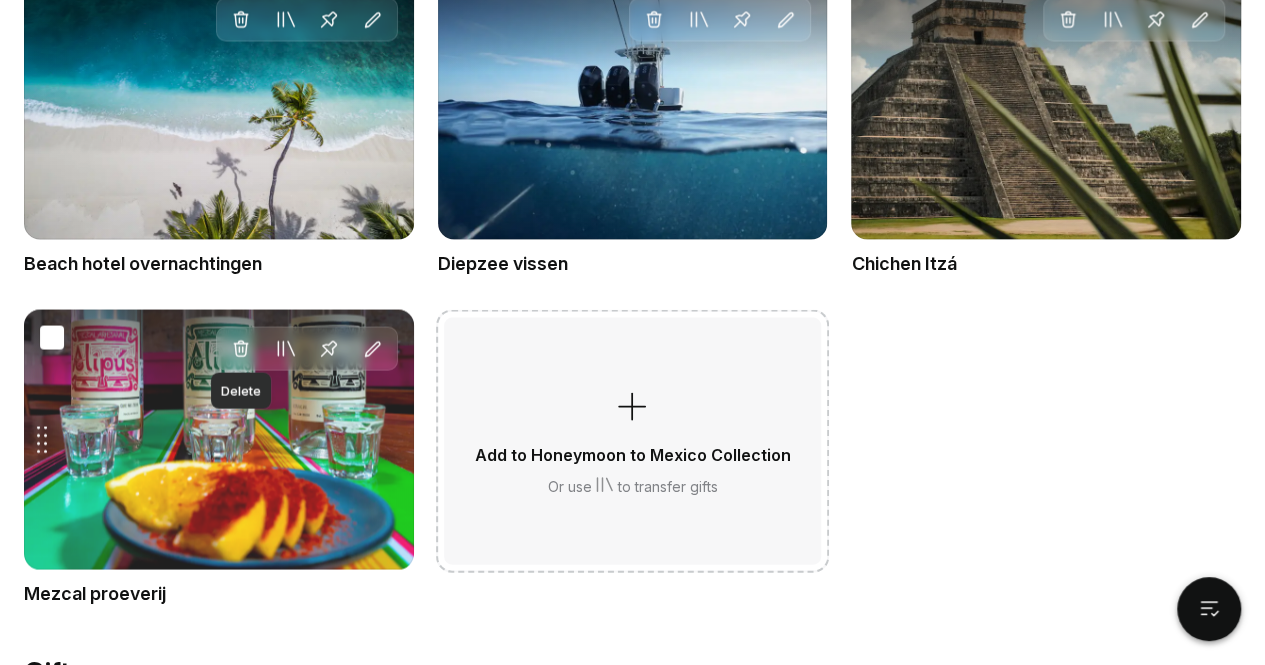 click at bounding box center [241, 348] 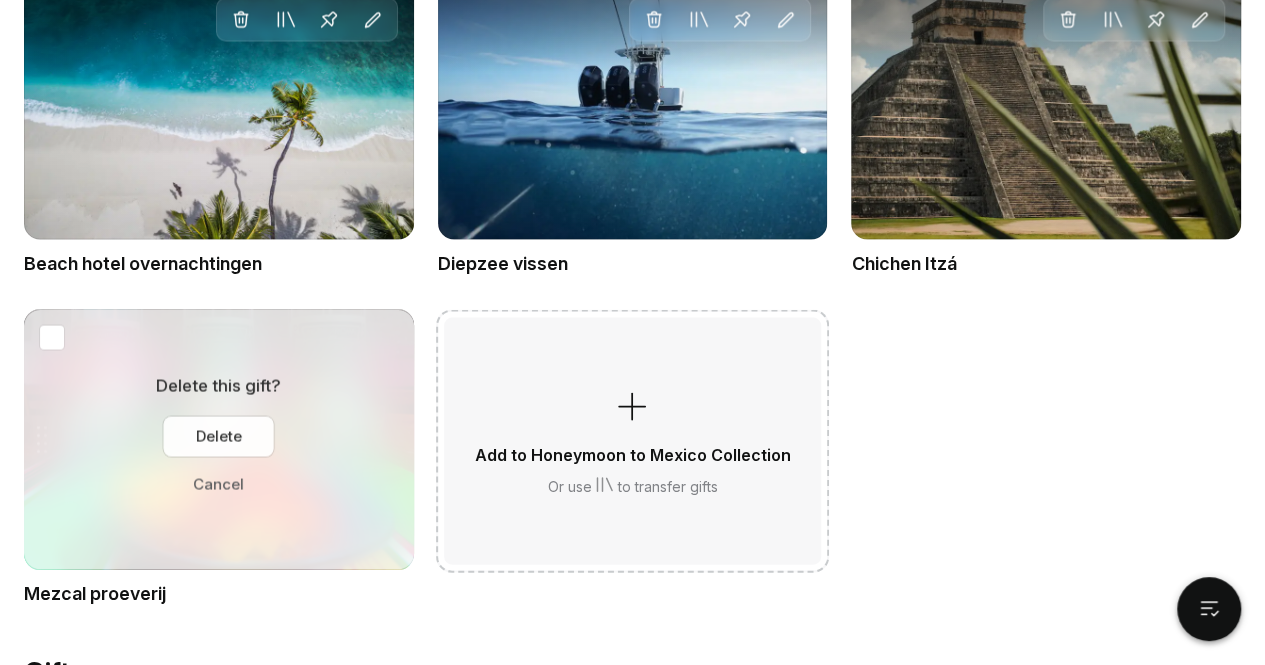 click on "Delete" at bounding box center (219, 436) 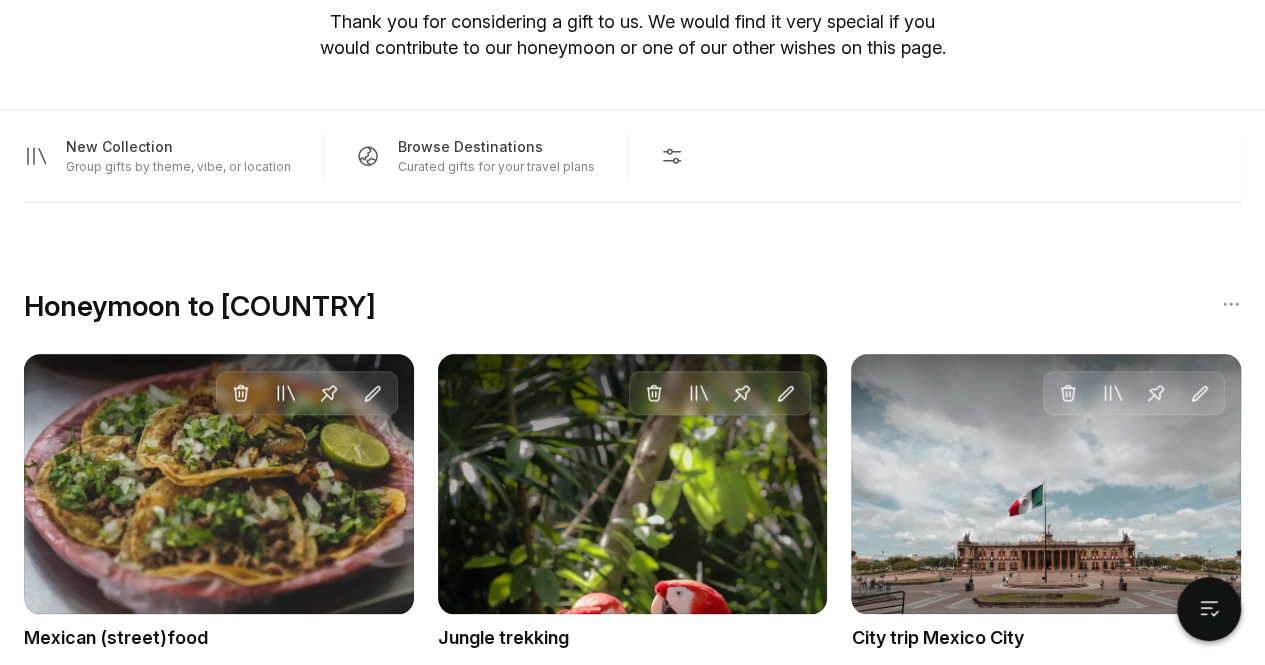 scroll, scrollTop: 753, scrollLeft: 0, axis: vertical 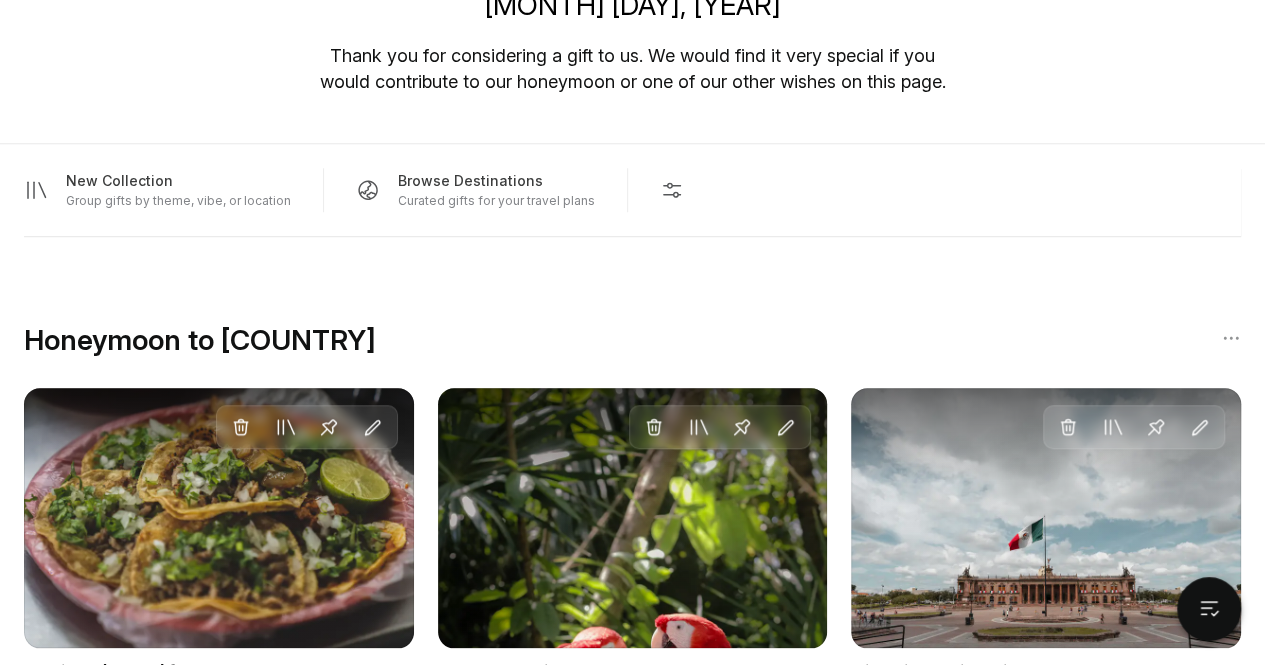drag, startPoint x: 646, startPoint y: 239, endPoint x: 738, endPoint y: 294, distance: 107.18675 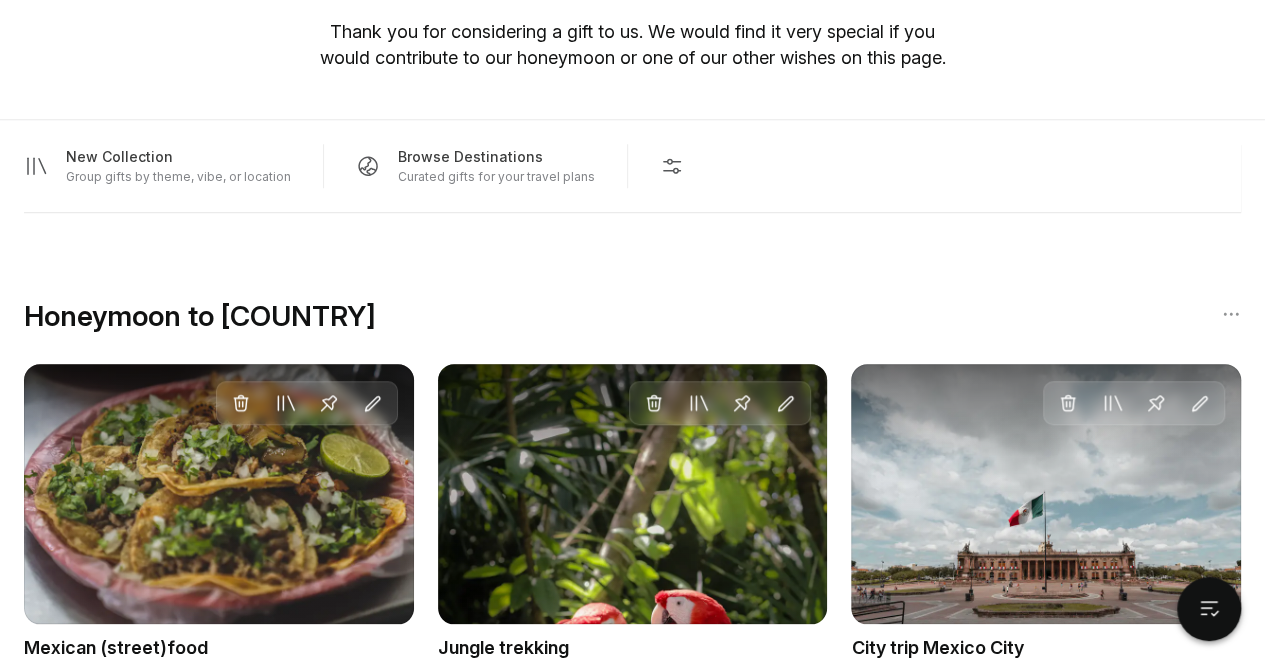 scroll, scrollTop: 773, scrollLeft: 0, axis: vertical 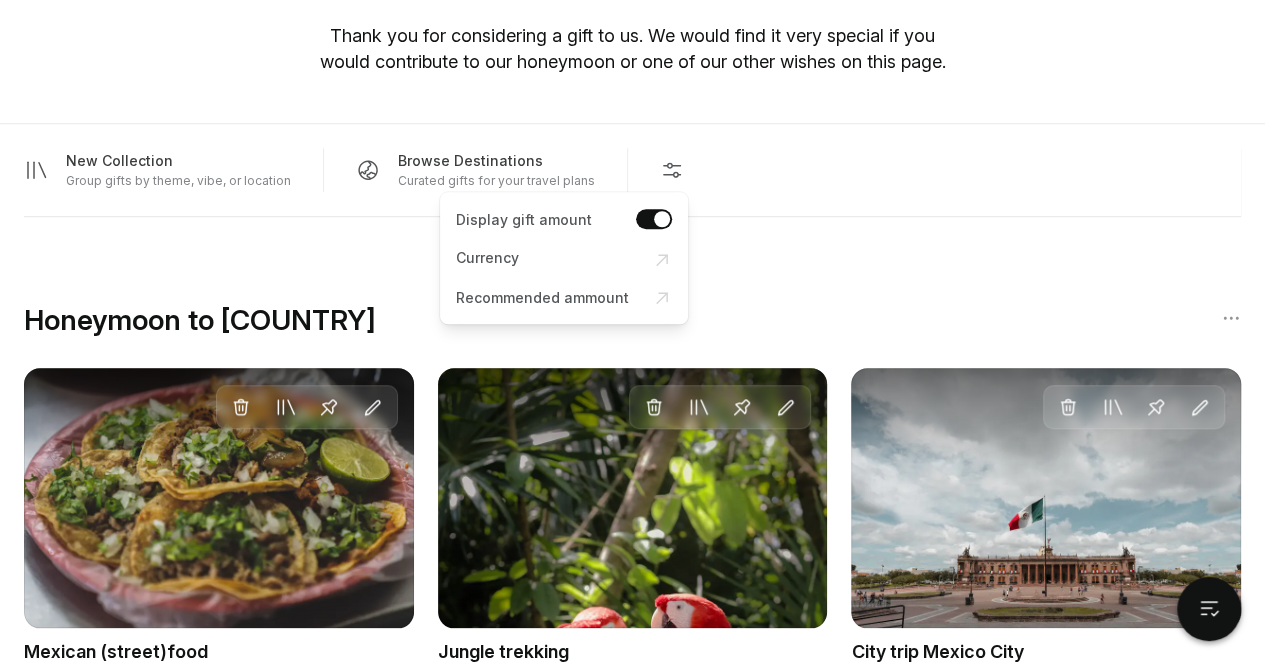 click at bounding box center [672, 170] 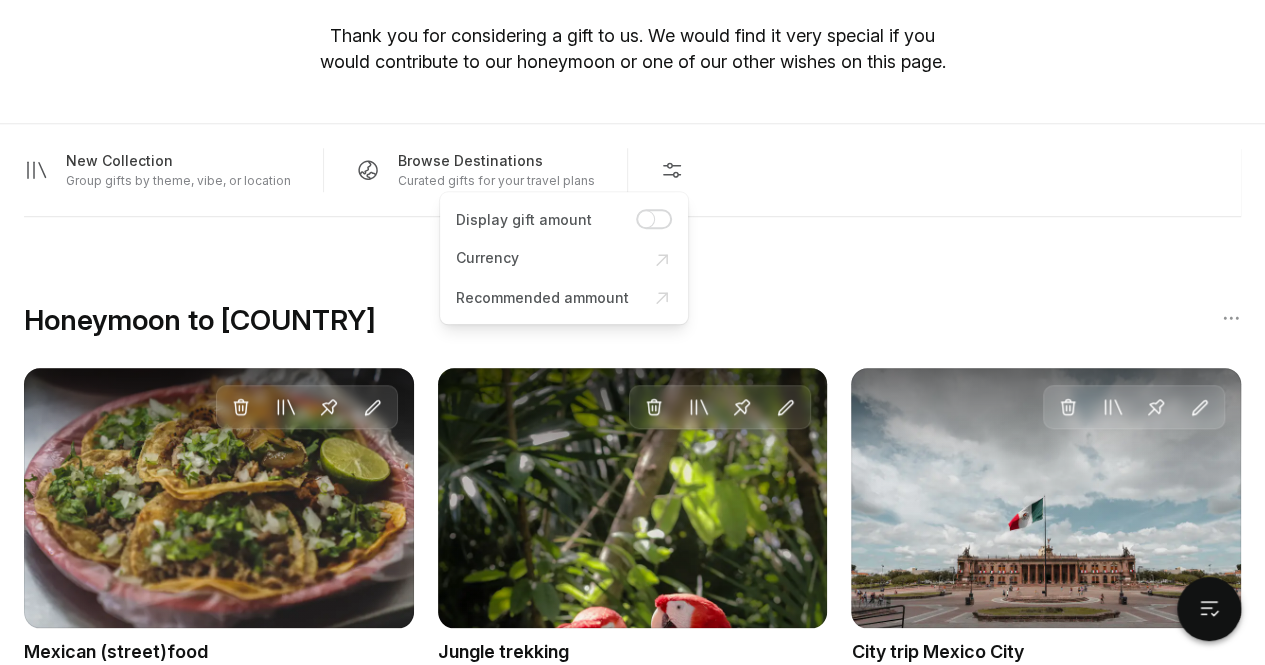 click on "Currency" at bounding box center [564, 260] 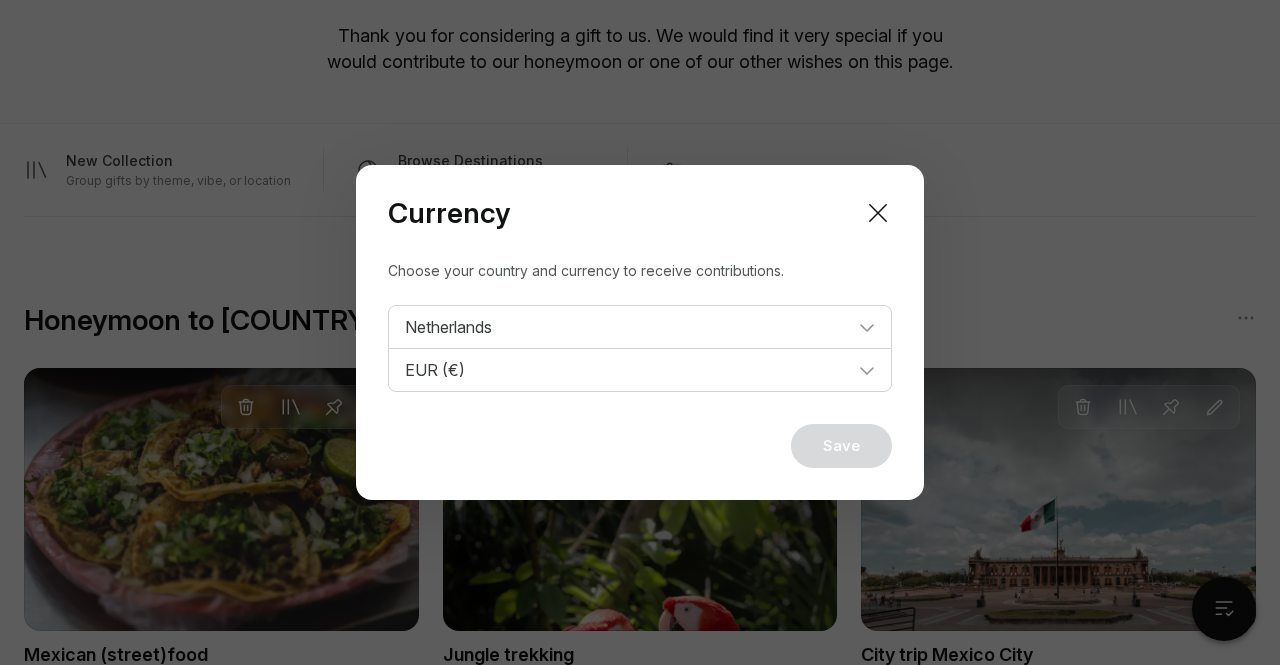 click at bounding box center [878, 213] 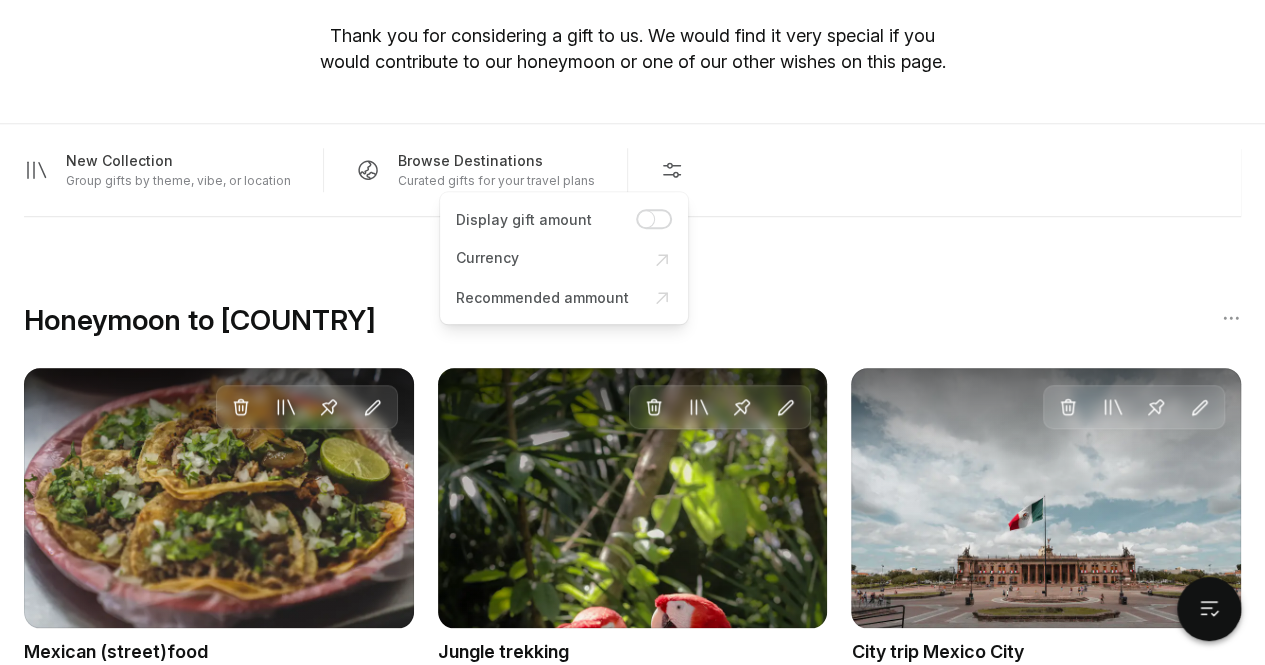 click at bounding box center (672, 170) 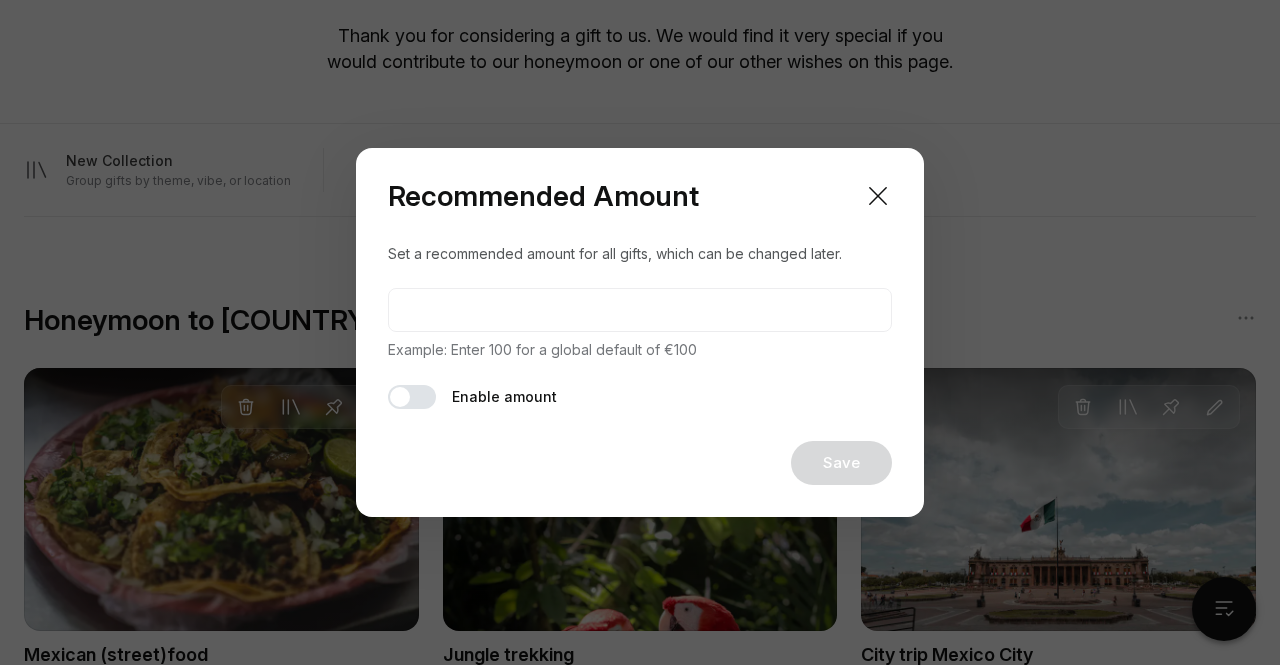 click at bounding box center [878, 196] 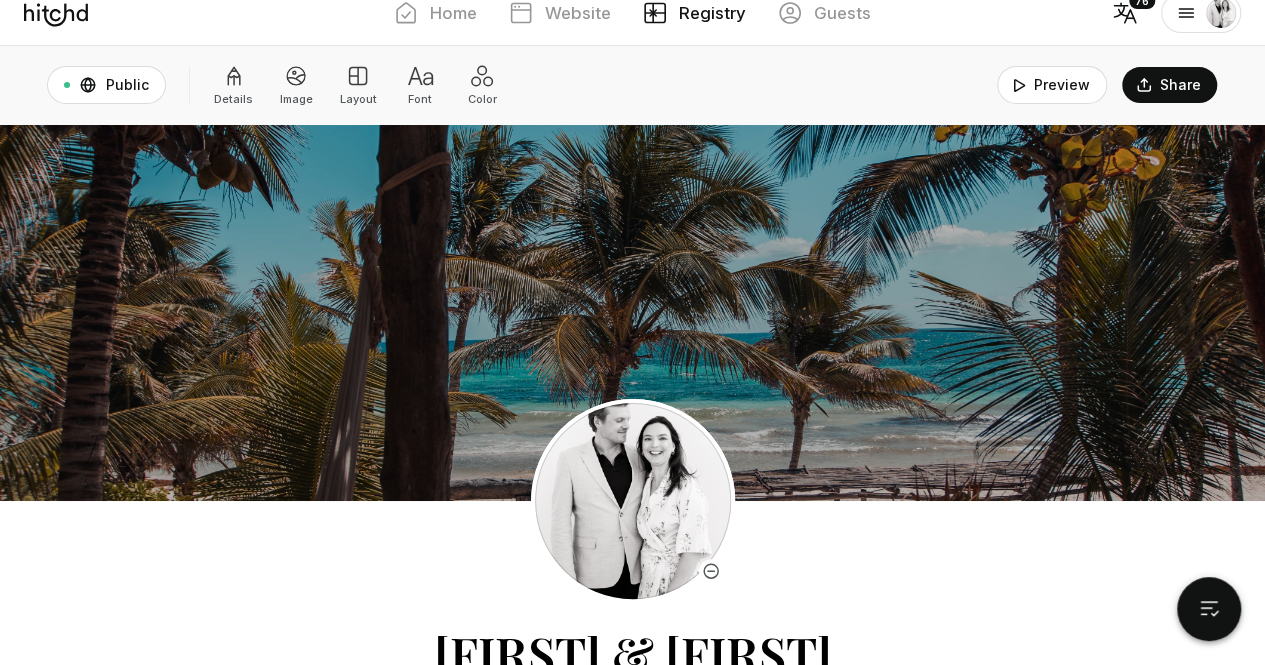 scroll, scrollTop: 0, scrollLeft: 0, axis: both 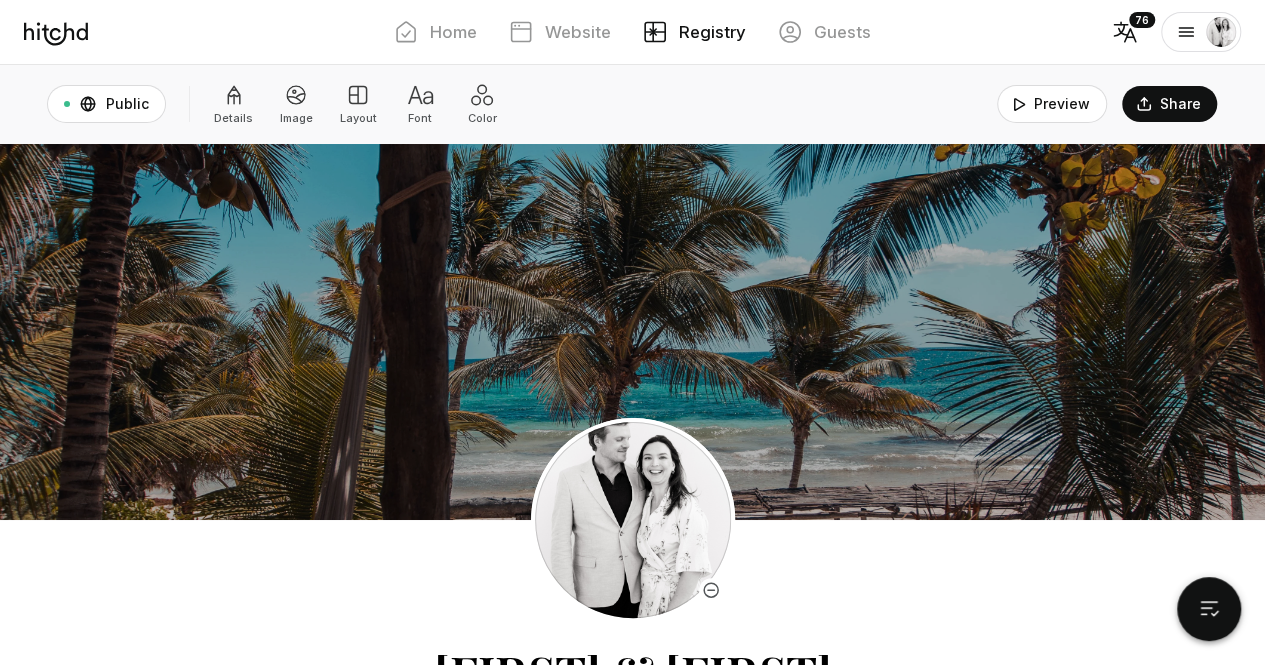 click on "Public
Visible to those with the link
Details
Image
Layout
Font
Color
Preview
Share" at bounding box center (632, 104) 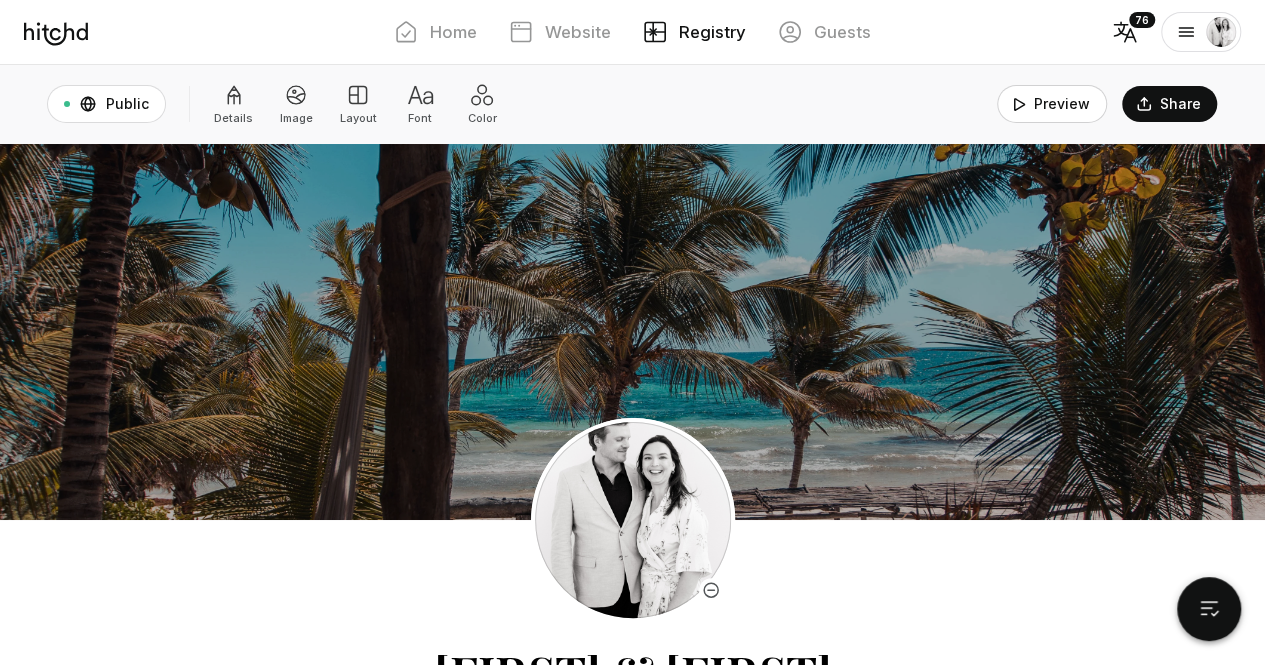 click on "Preview" at bounding box center (1052, 104) 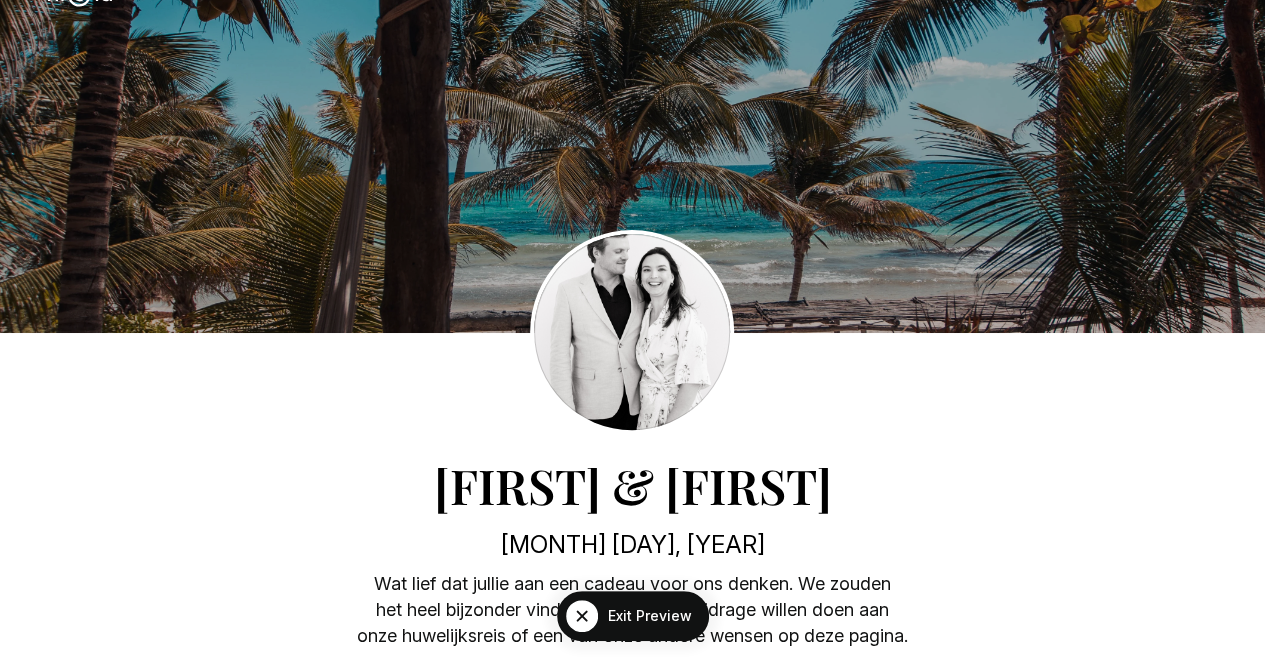 scroll, scrollTop: 0, scrollLeft: 0, axis: both 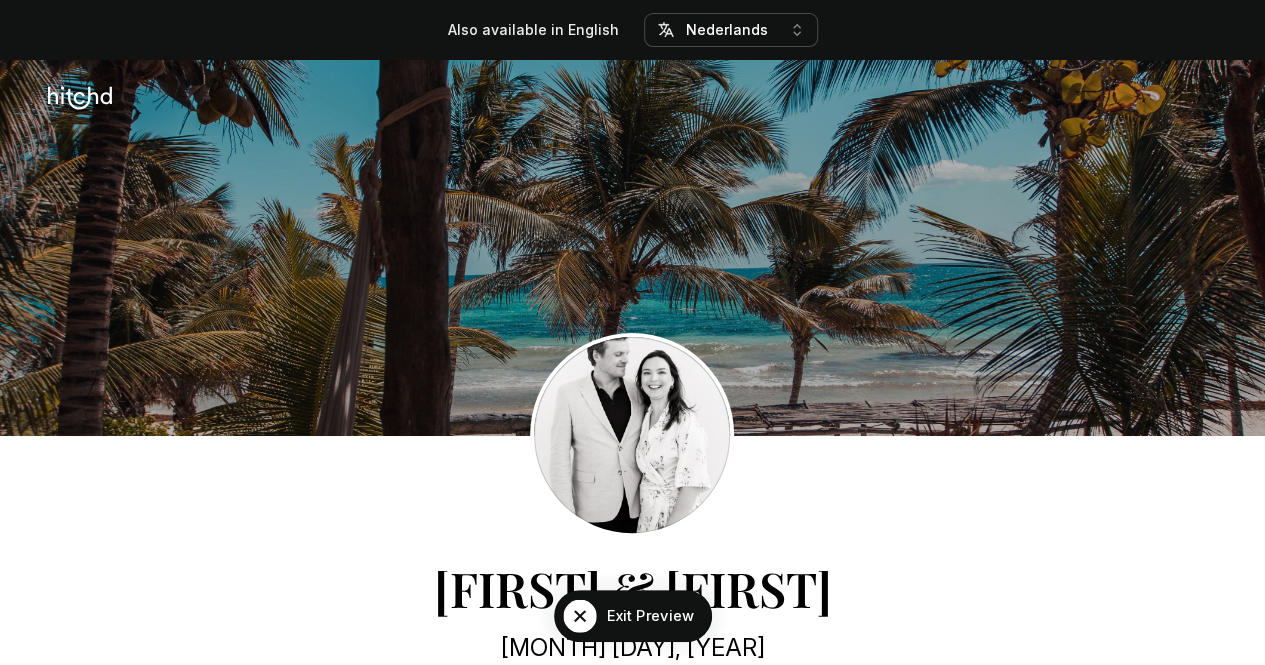 click on "Exit Preview" at bounding box center (650, 616) 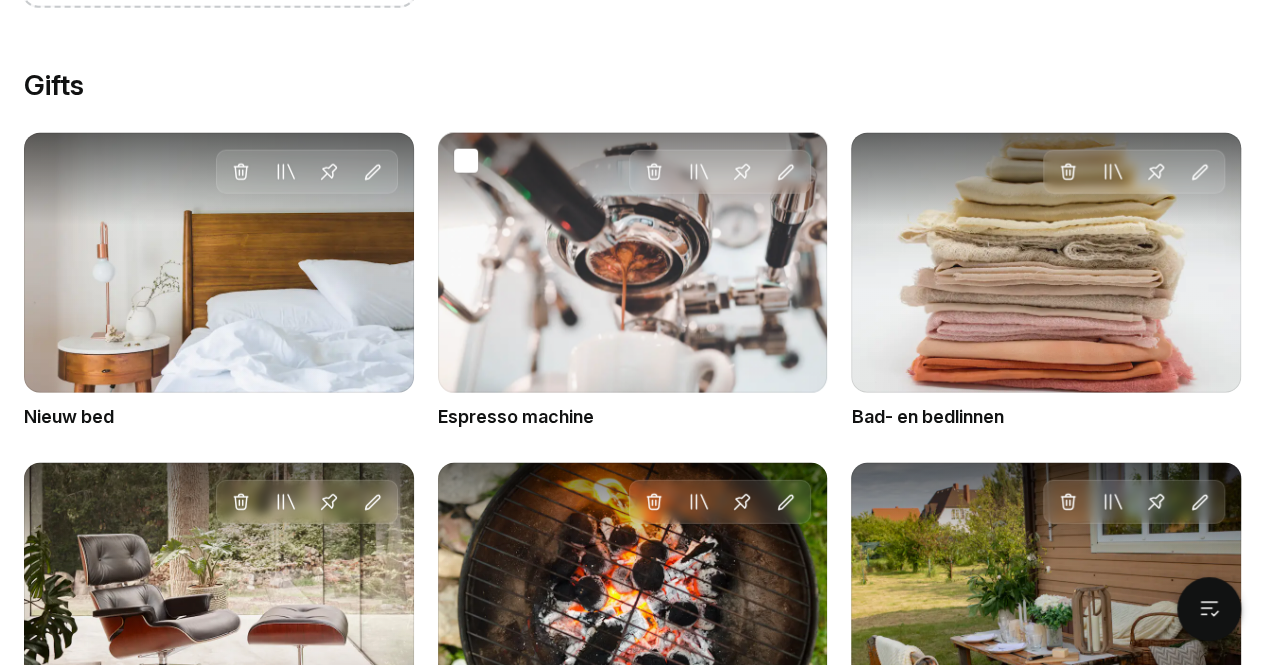 scroll, scrollTop: 2384, scrollLeft: 0, axis: vertical 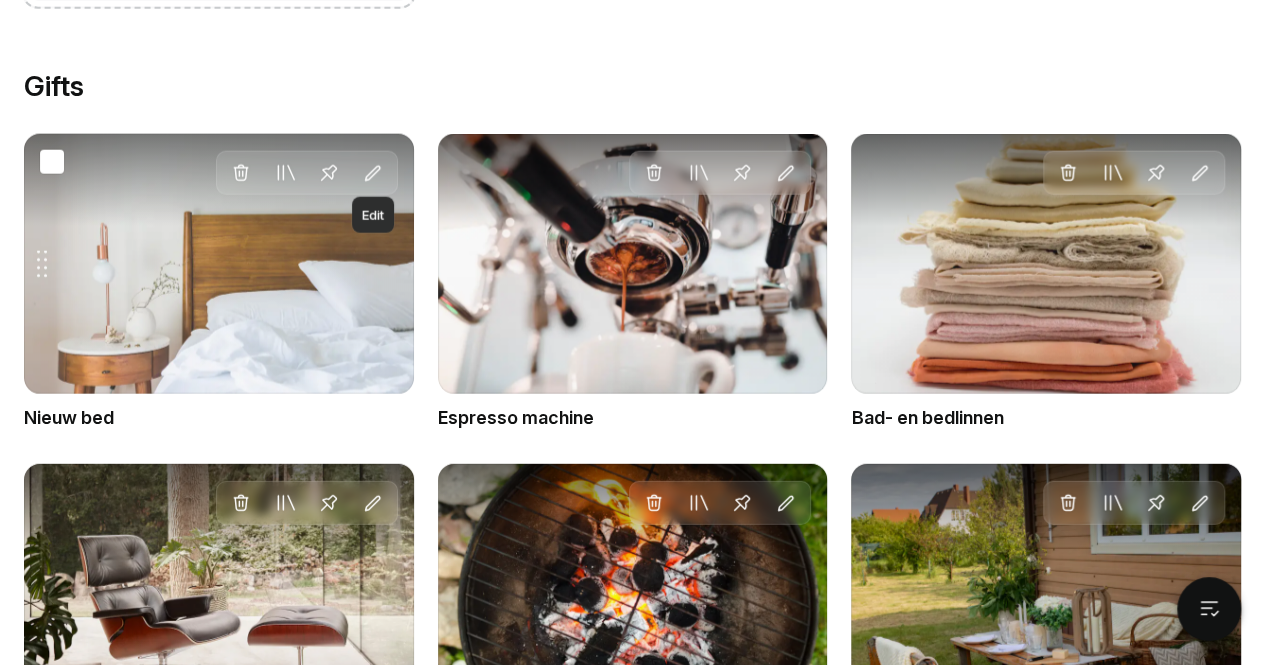 click at bounding box center [373, 174] 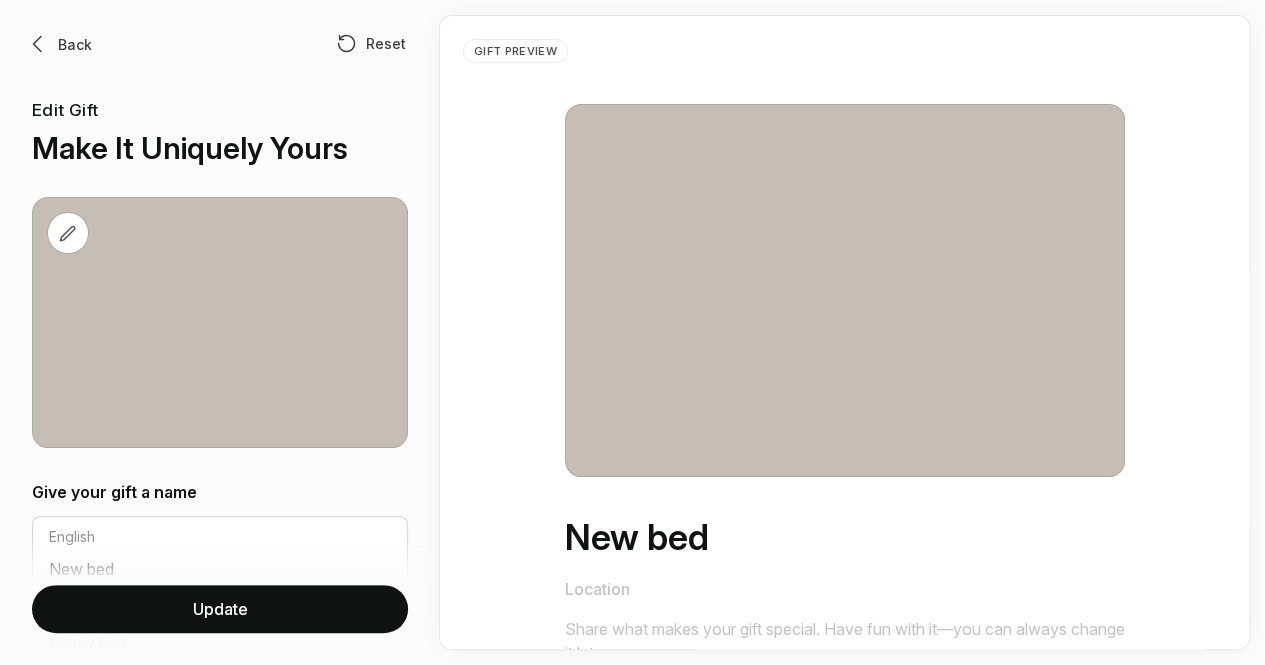 scroll, scrollTop: 0, scrollLeft: 0, axis: both 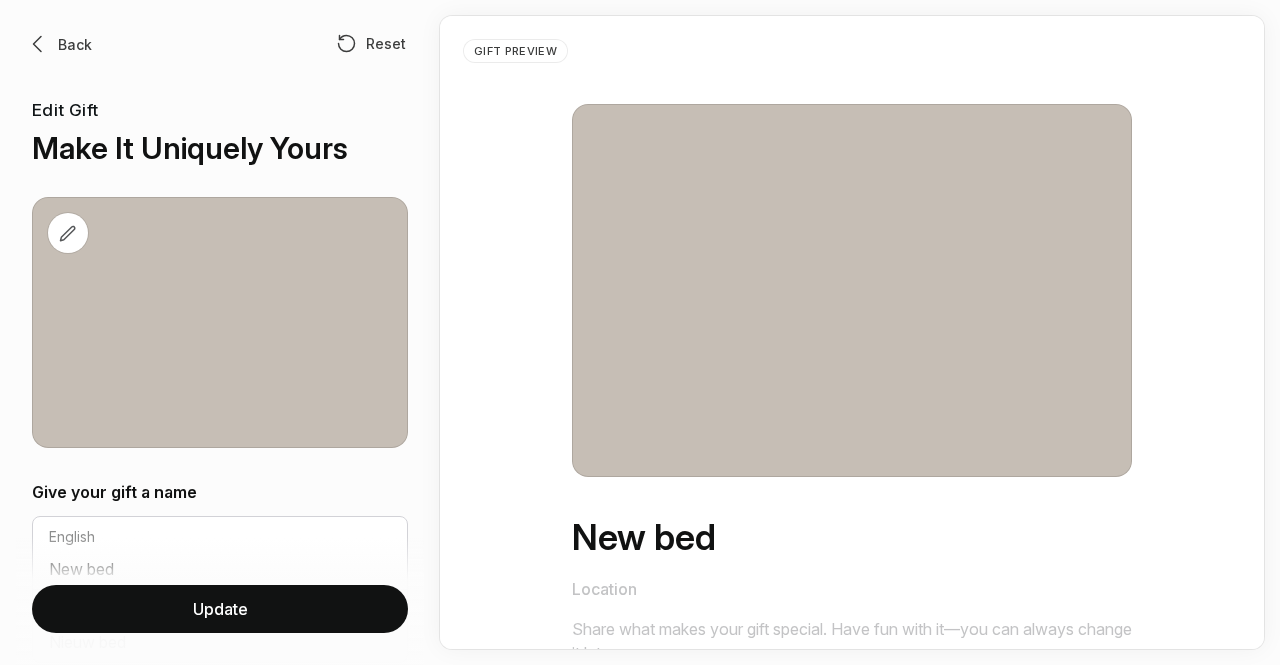 click at bounding box center [38, 44] 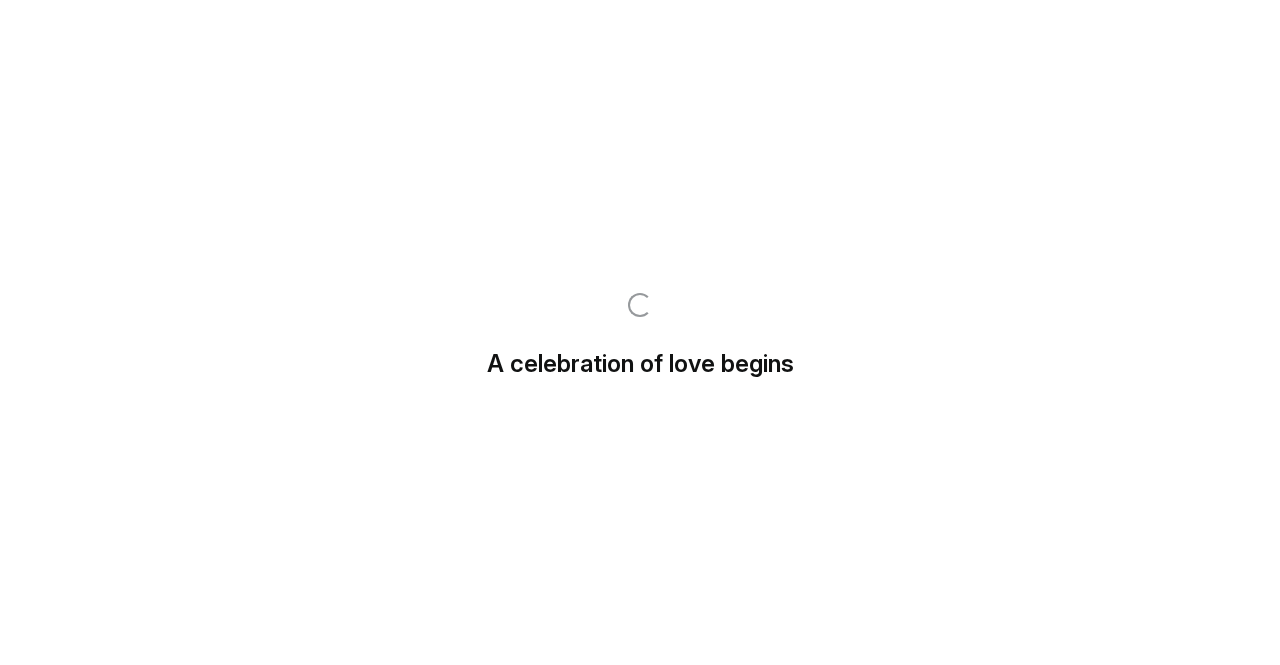 scroll, scrollTop: 0, scrollLeft: 0, axis: both 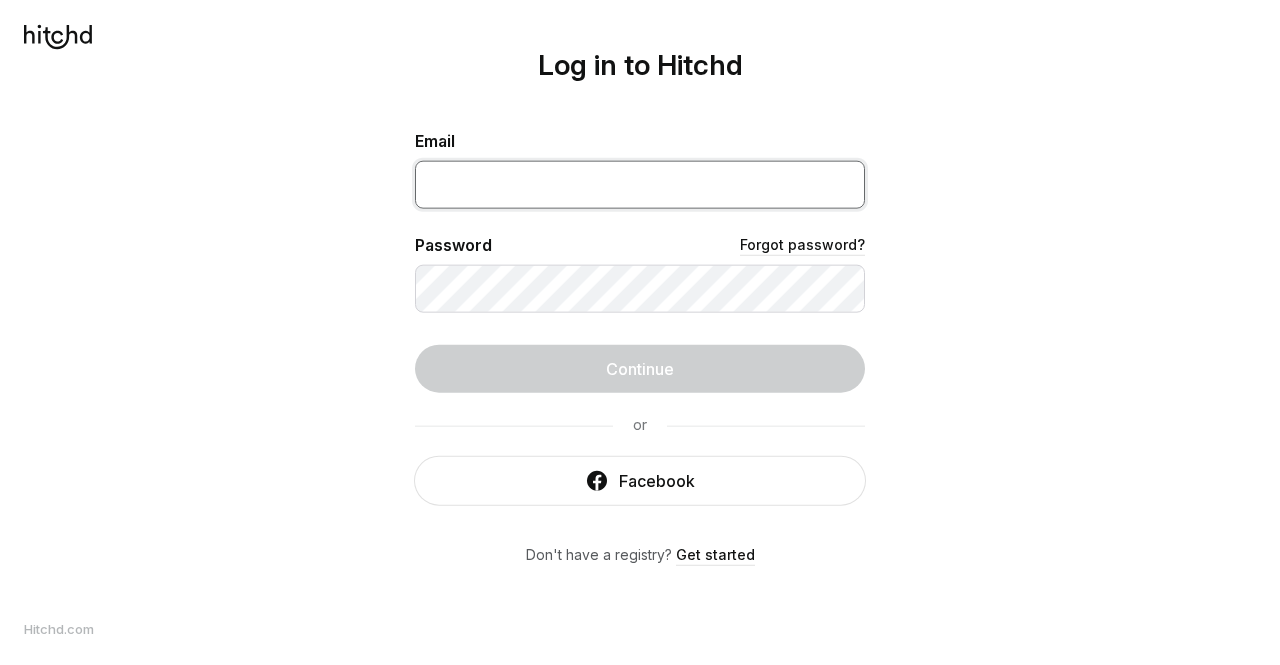 type on "[EMAIL]" 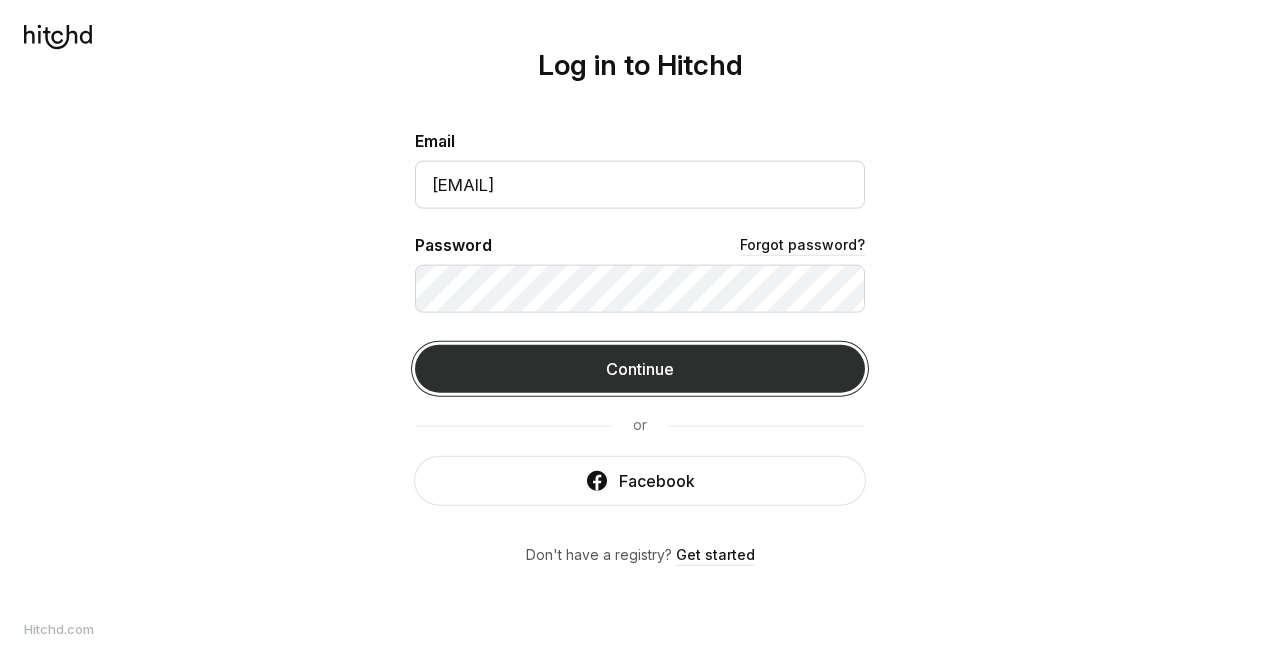 click on "Continue" at bounding box center [640, 368] 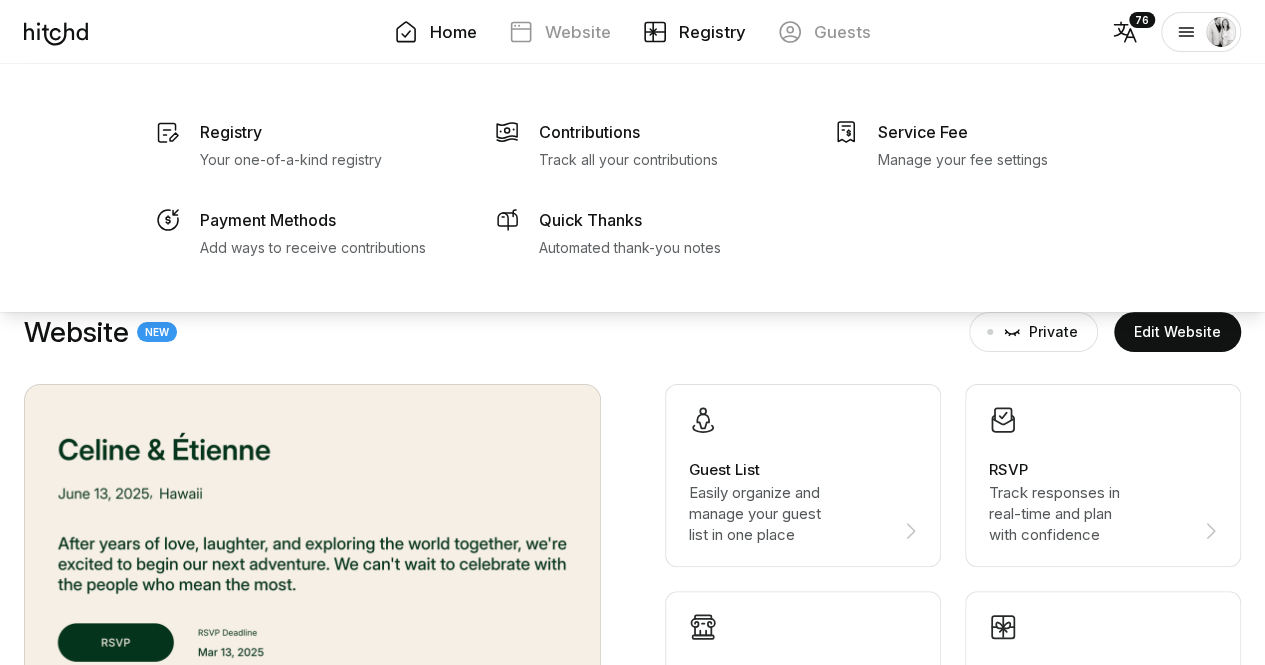click on "Registry" at bounding box center [712, 32] 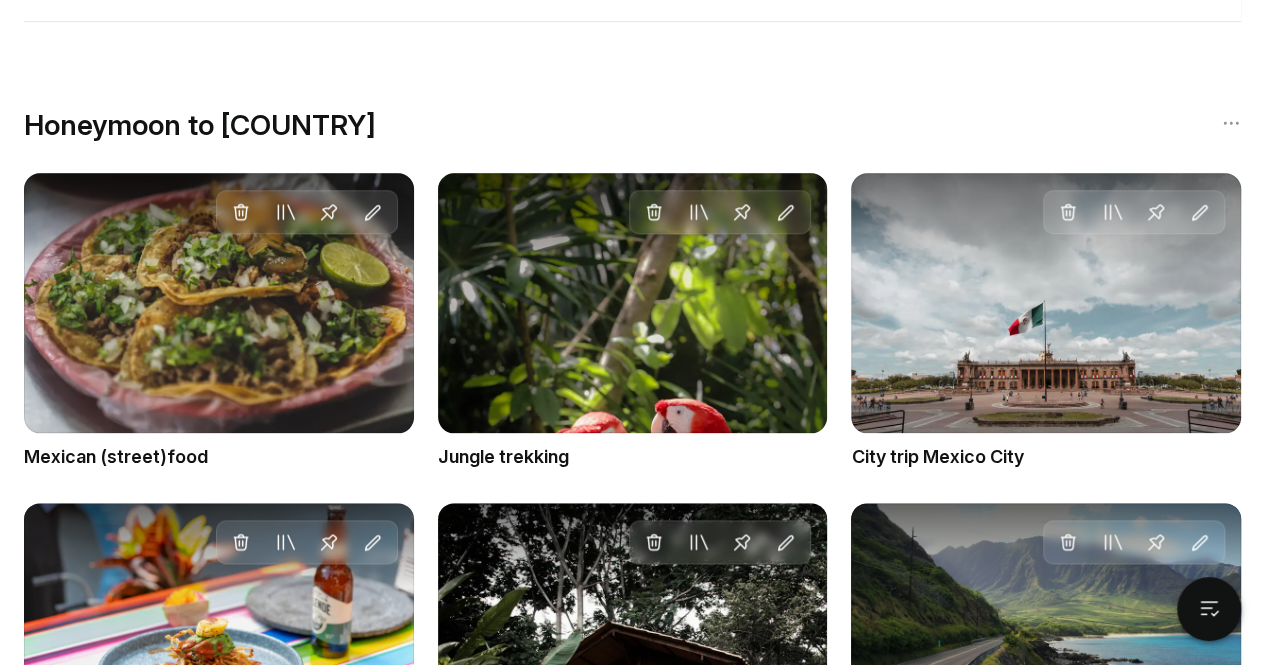 scroll, scrollTop: 978, scrollLeft: 0, axis: vertical 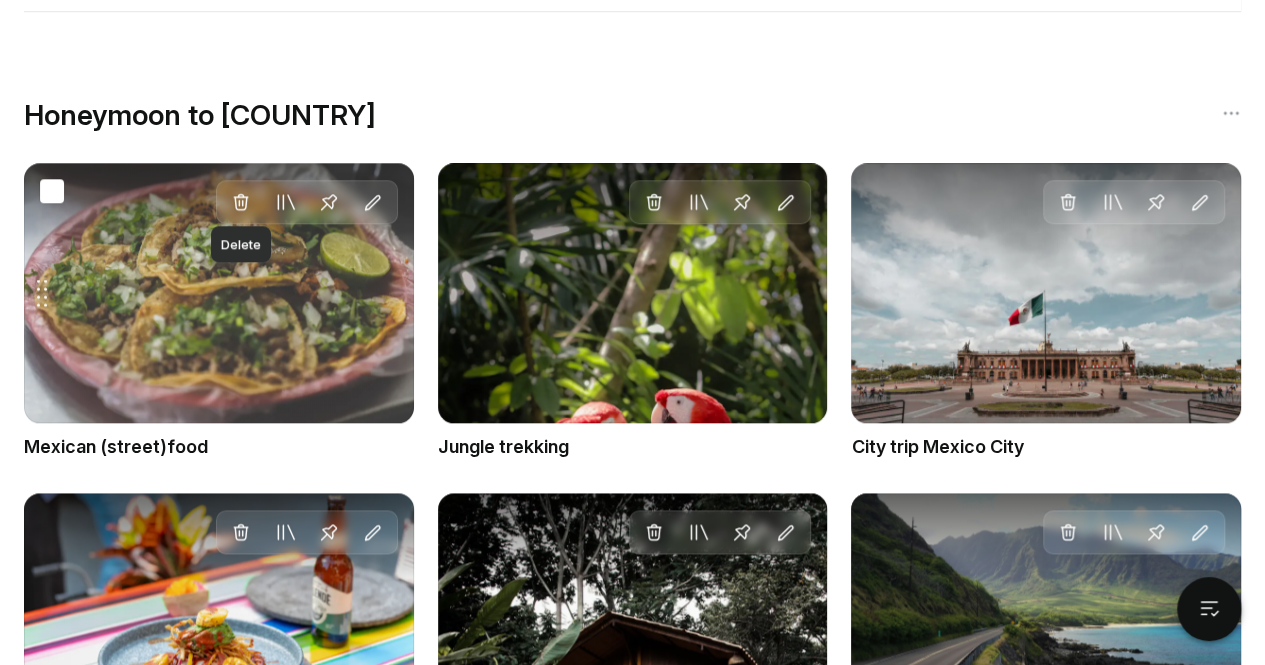 click at bounding box center [241, 202] 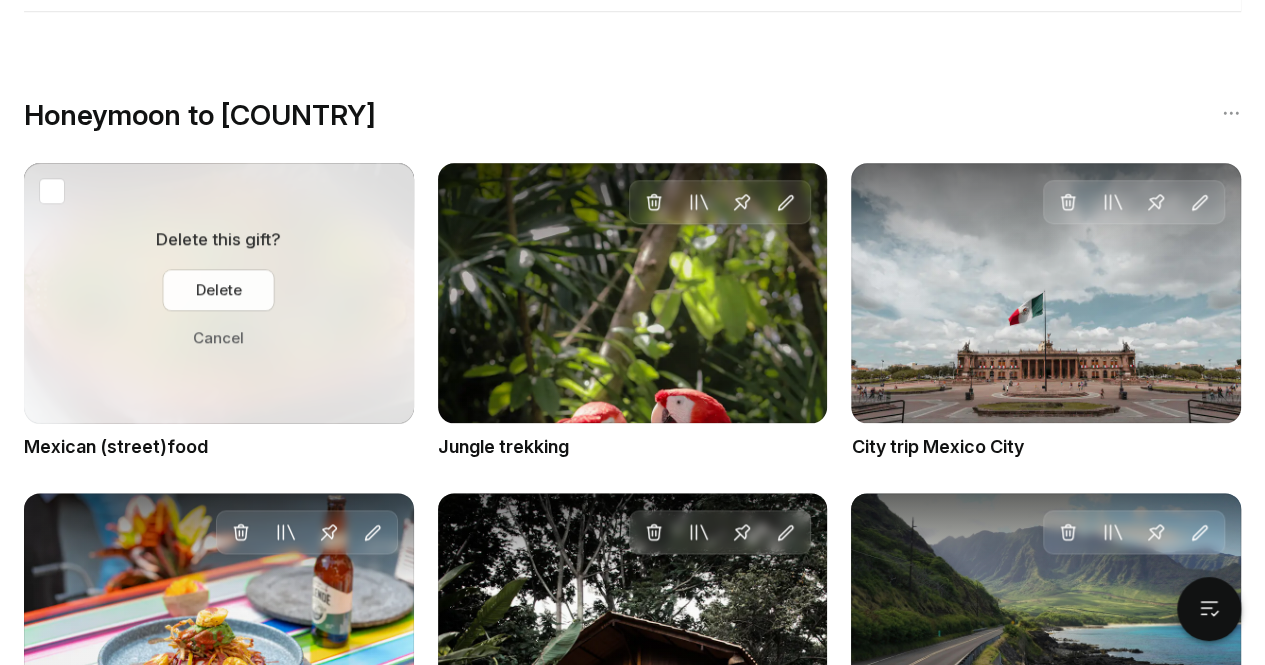 click on "Delete" at bounding box center [219, 290] 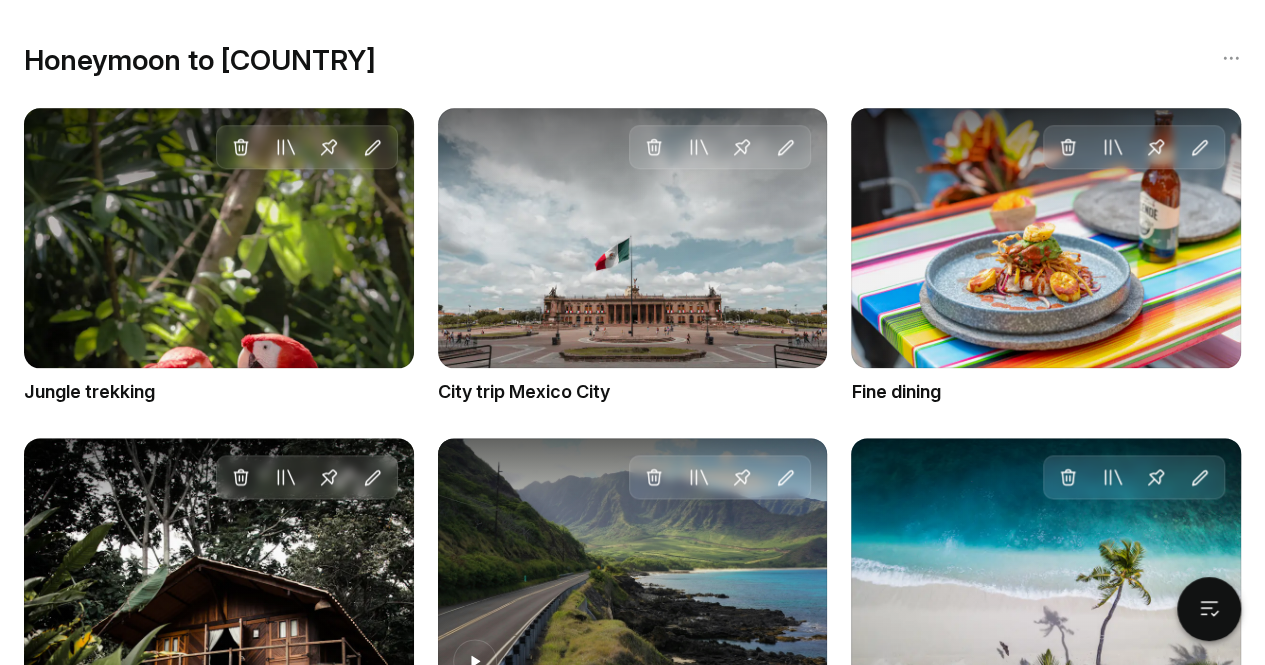 scroll, scrollTop: 1006, scrollLeft: 0, axis: vertical 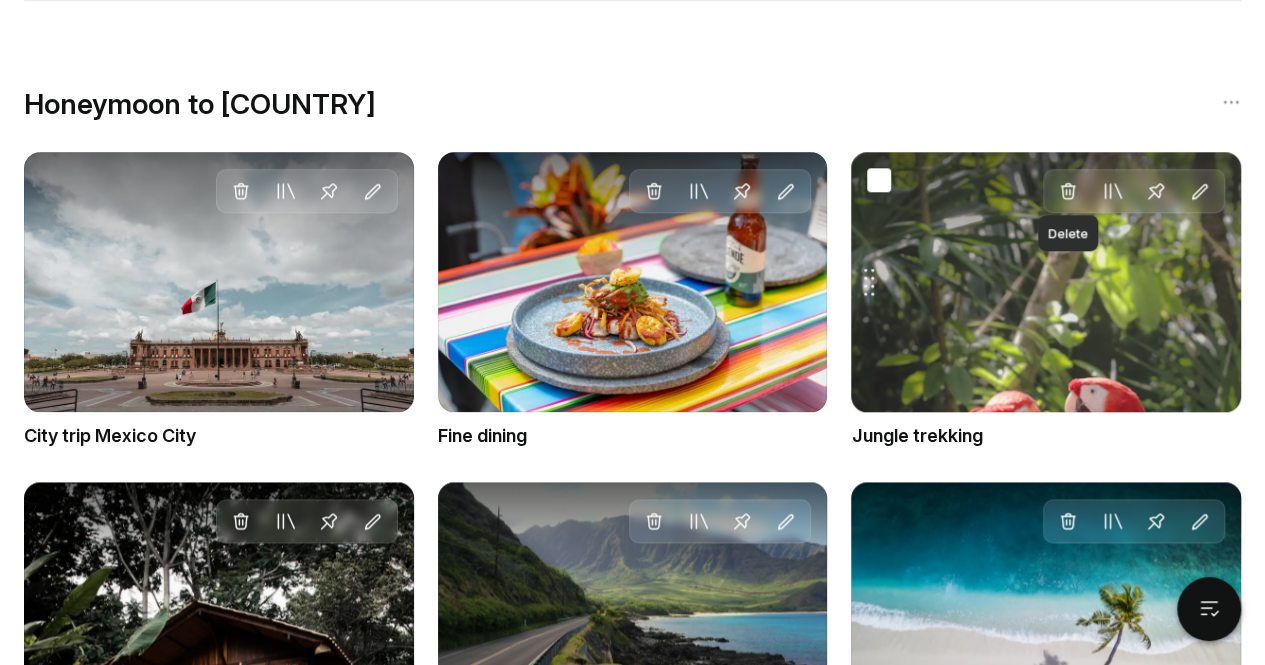 click at bounding box center [1068, 191] 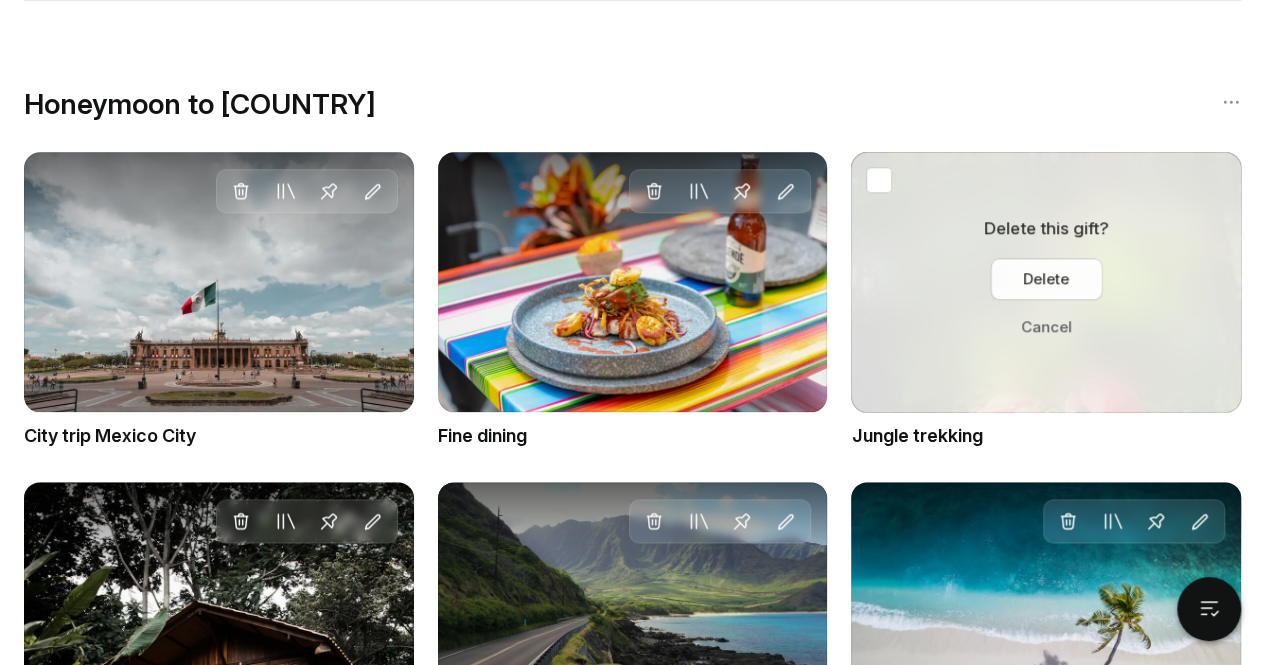 click on "Delete" at bounding box center [1046, 279] 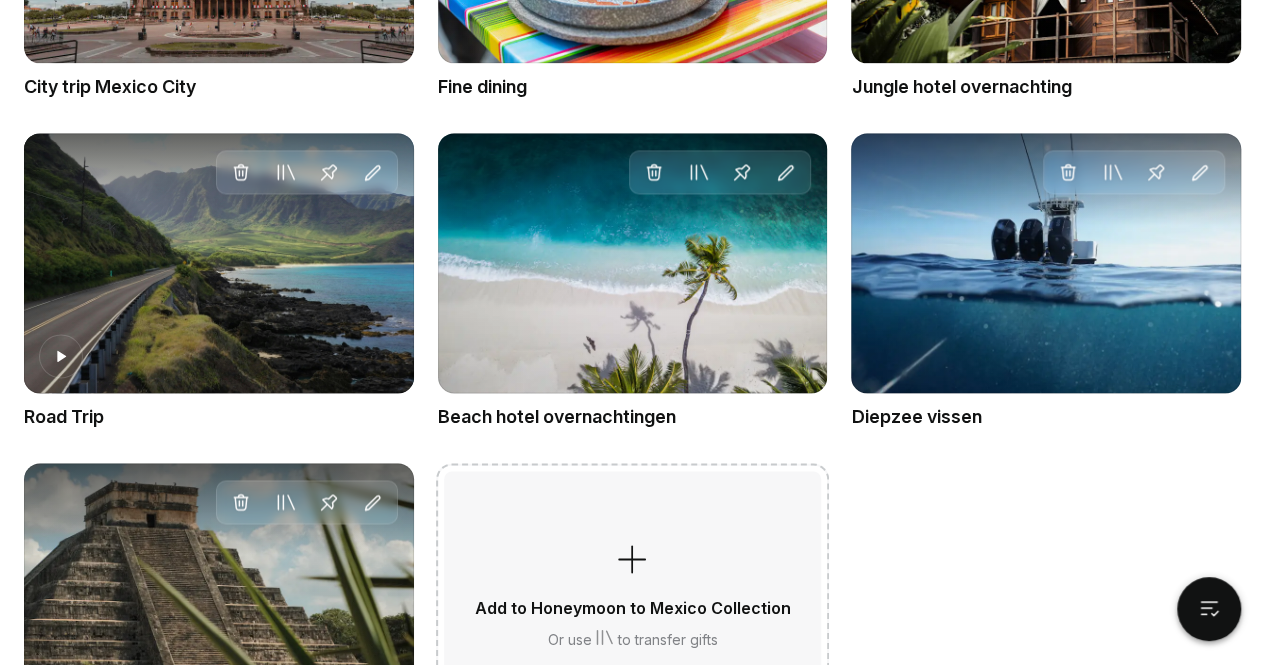 scroll, scrollTop: 1340, scrollLeft: 0, axis: vertical 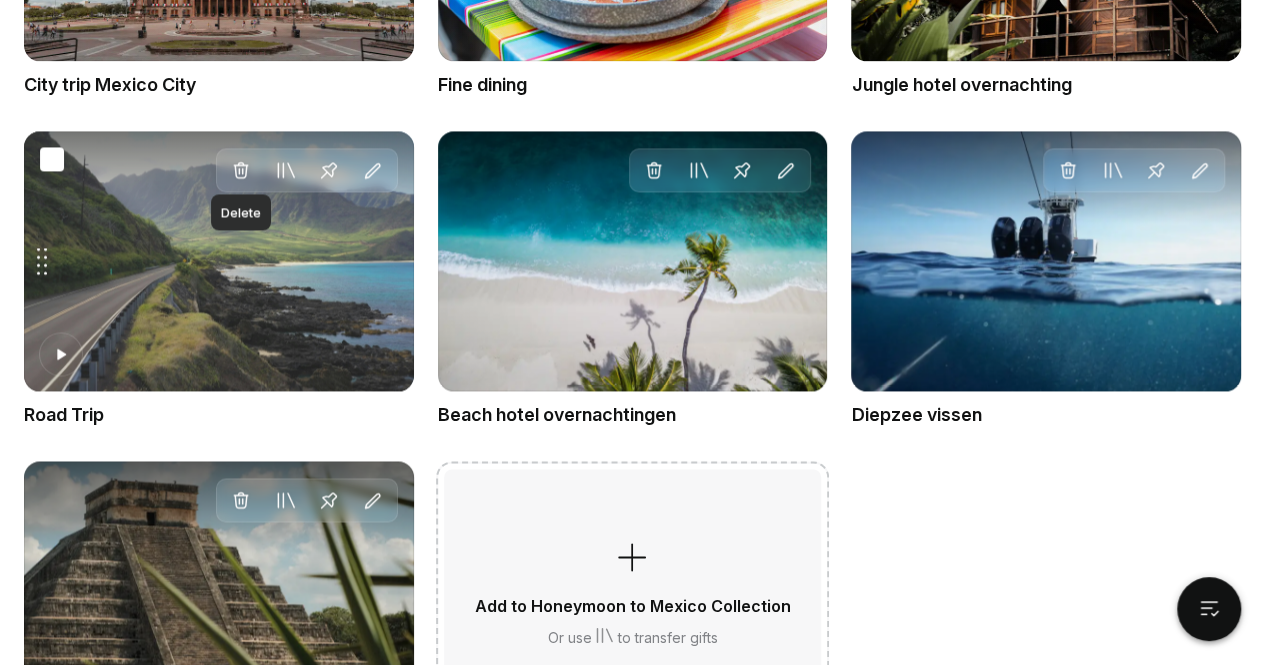 click at bounding box center [241, 170] 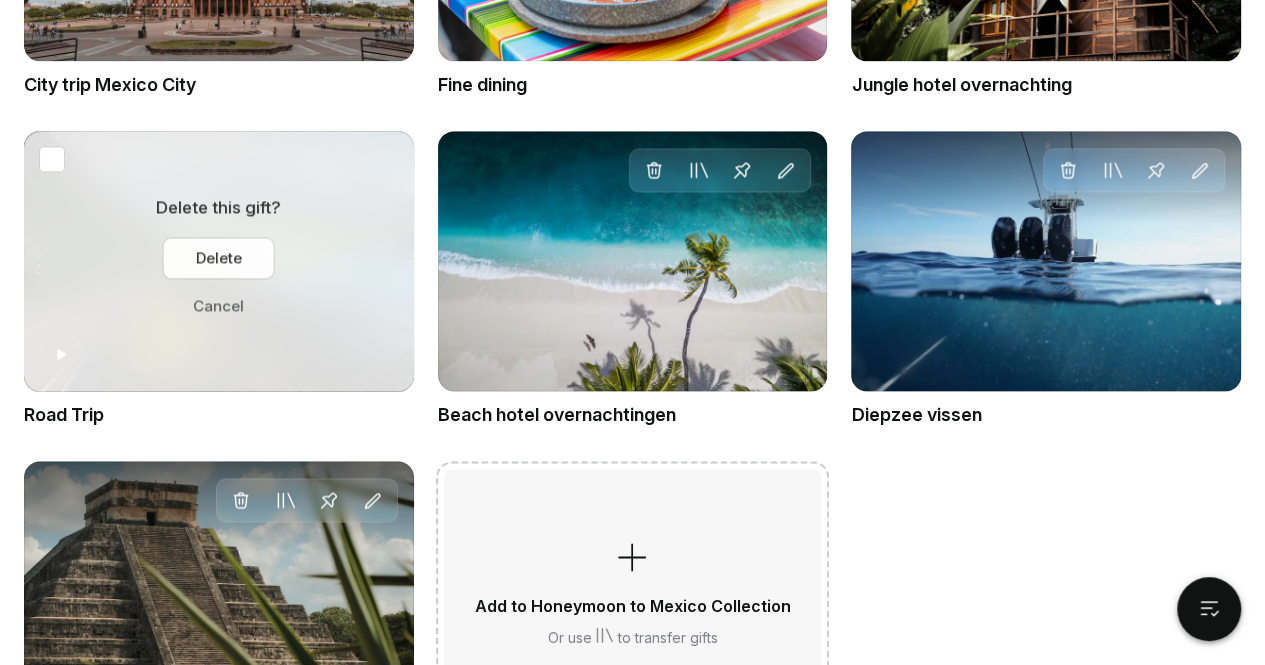click on "Delete" at bounding box center [219, 258] 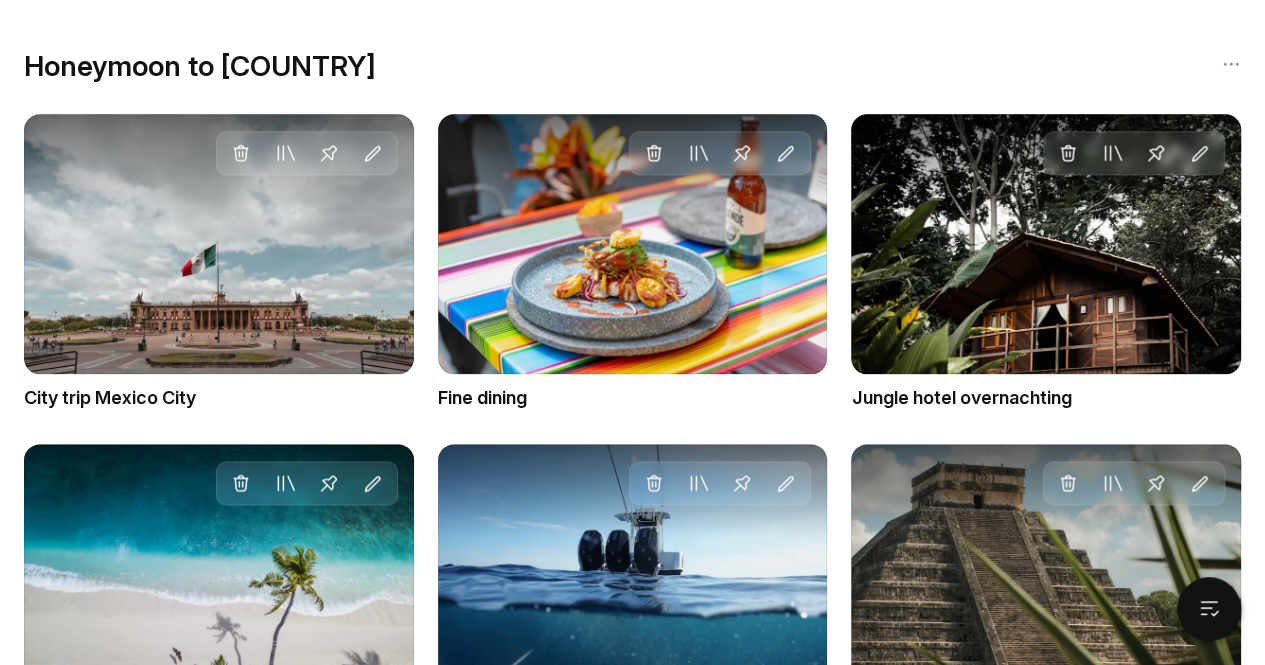scroll, scrollTop: 1026, scrollLeft: 0, axis: vertical 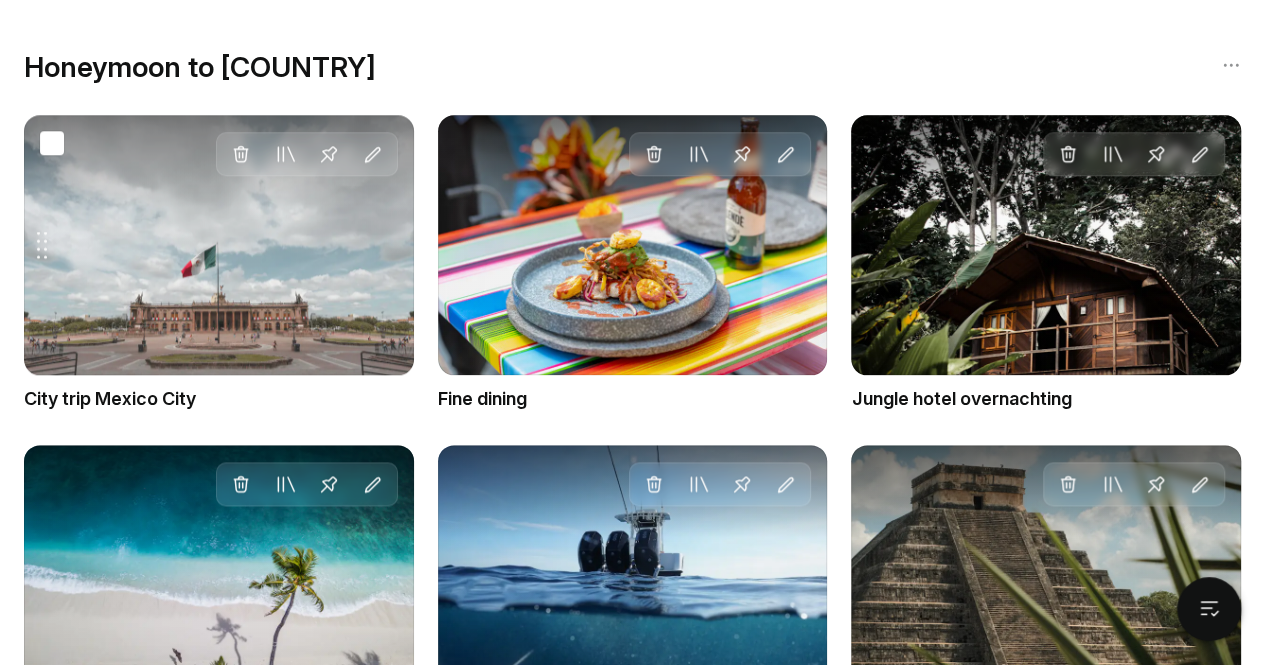 click on "Drag gift
Delete
Move to Collection
Pin
Edit" at bounding box center [219, 245] 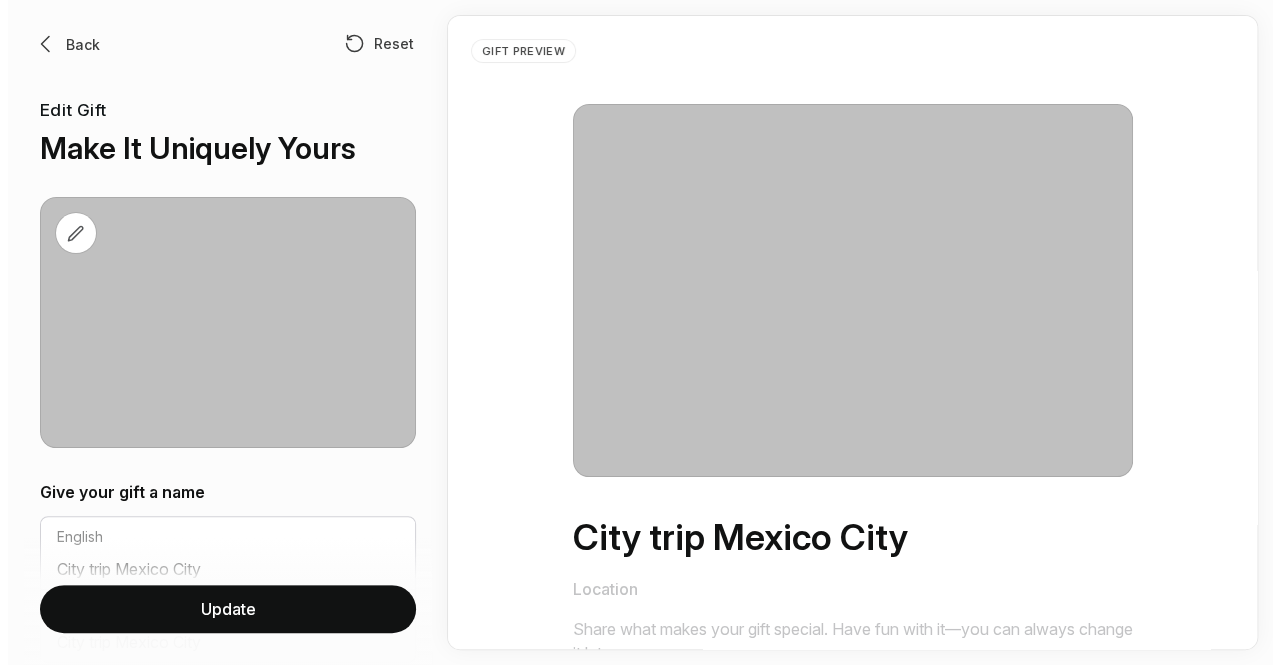 scroll, scrollTop: 0, scrollLeft: 0, axis: both 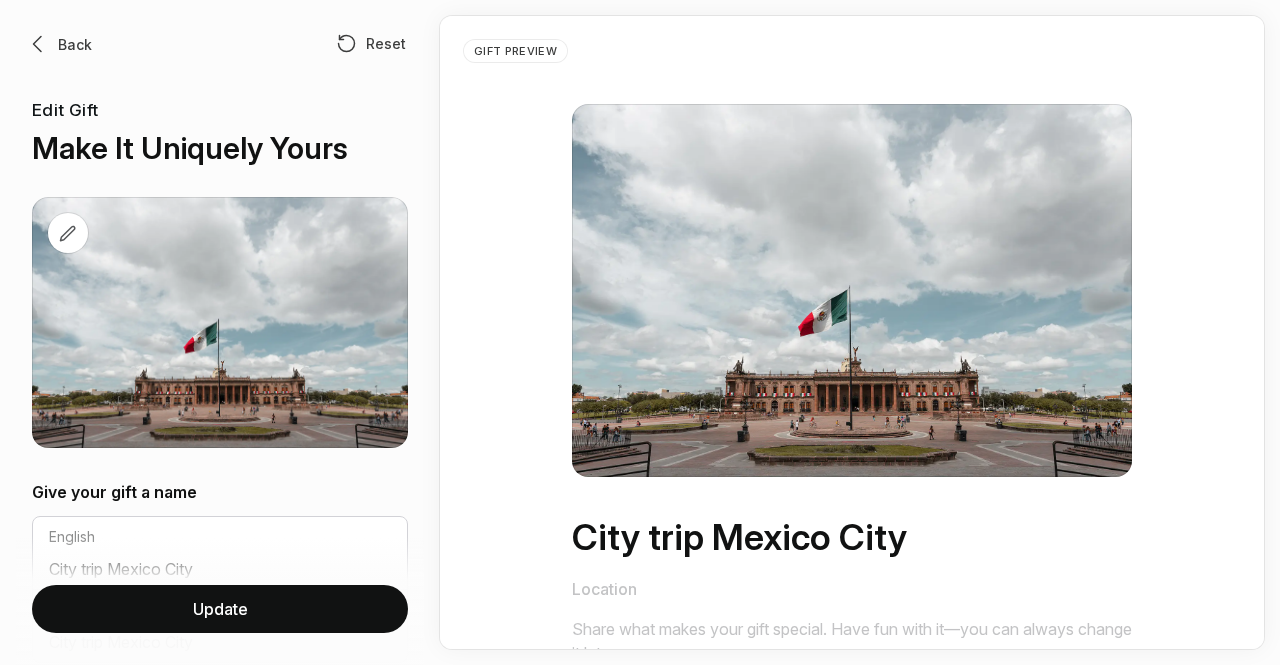 click at bounding box center (38, 44) 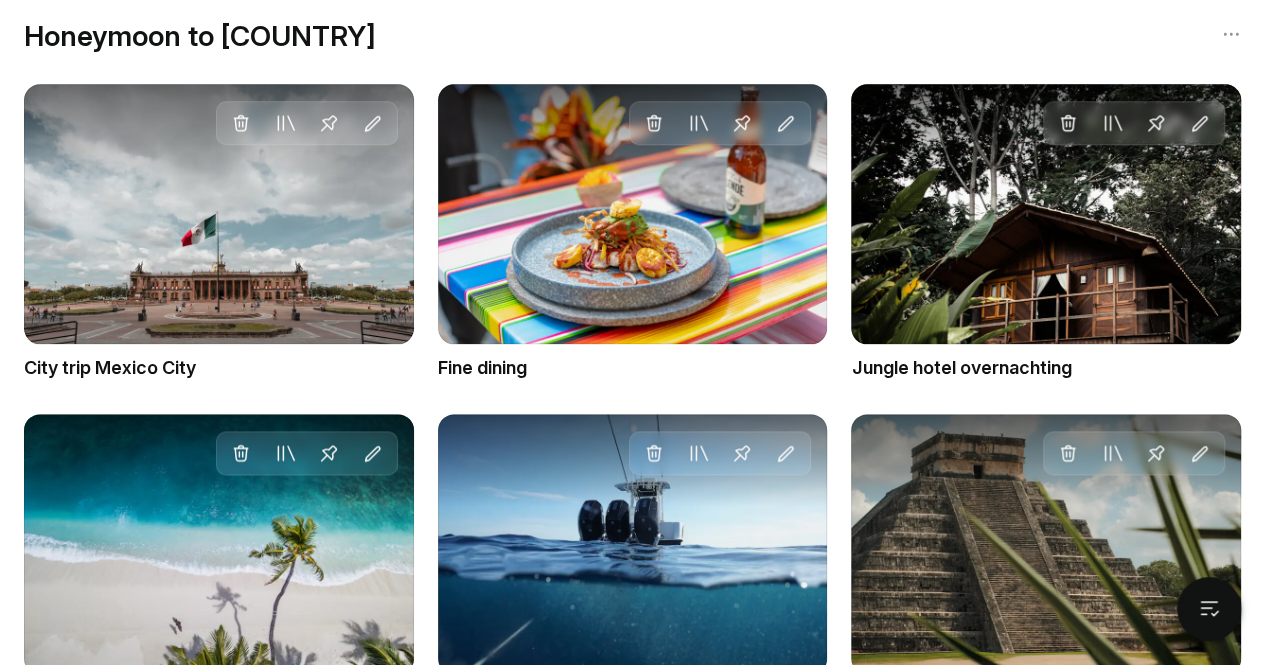 scroll, scrollTop: 1067, scrollLeft: 0, axis: vertical 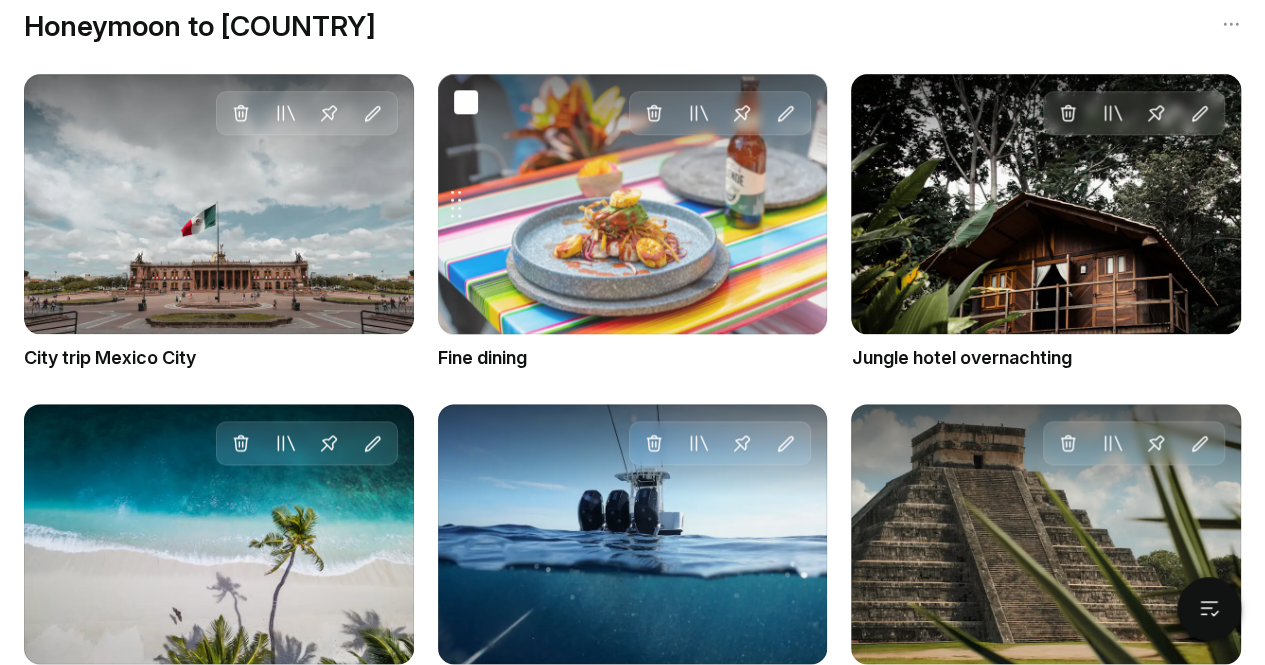click on "Drag gift
Delete
Move to Collection
Pin
Edit" at bounding box center (633, 204) 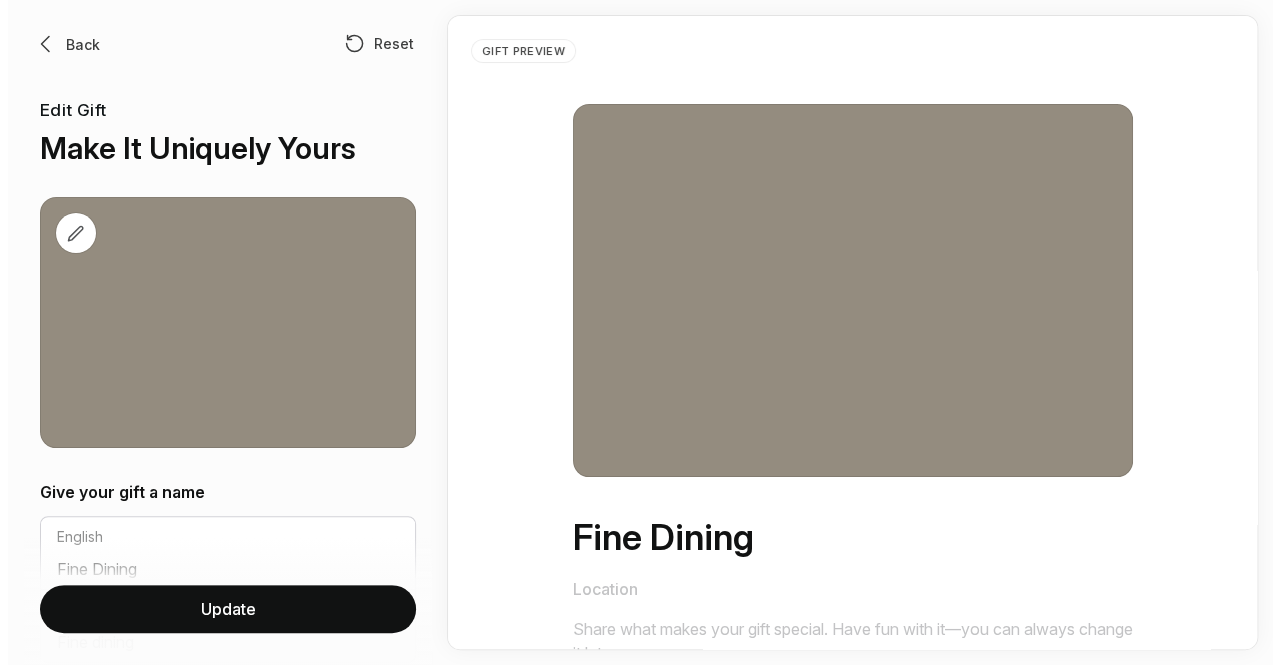 scroll, scrollTop: 0, scrollLeft: 0, axis: both 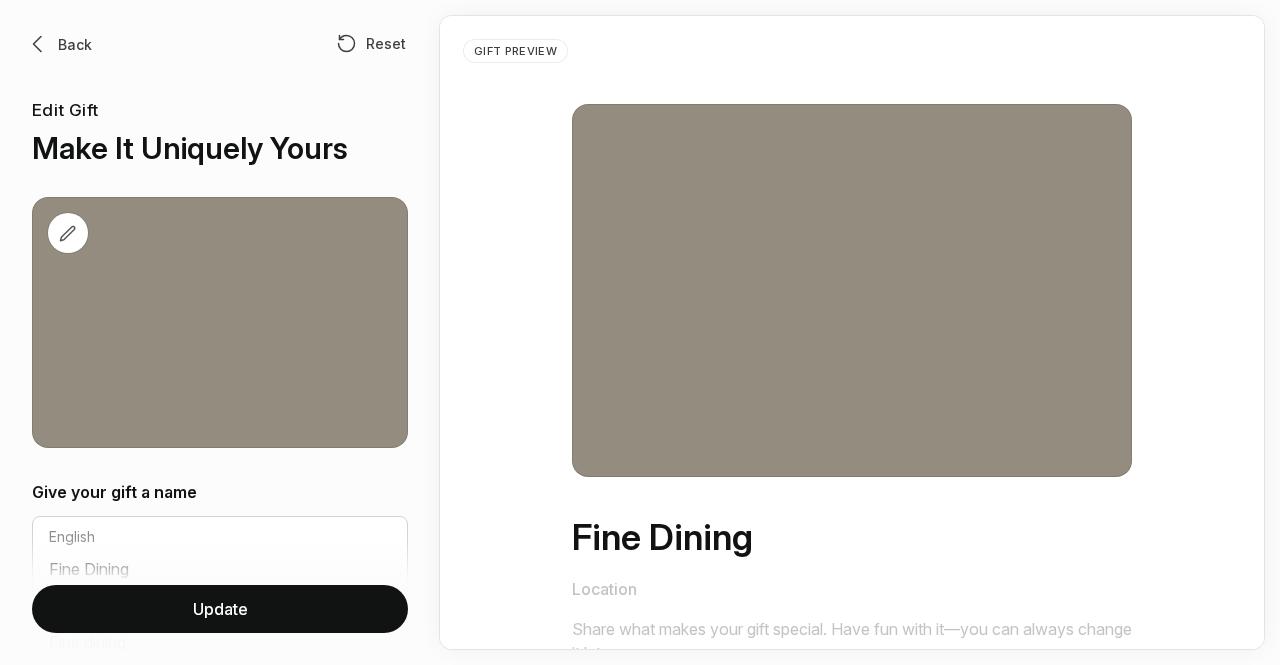 click at bounding box center (38, 44) 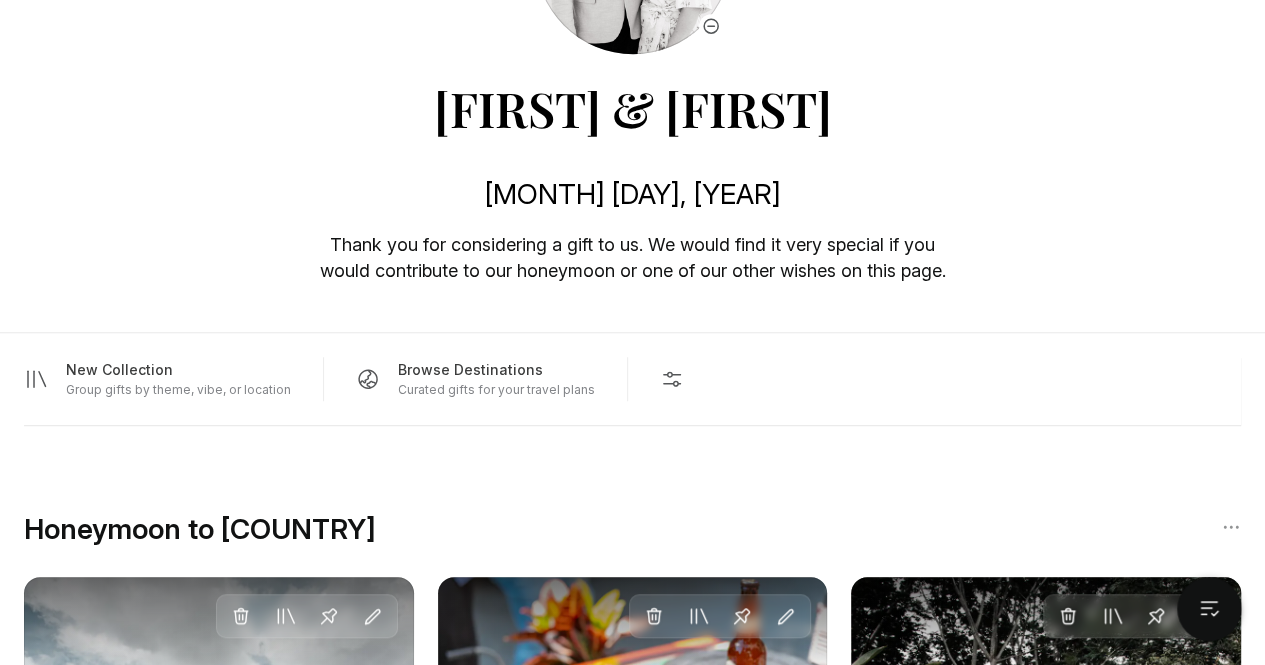 scroll, scrollTop: 658, scrollLeft: 0, axis: vertical 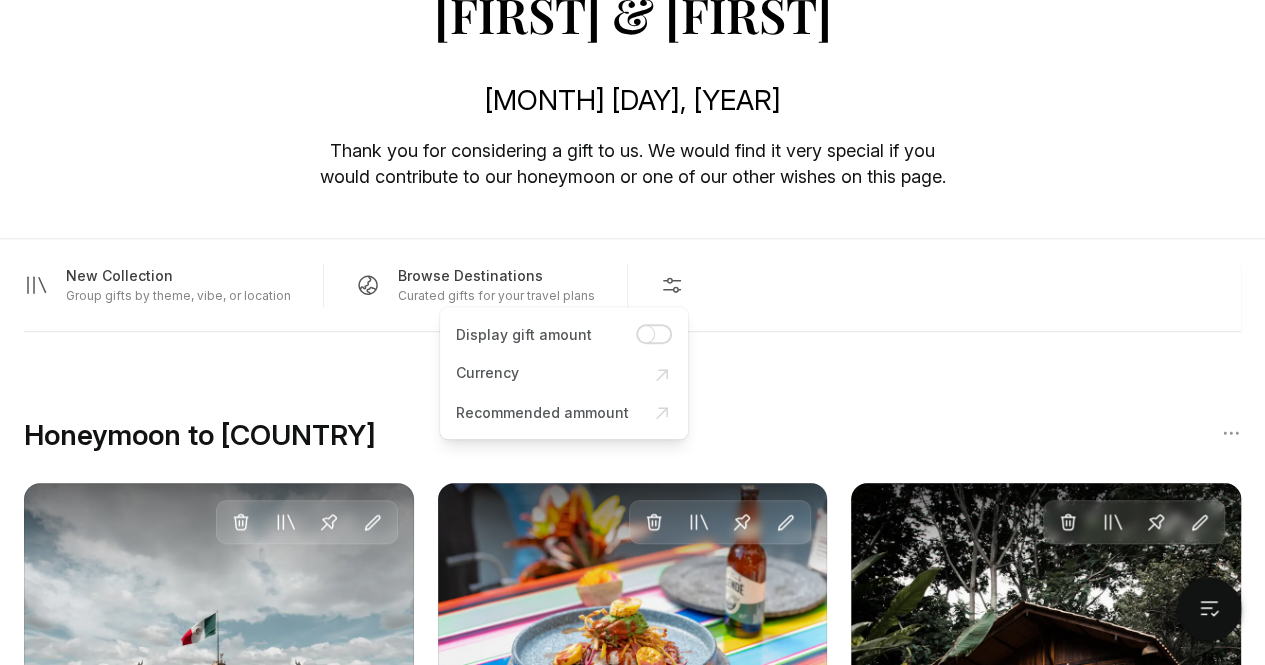 click at bounding box center [672, 285] 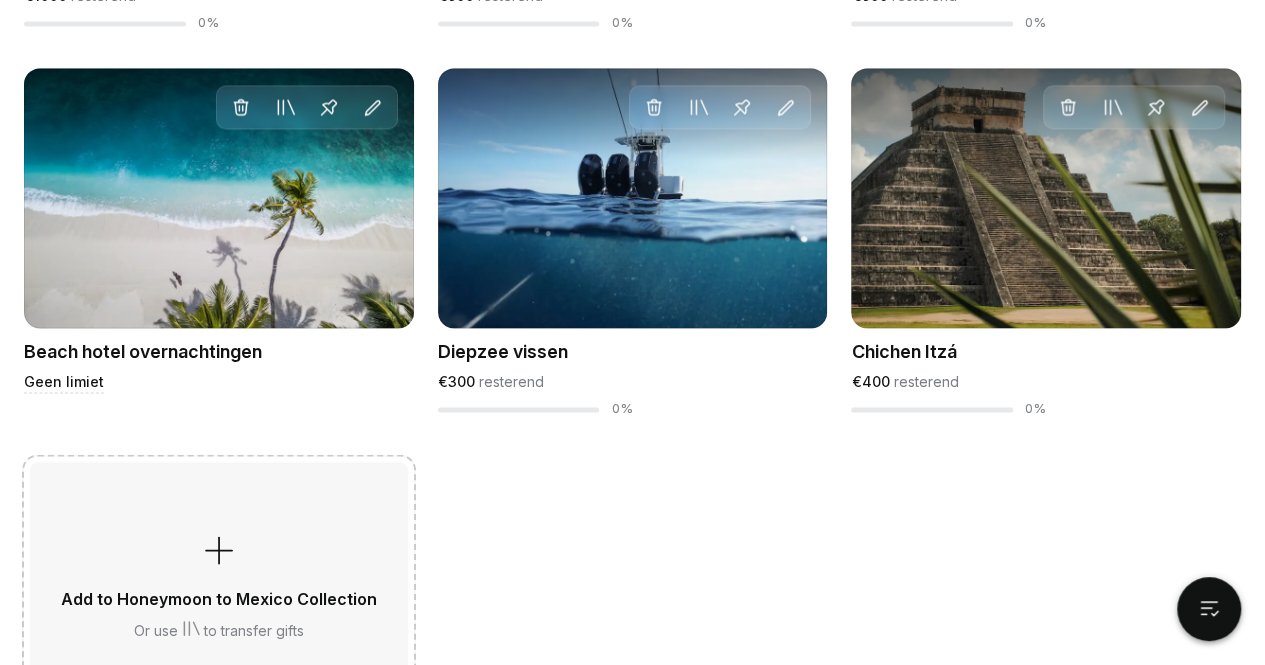 scroll, scrollTop: 1410, scrollLeft: 0, axis: vertical 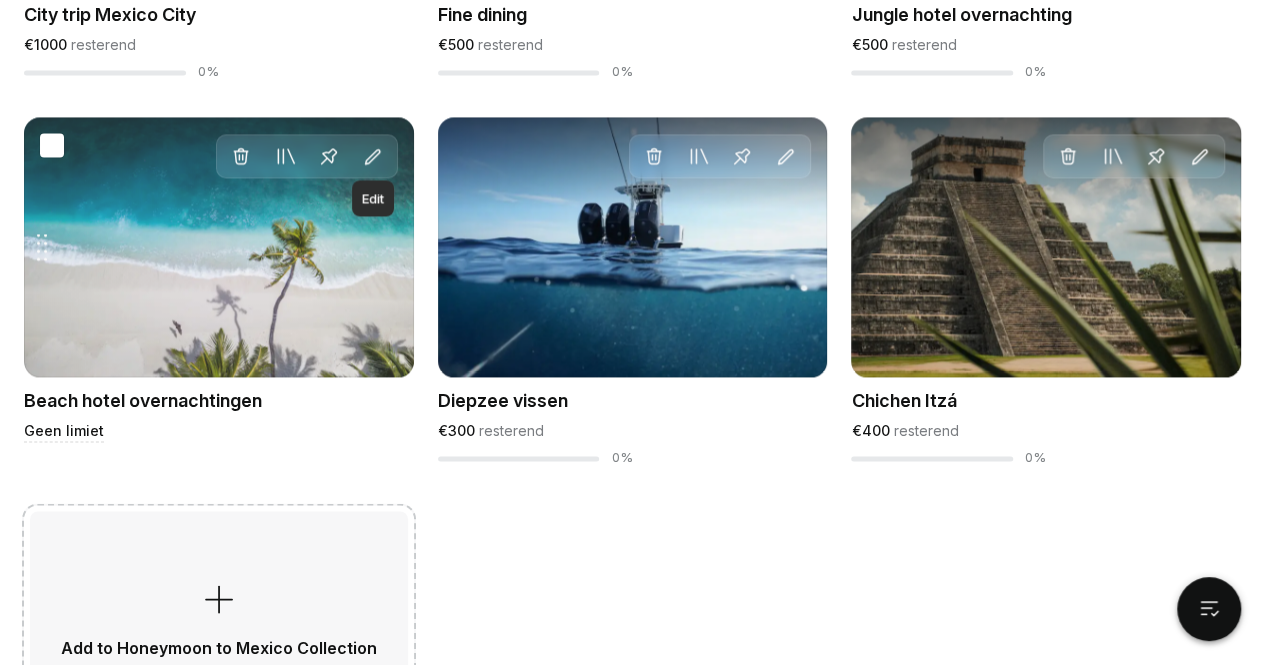 click at bounding box center [373, 157] 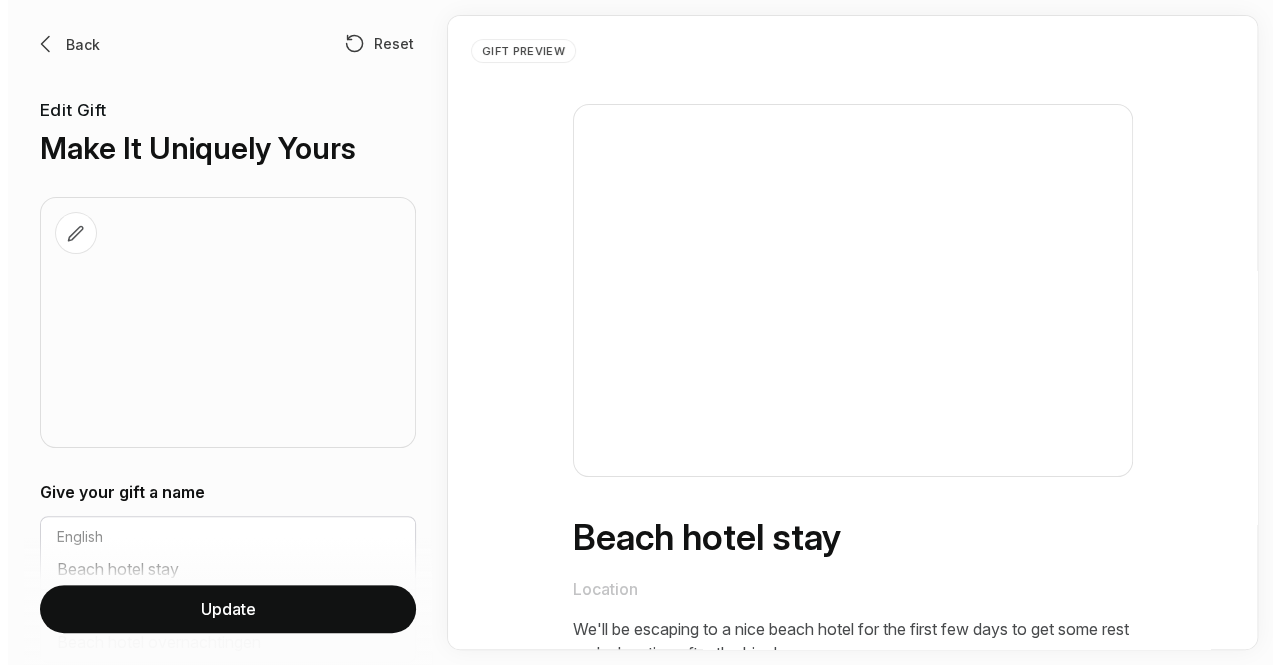 scroll, scrollTop: 0, scrollLeft: 0, axis: both 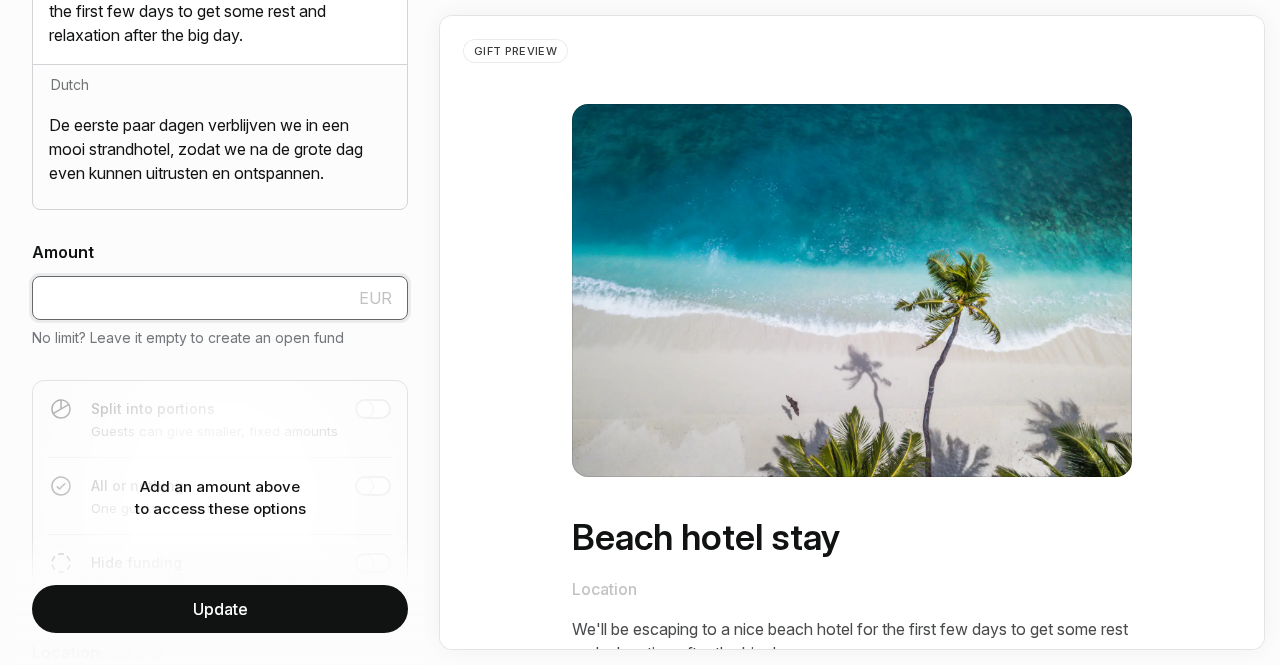 click at bounding box center [220, 298] 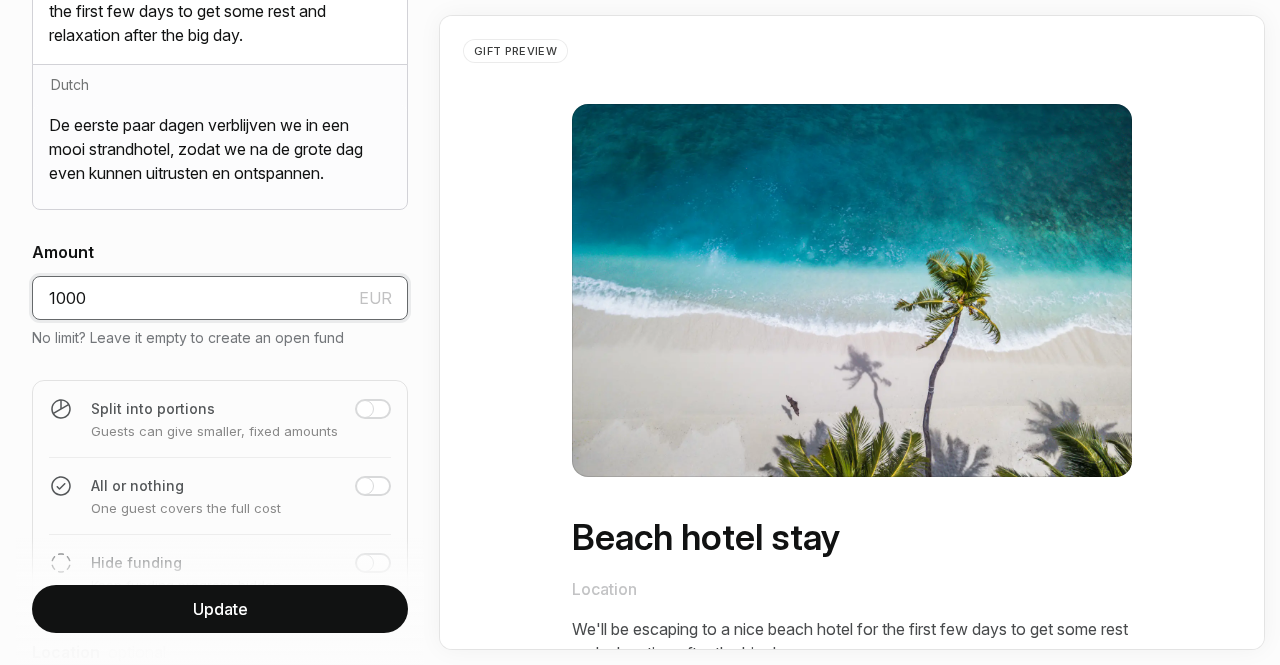 type on "1000" 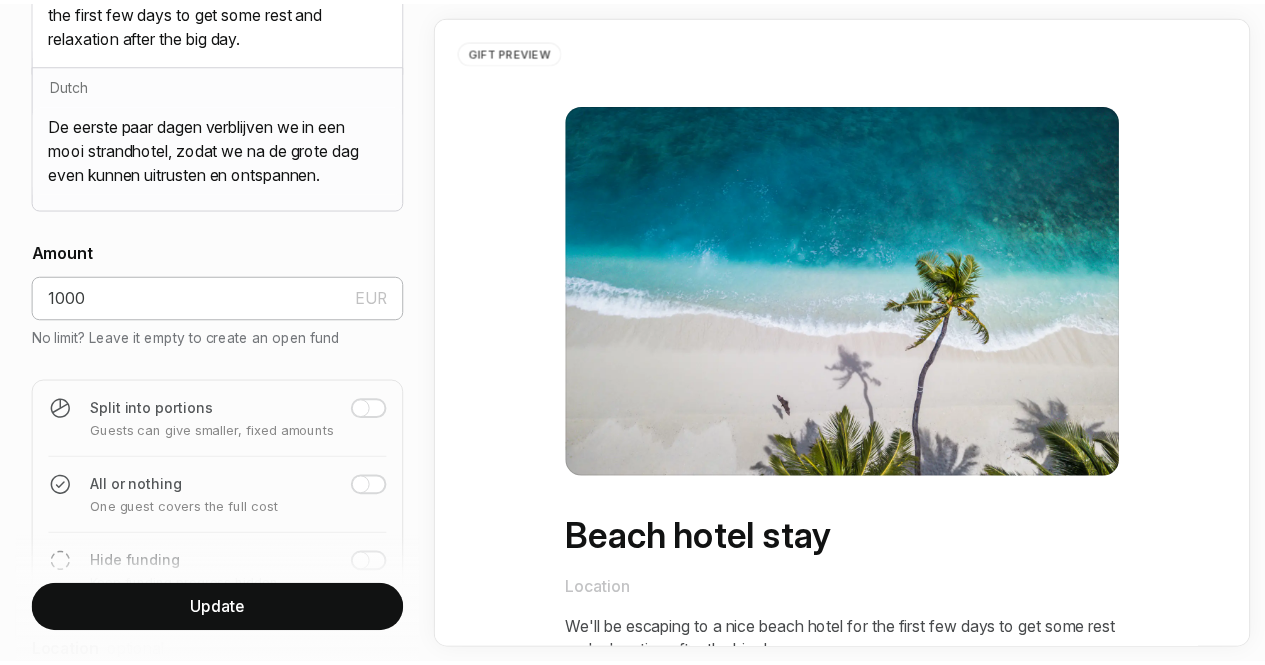 scroll, scrollTop: 933, scrollLeft: 0, axis: vertical 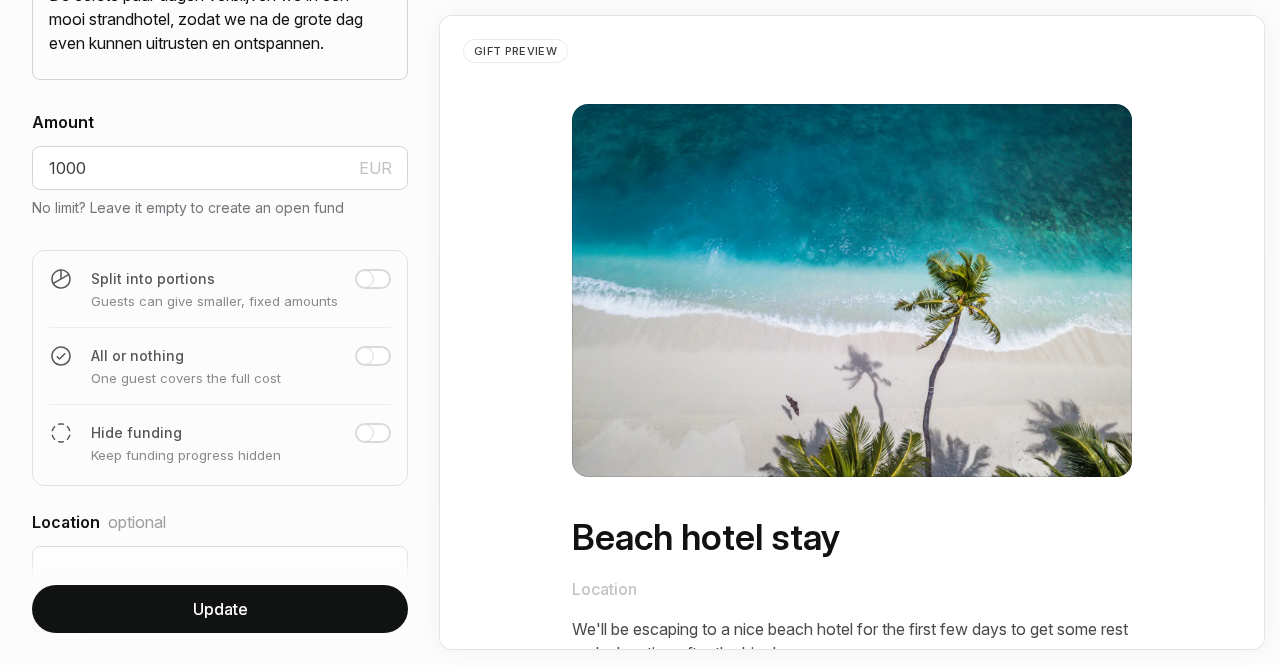 click on "Update" at bounding box center (220, 609) 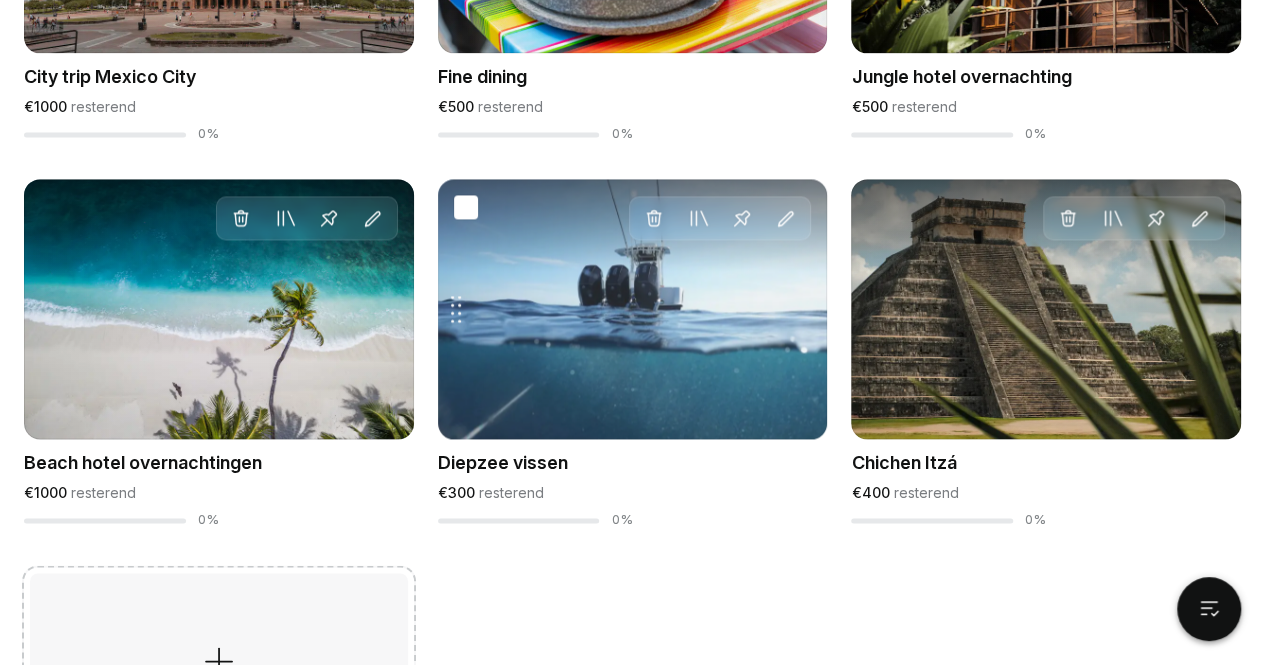 scroll, scrollTop: 1349, scrollLeft: 0, axis: vertical 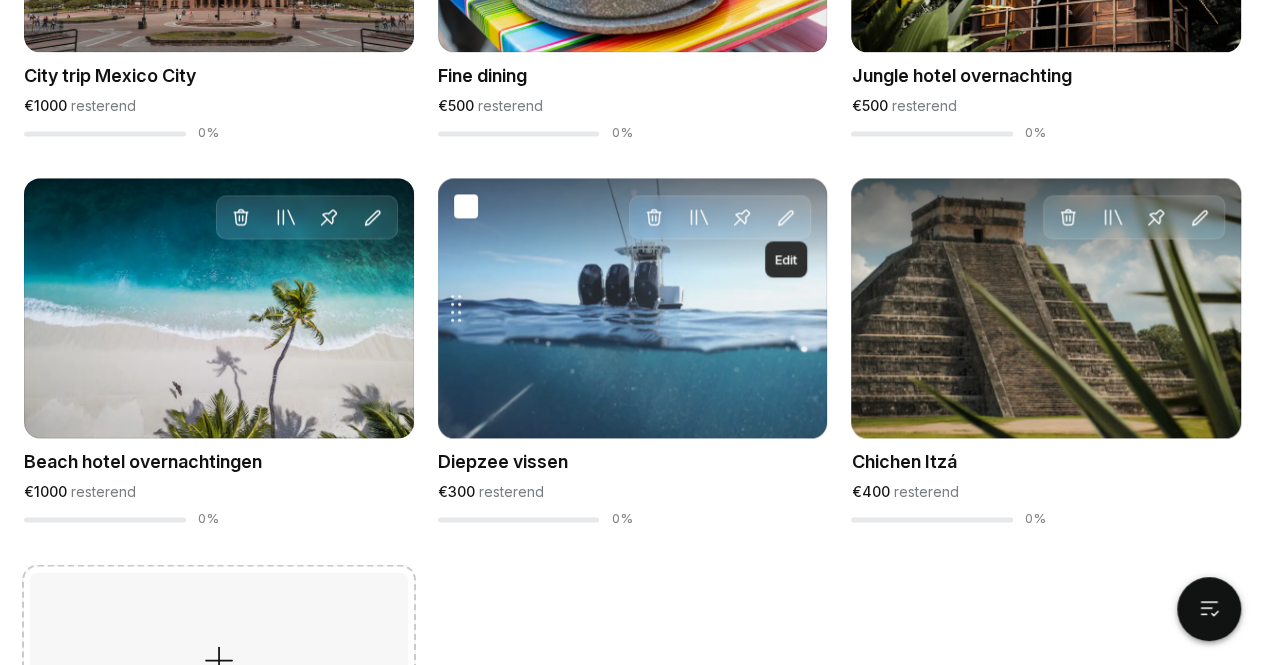 click at bounding box center [786, 218] 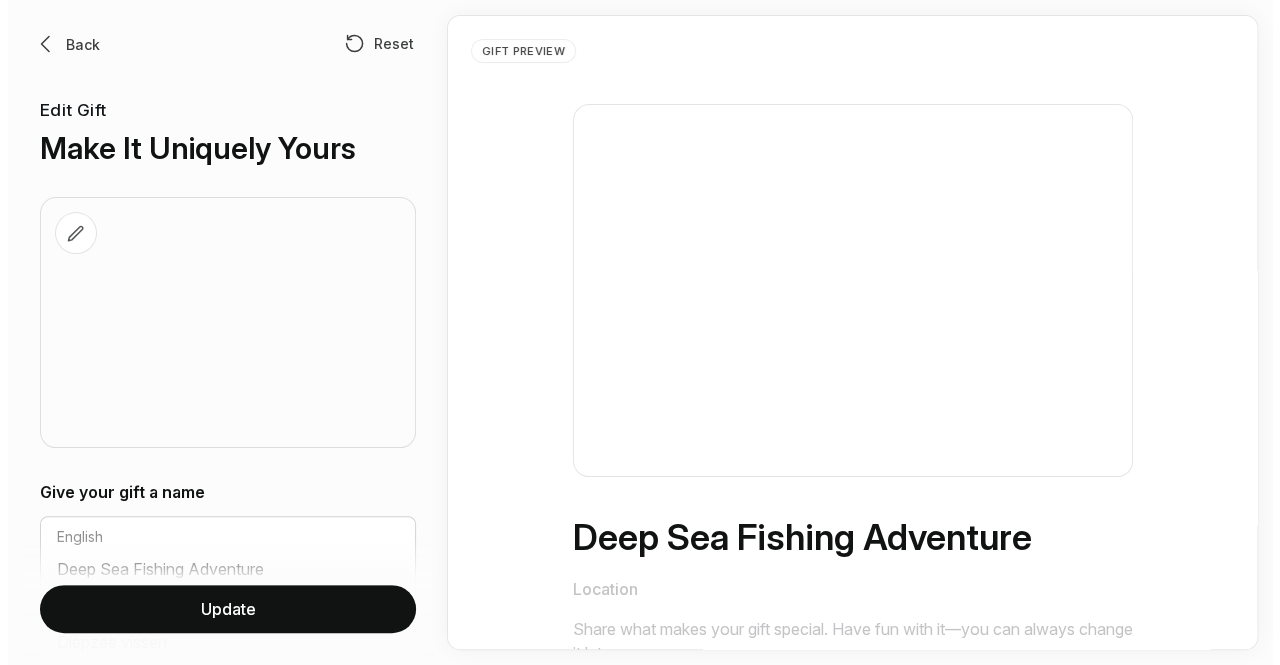 scroll, scrollTop: 0, scrollLeft: 0, axis: both 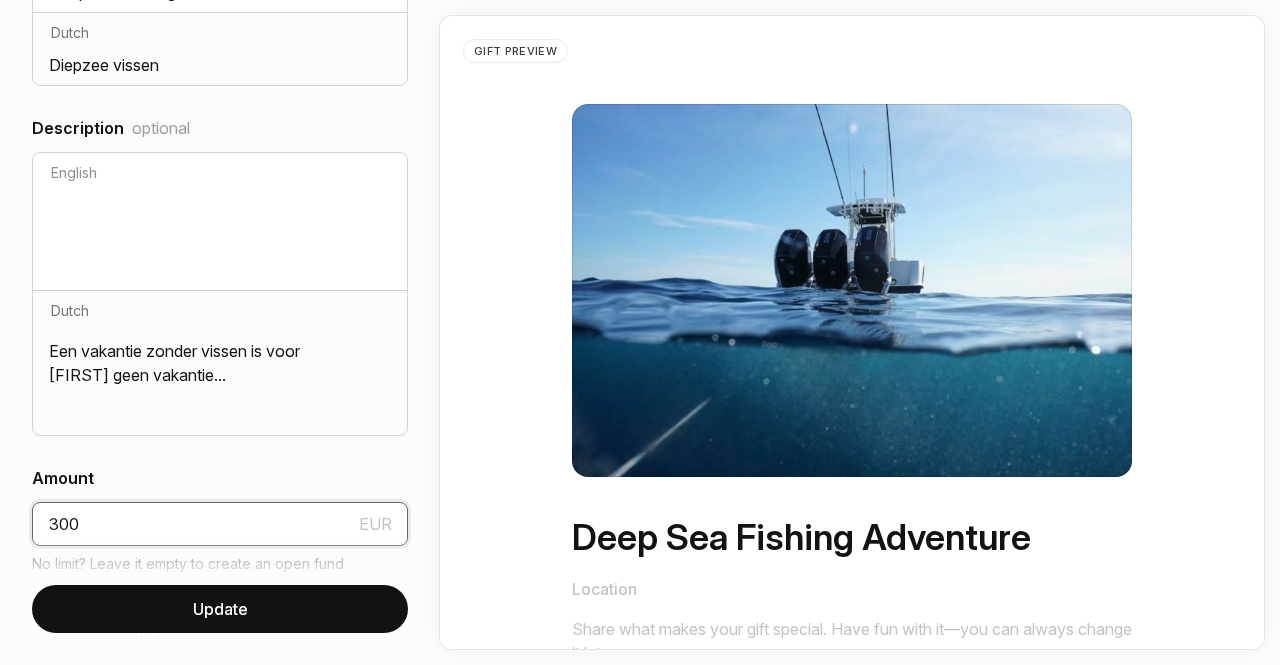 drag, startPoint x: 138, startPoint y: 521, endPoint x: 0, endPoint y: 525, distance: 138.05795 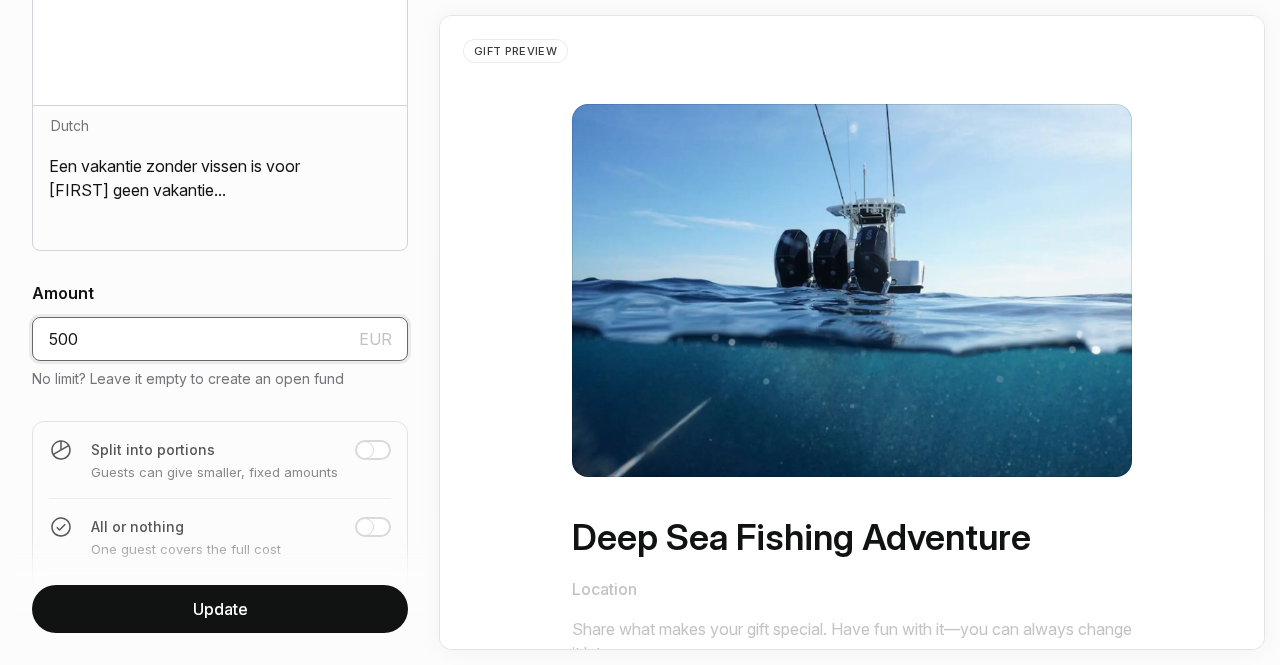 scroll, scrollTop: 763, scrollLeft: 0, axis: vertical 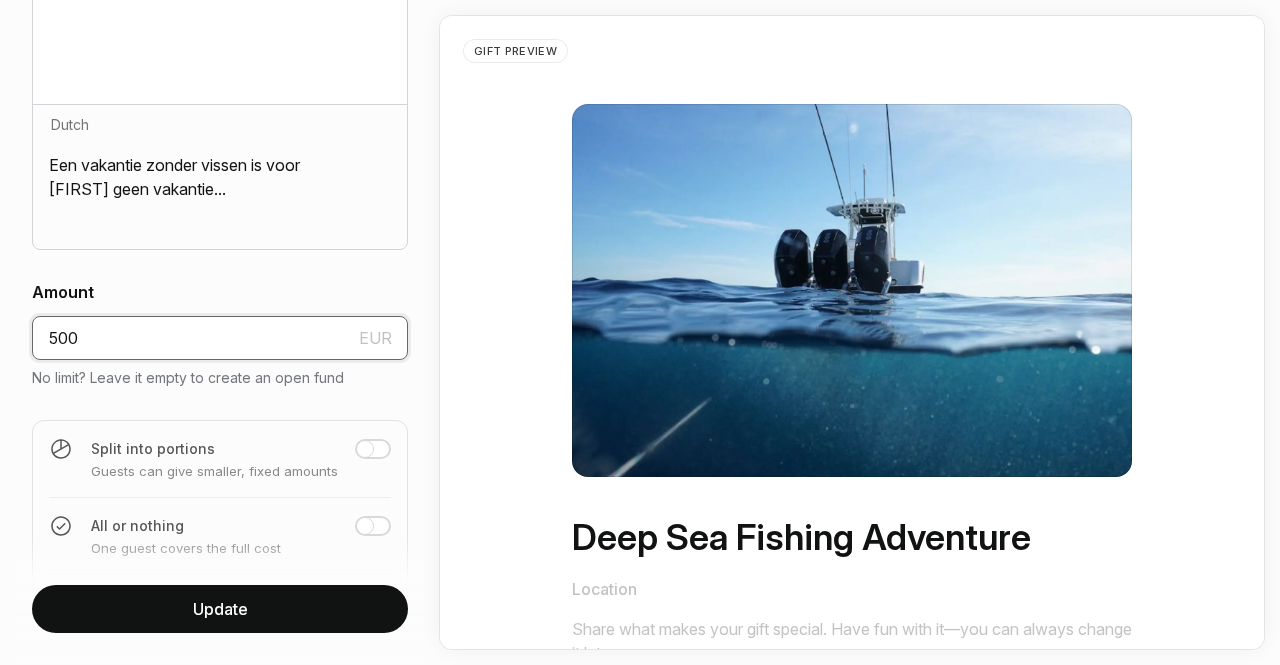 drag, startPoint x: 110, startPoint y: 334, endPoint x: 0, endPoint y: 339, distance: 110.11358 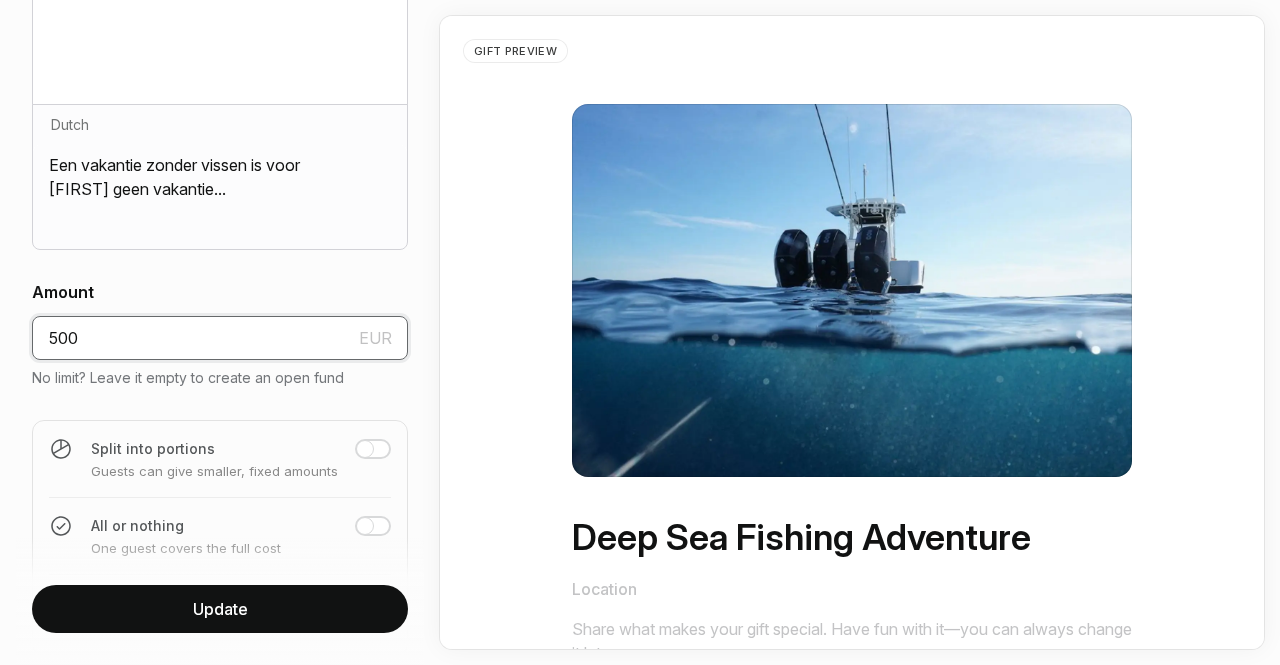 type on "500" 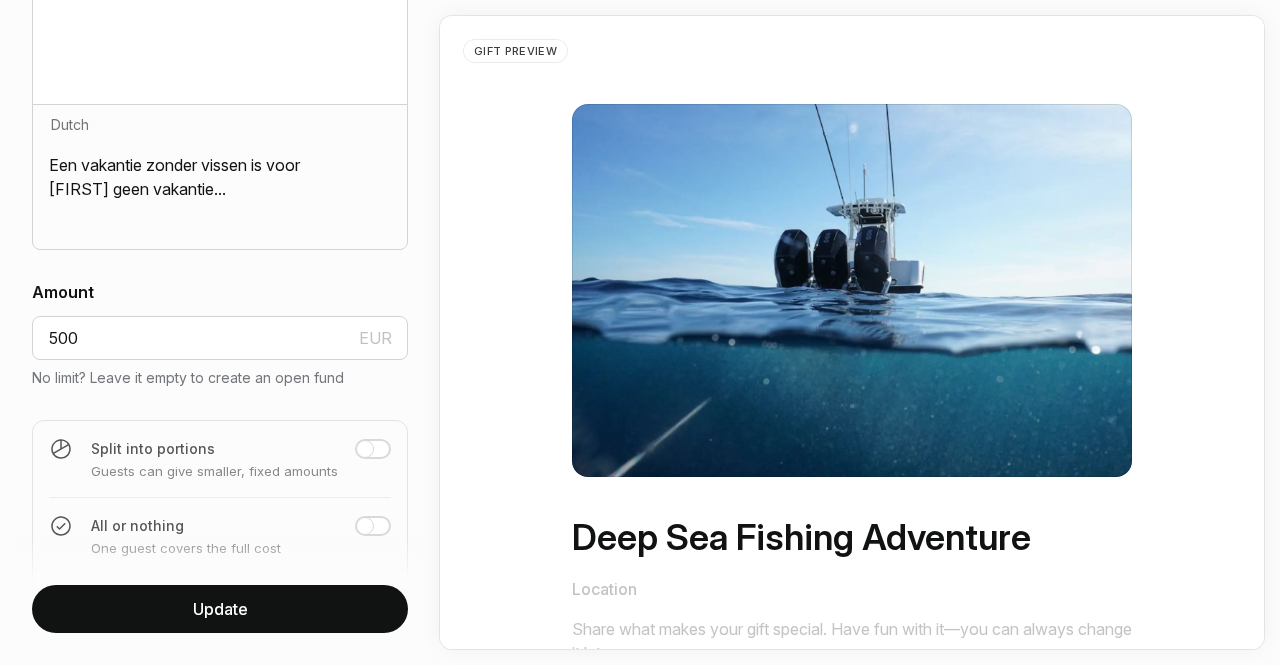 click on "Give your gift a name
English
[ACTIVITY]
[LANGUAGE] [LANGUAGE] [LANGUAGE] [LANGUAGE] [LANGUAGE]" at bounding box center [220, 337] 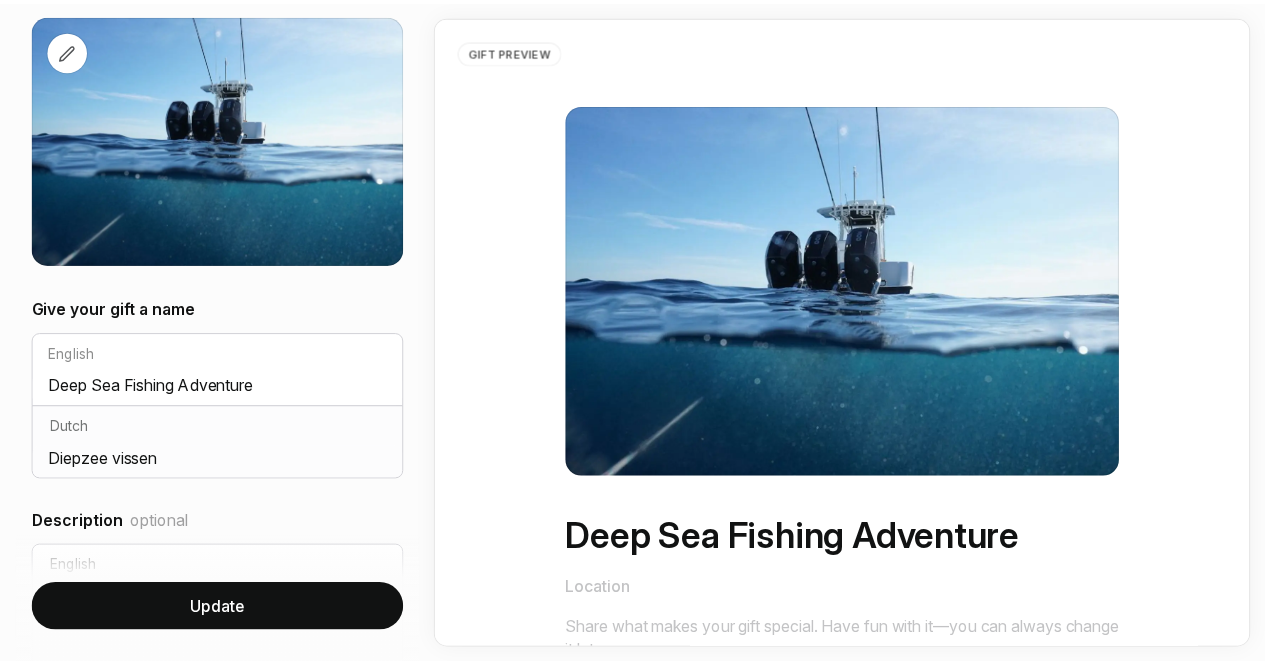 scroll, scrollTop: 0, scrollLeft: 0, axis: both 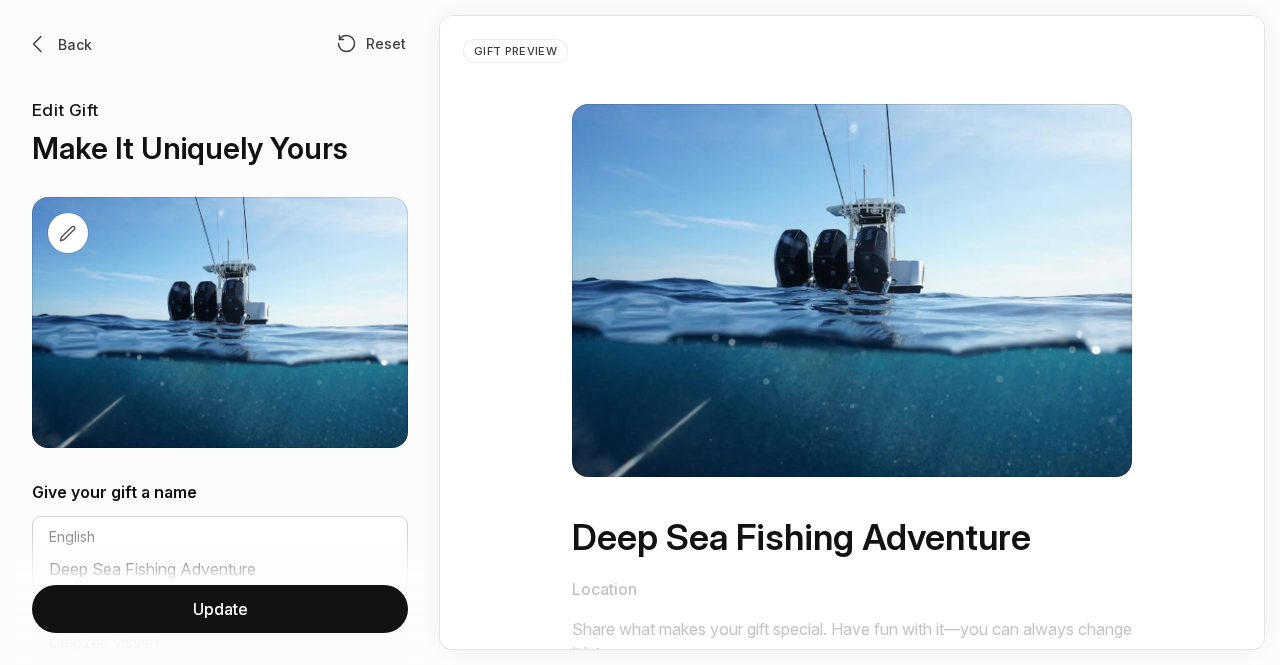 click at bounding box center [38, 44] 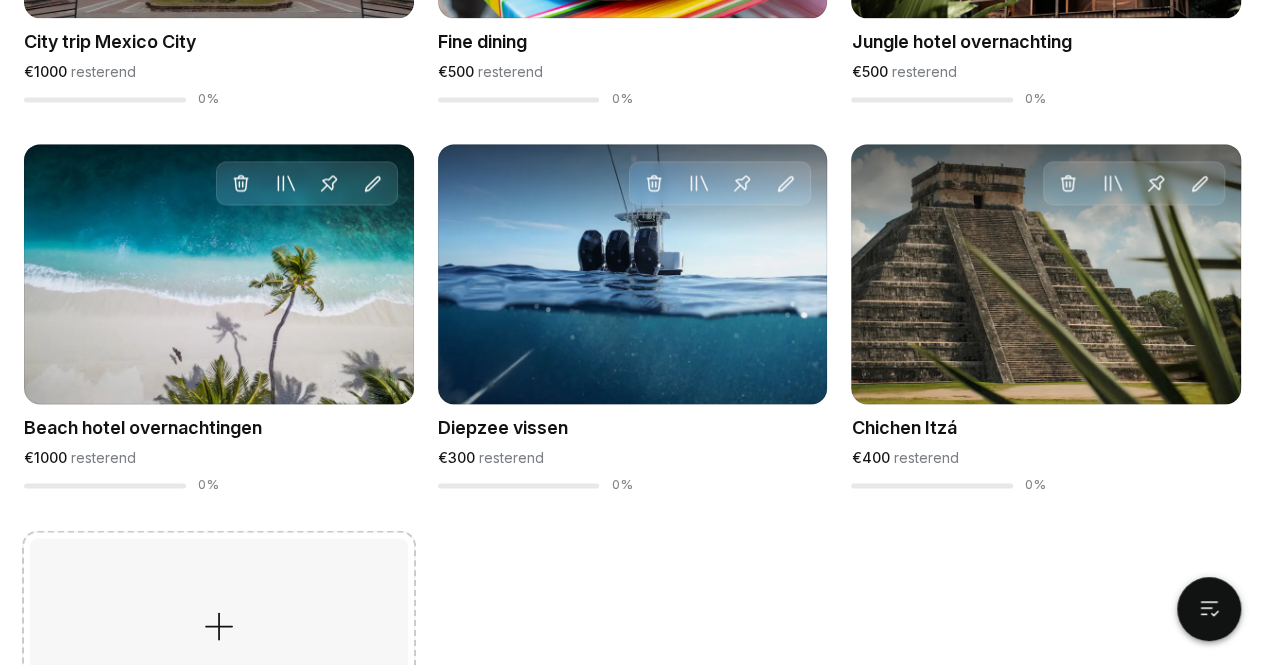 scroll, scrollTop: 1384, scrollLeft: 0, axis: vertical 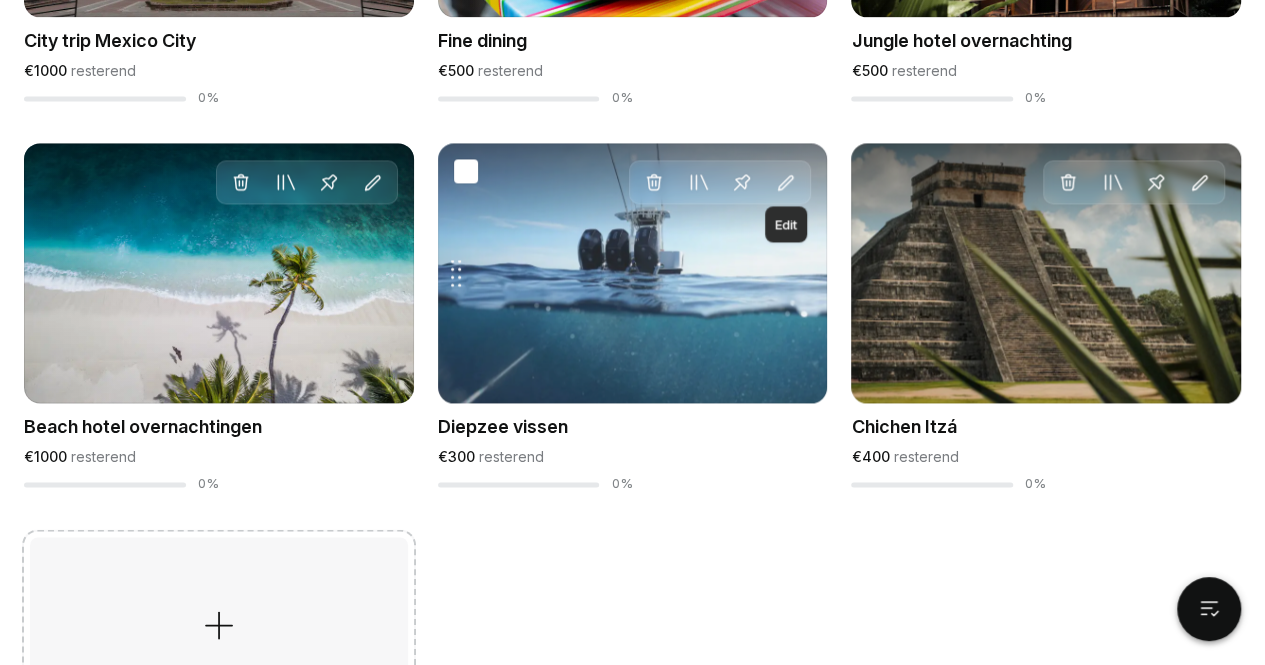 click at bounding box center (786, 183) 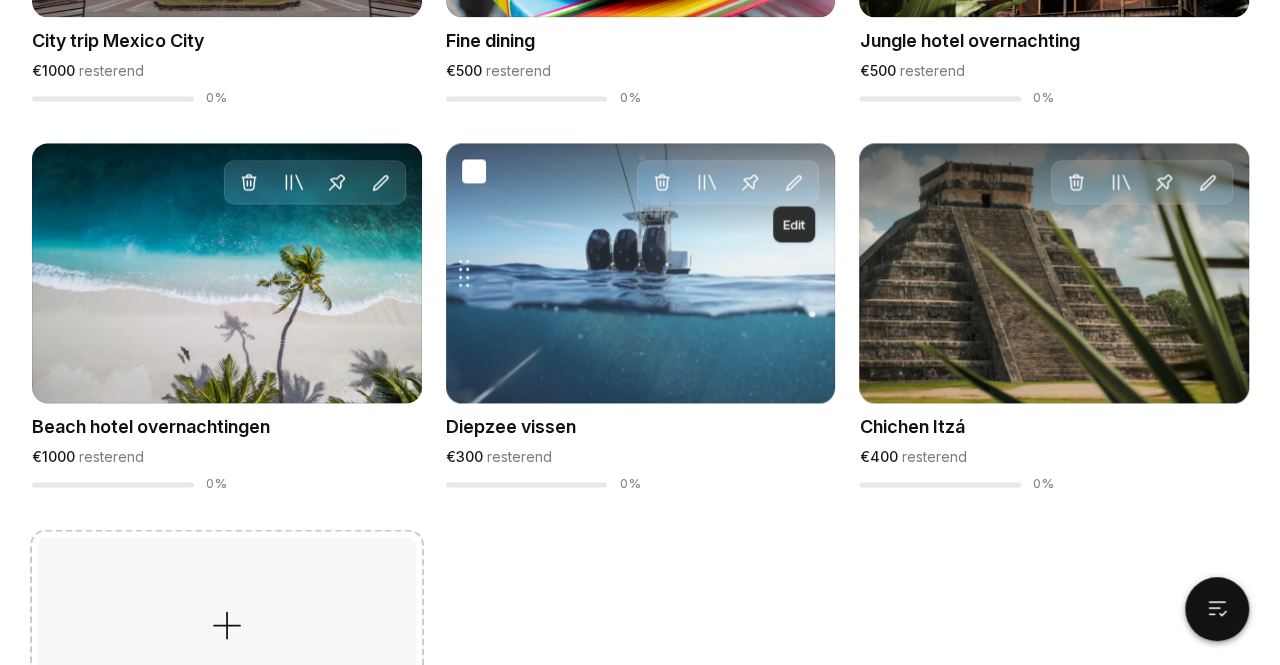 scroll, scrollTop: 0, scrollLeft: 0, axis: both 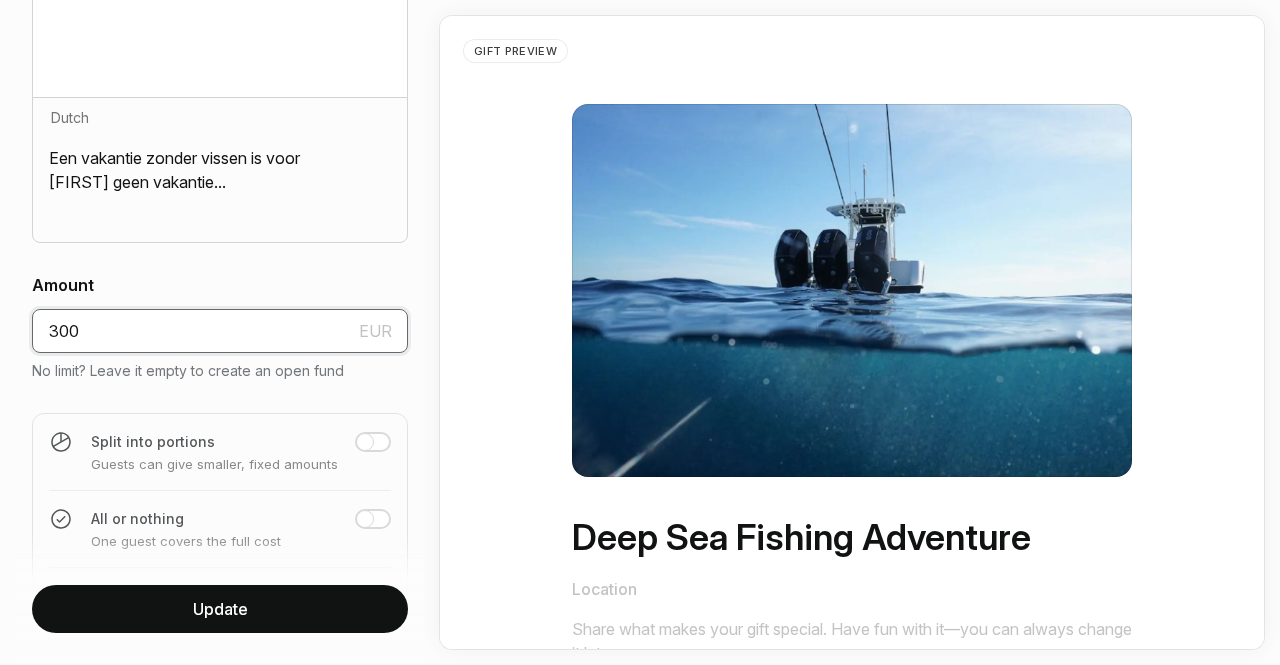 drag, startPoint x: 174, startPoint y: 325, endPoint x: 26, endPoint y: 333, distance: 148.21606 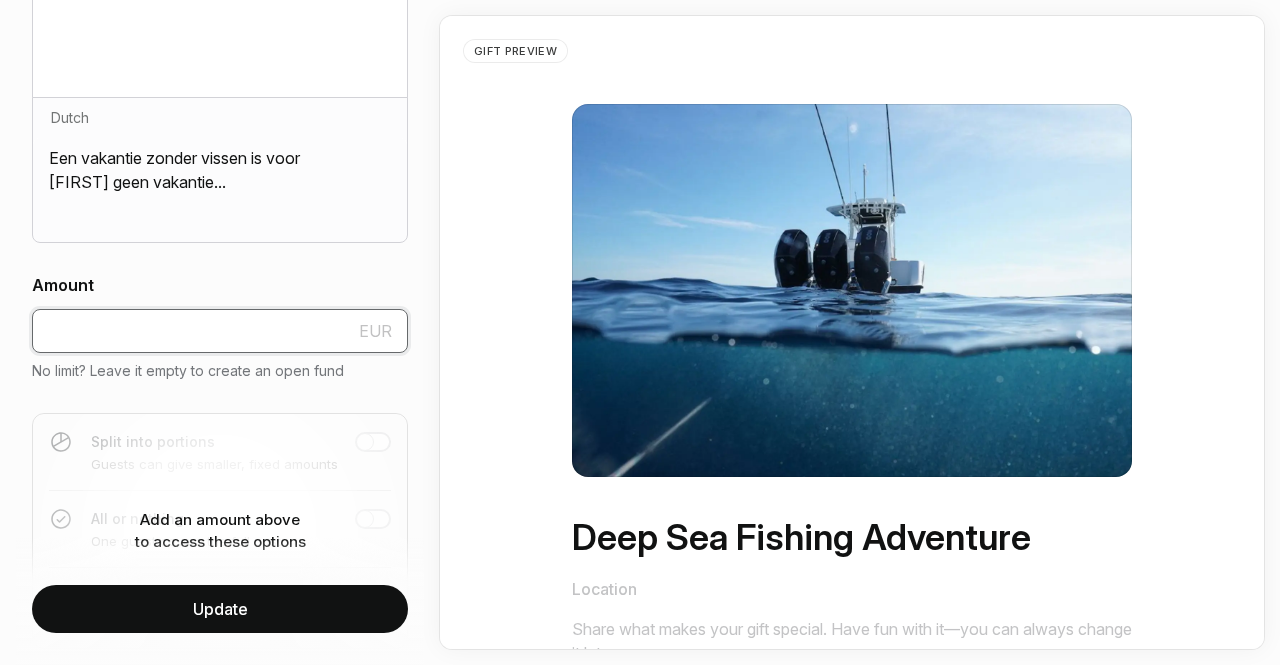 type 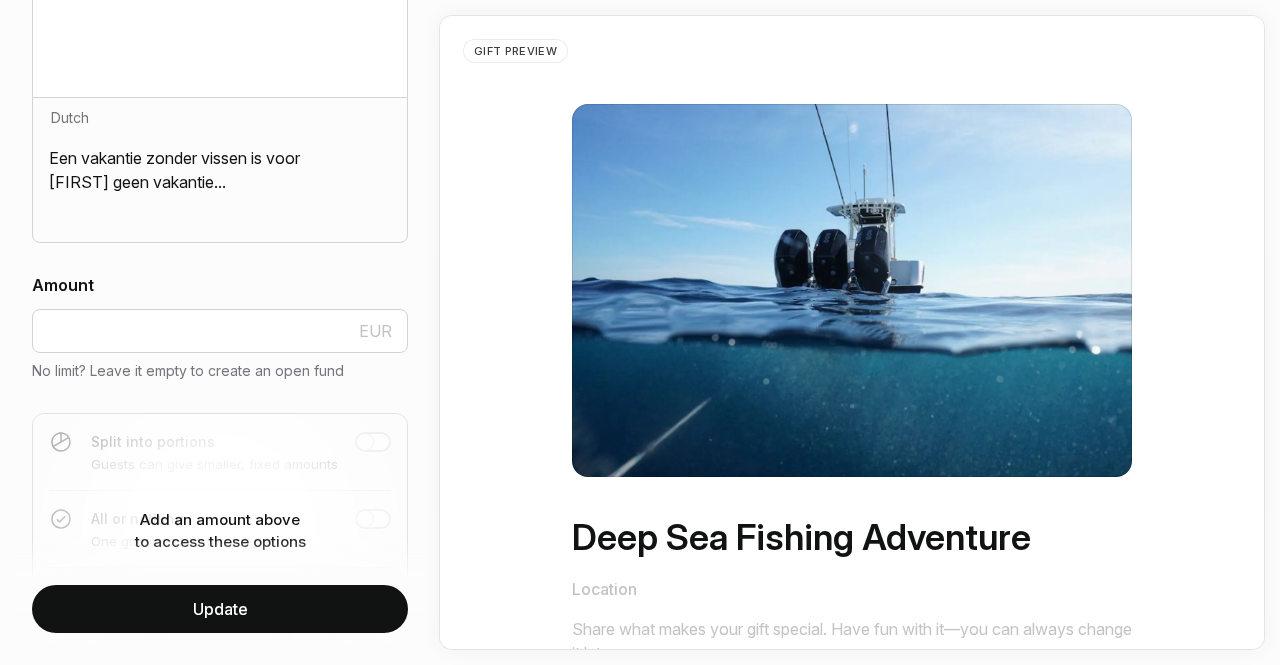 click on "Update" at bounding box center (220, 609) 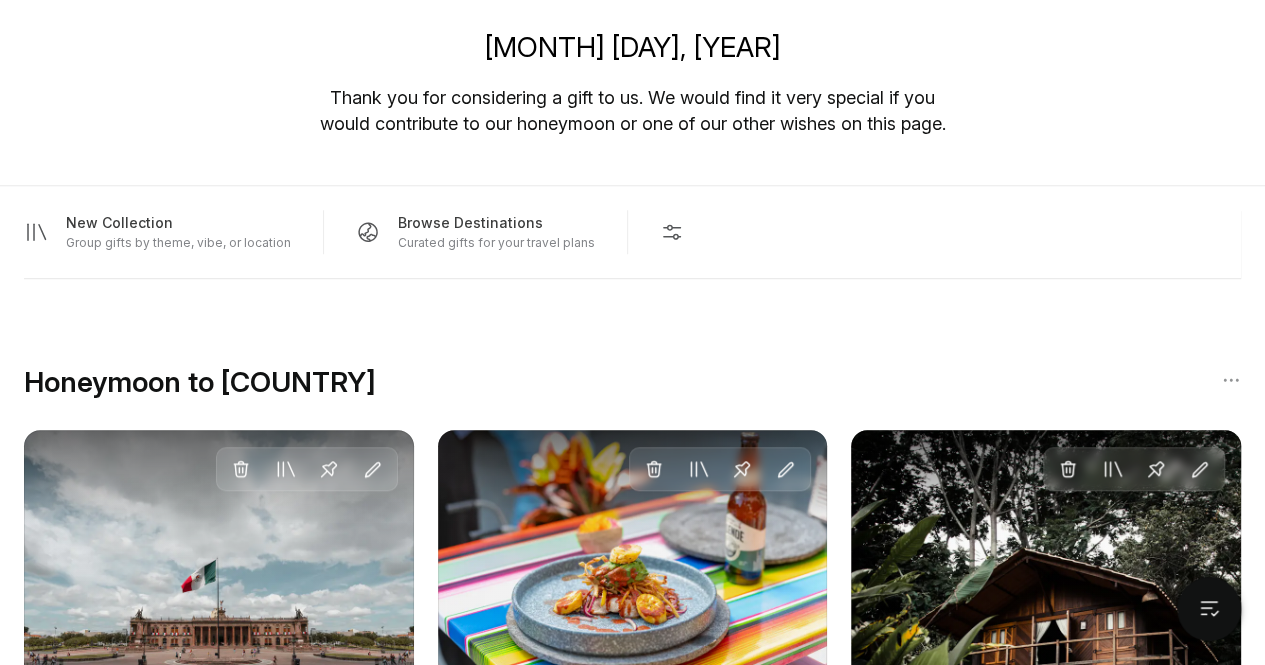 scroll, scrollTop: 710, scrollLeft: 0, axis: vertical 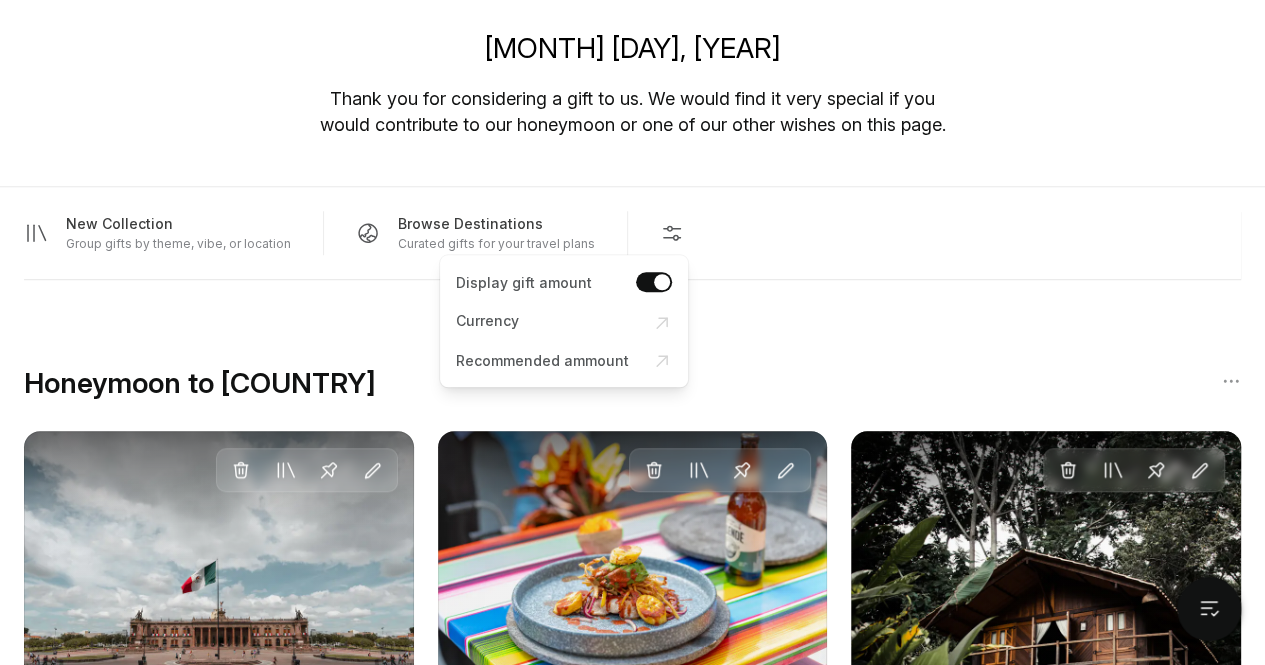 click at bounding box center [672, 233] 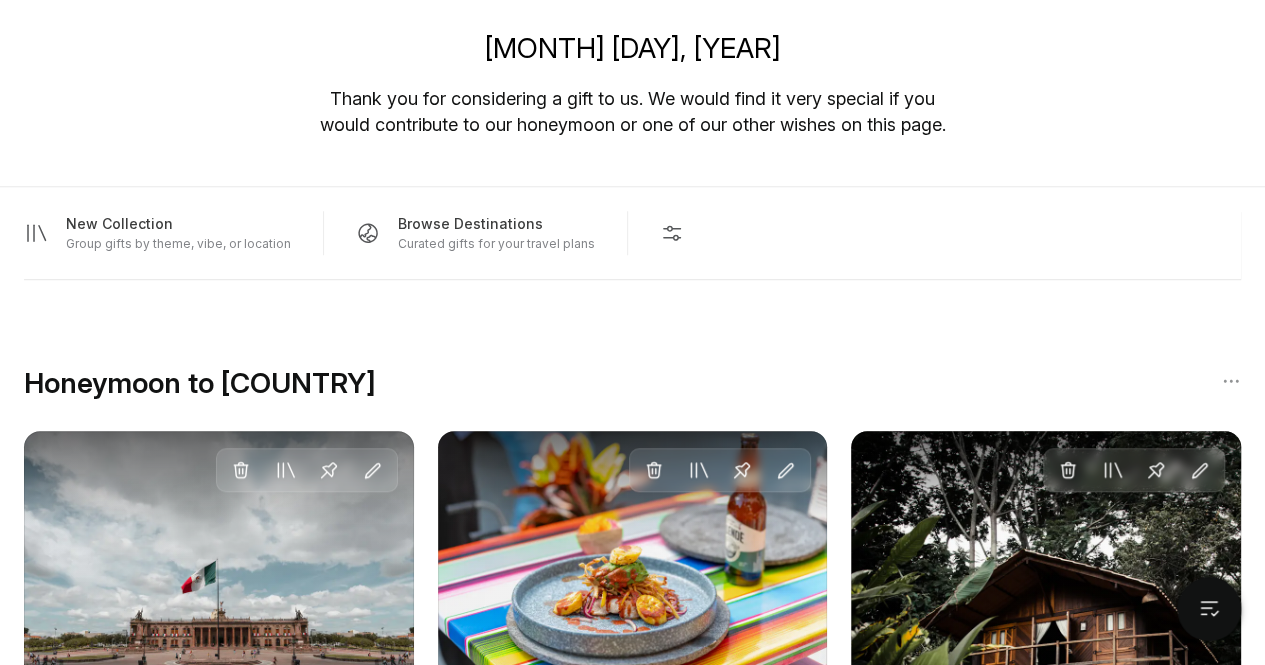 click on "New Collection
Browse Destinations
Display gift amount
Currency
Recommended ammount
New Collection" at bounding box center [632, 1671] 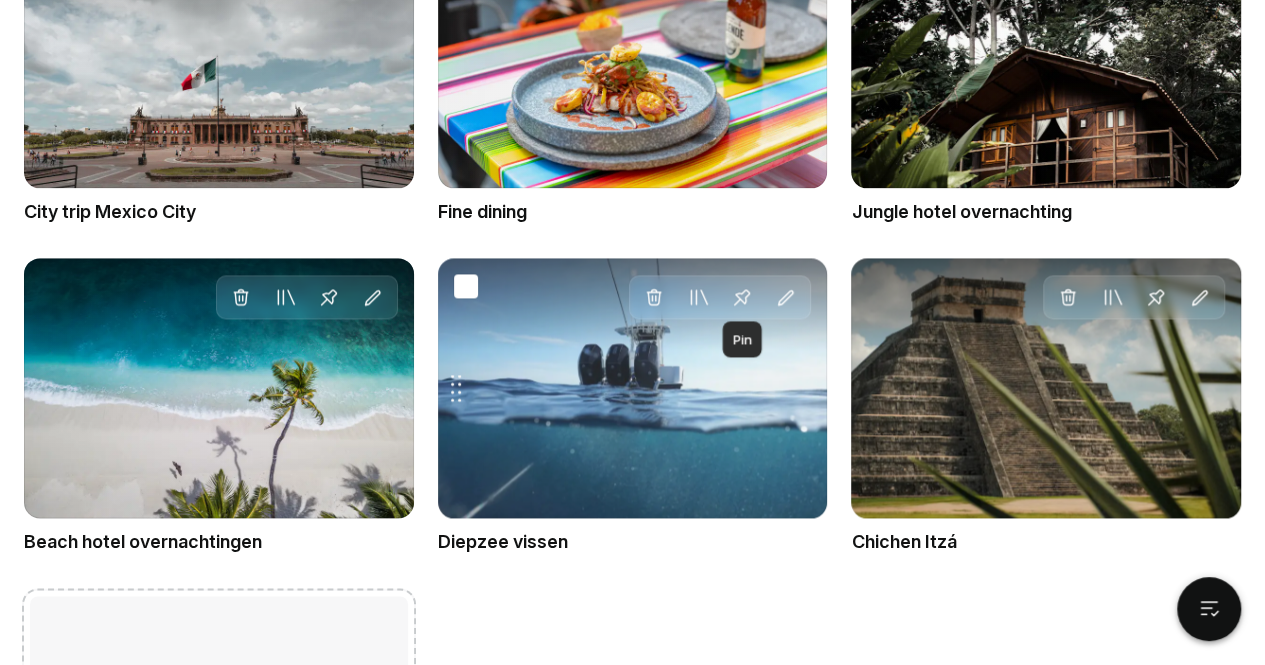 scroll, scrollTop: 1217, scrollLeft: 0, axis: vertical 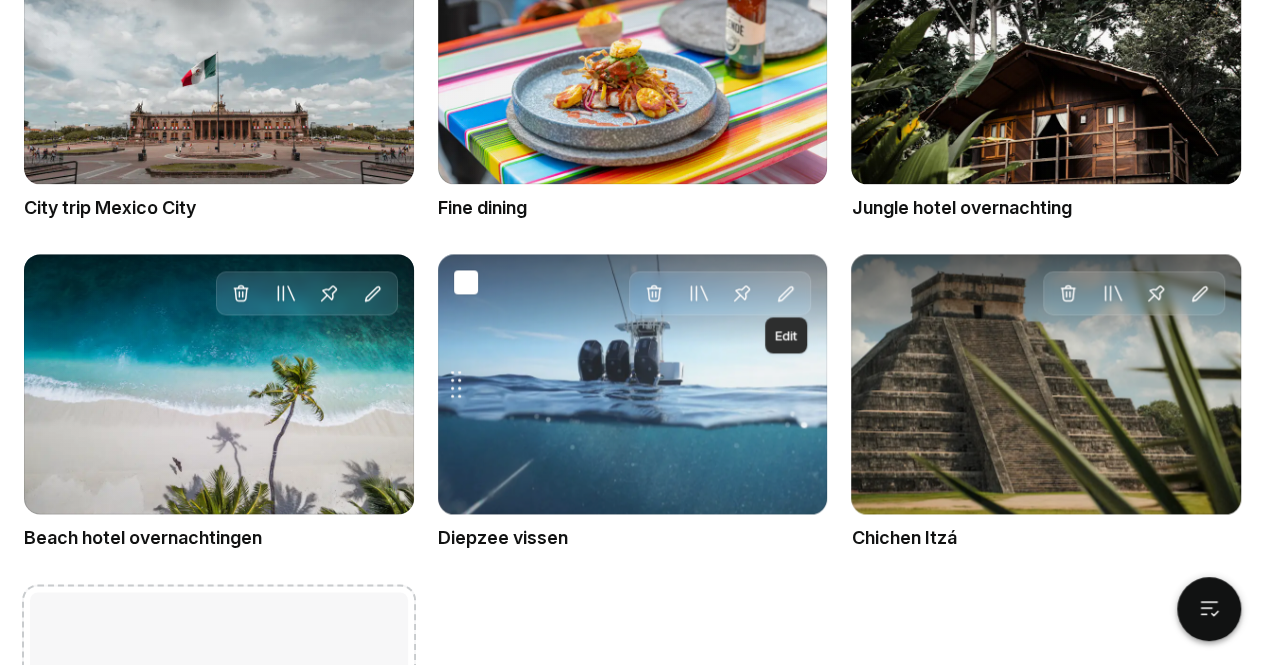 click at bounding box center [786, 294] 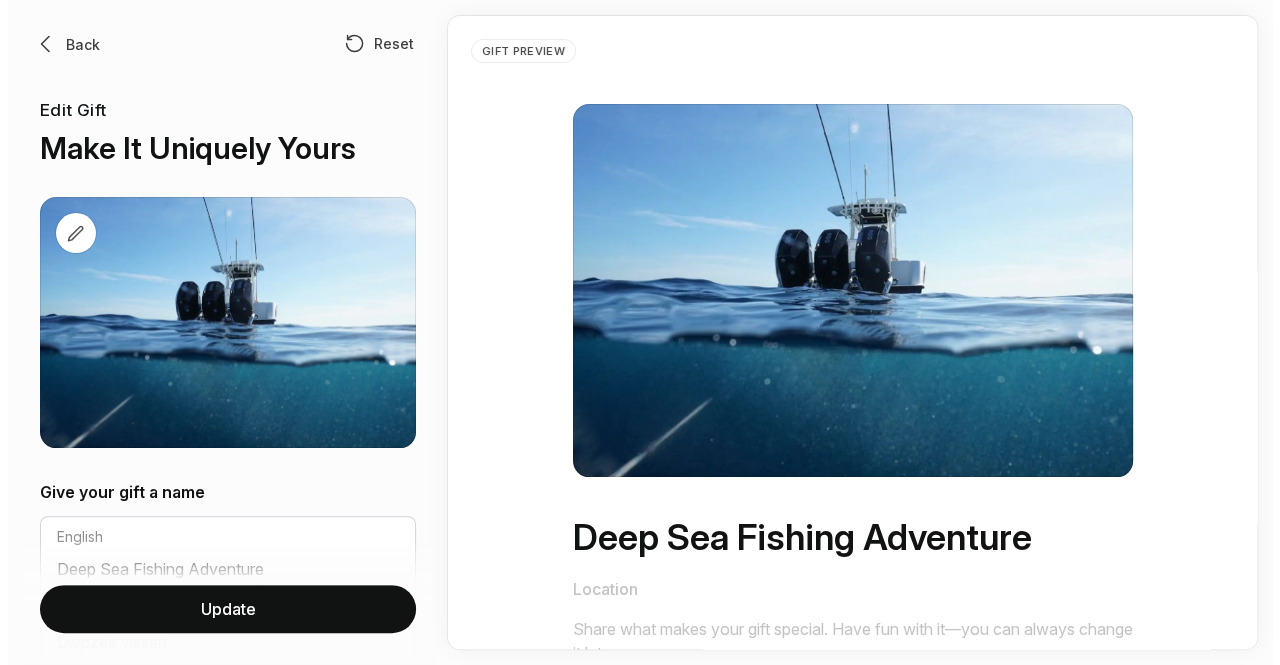 scroll, scrollTop: 0, scrollLeft: 0, axis: both 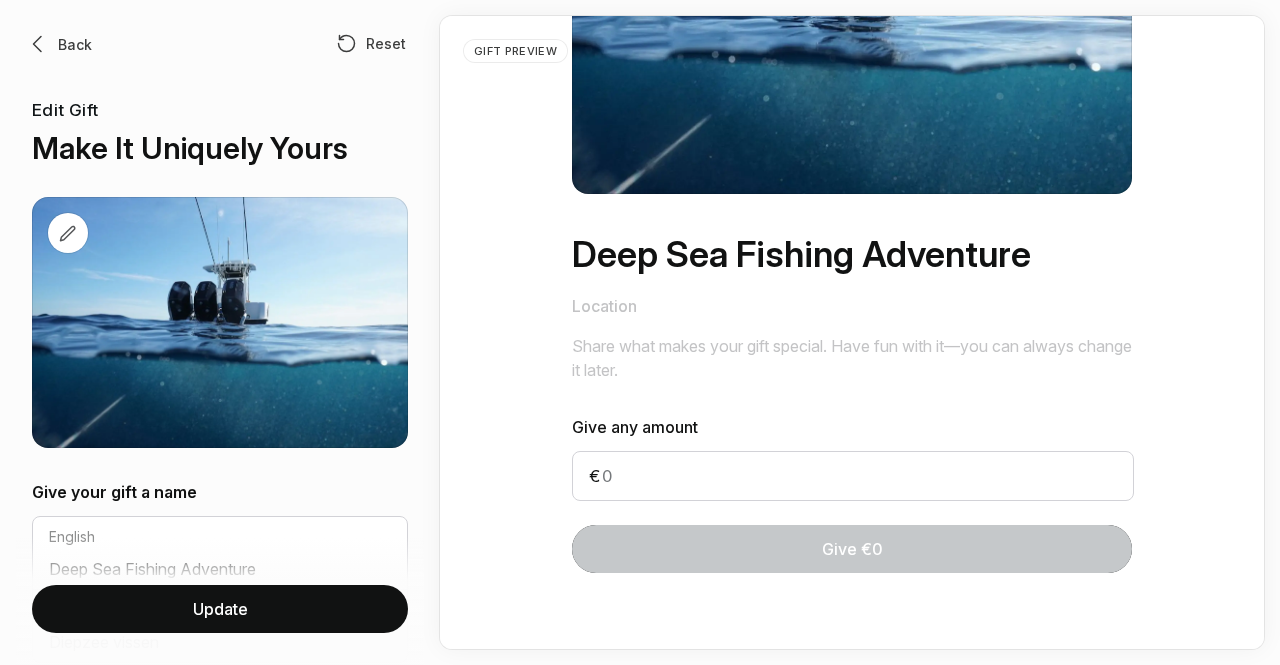 click at bounding box center [792, 476] 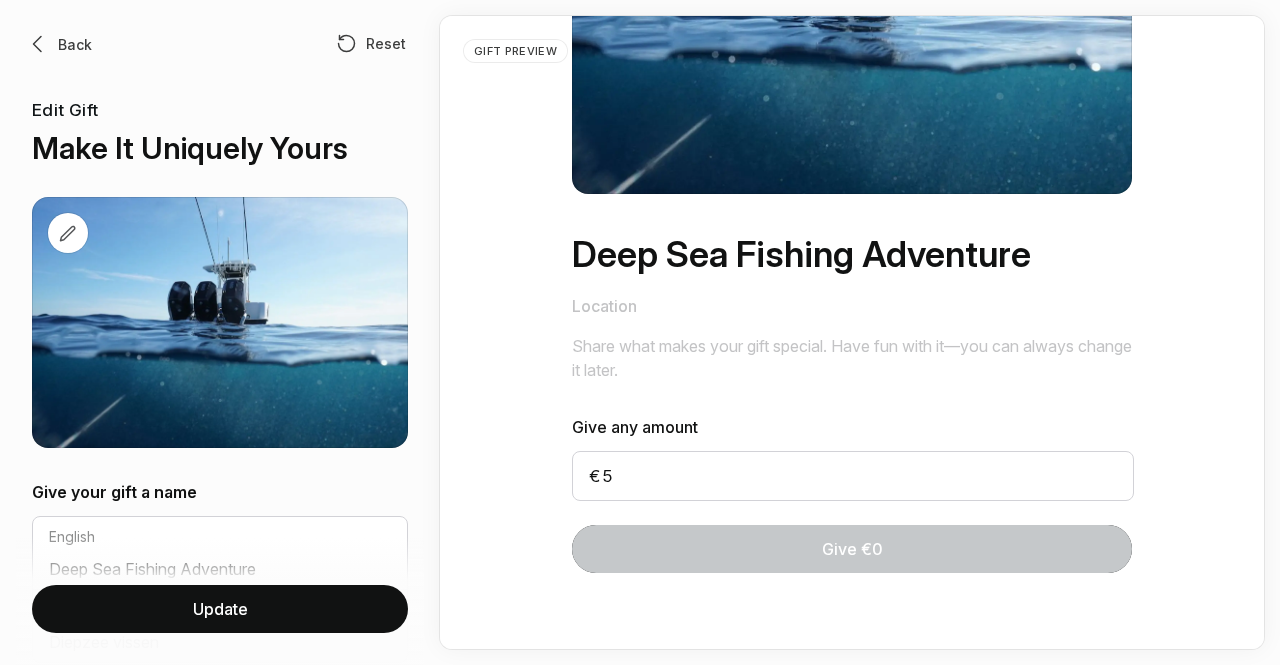 type on "50" 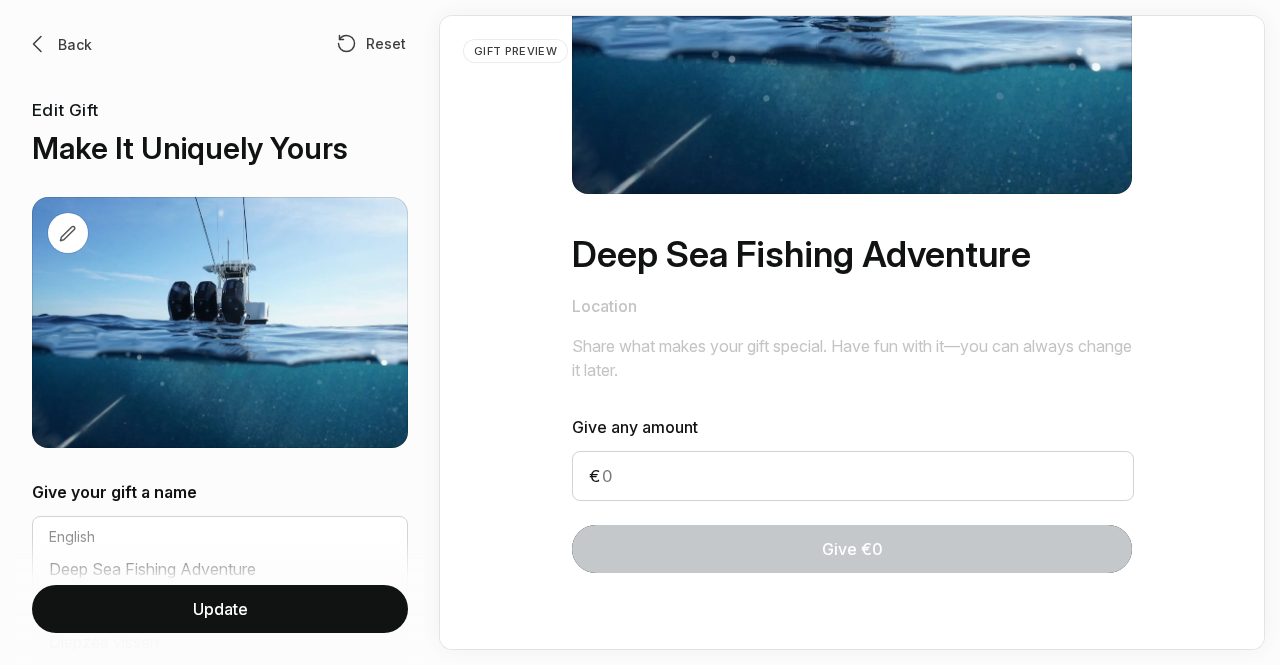 scroll, scrollTop: 294, scrollLeft: 0, axis: vertical 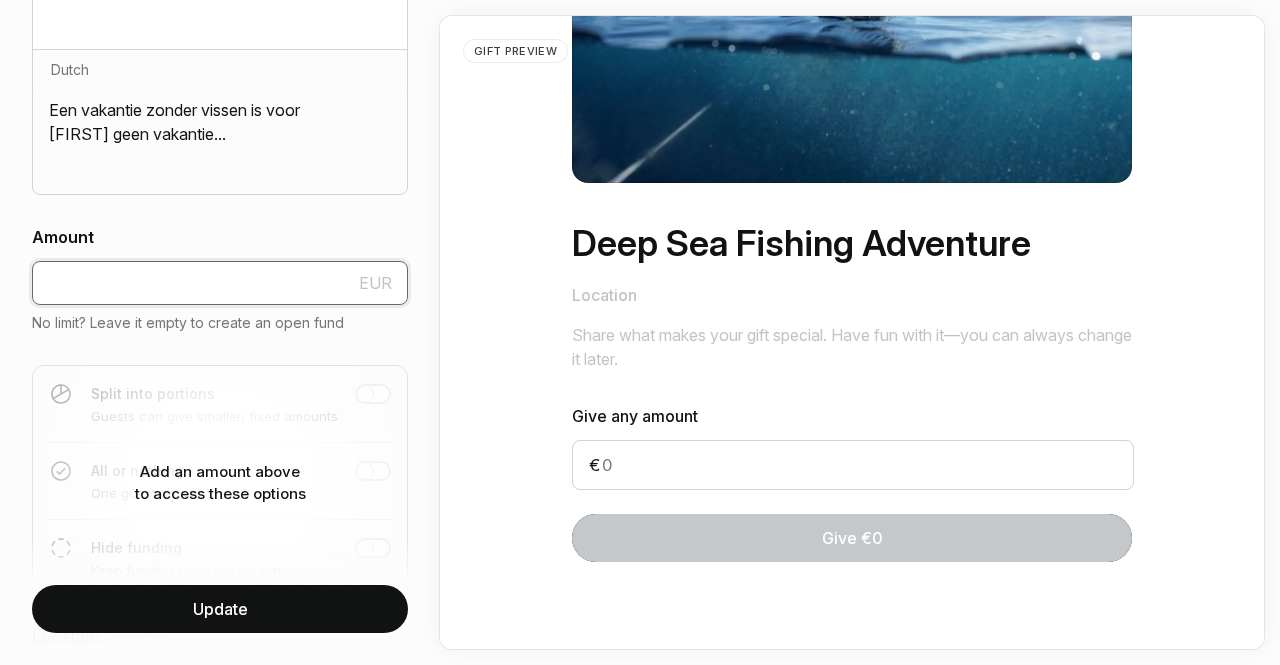 click at bounding box center [220, 283] 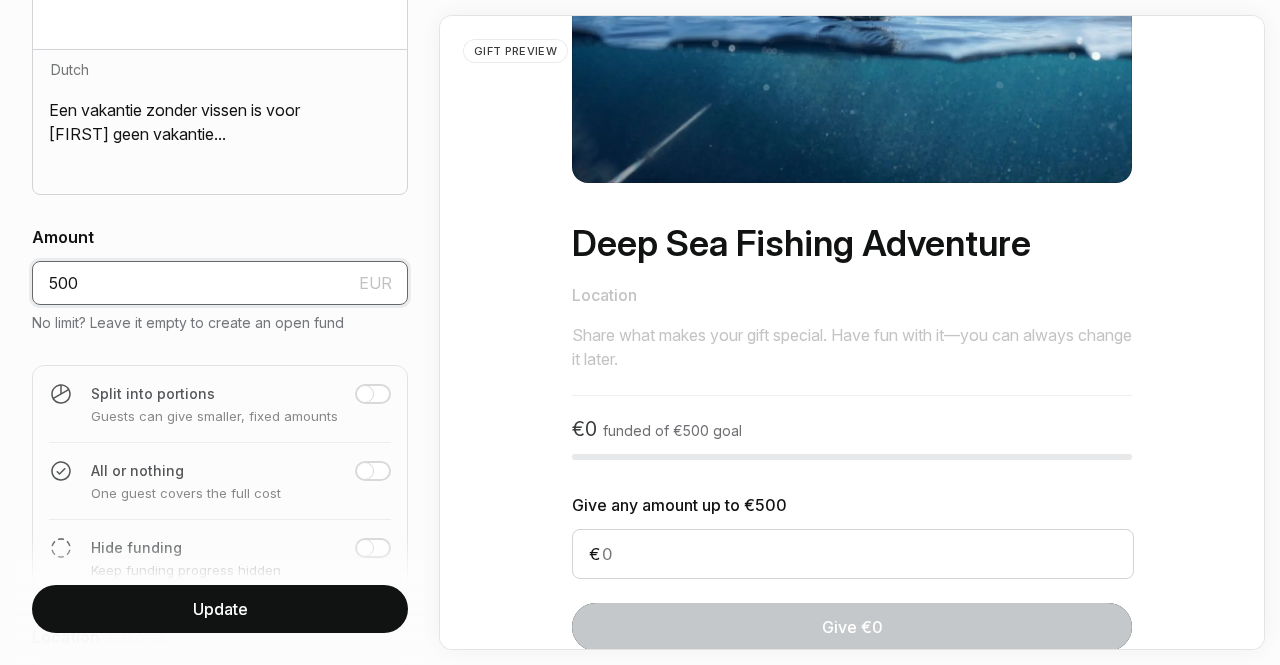 type on "500" 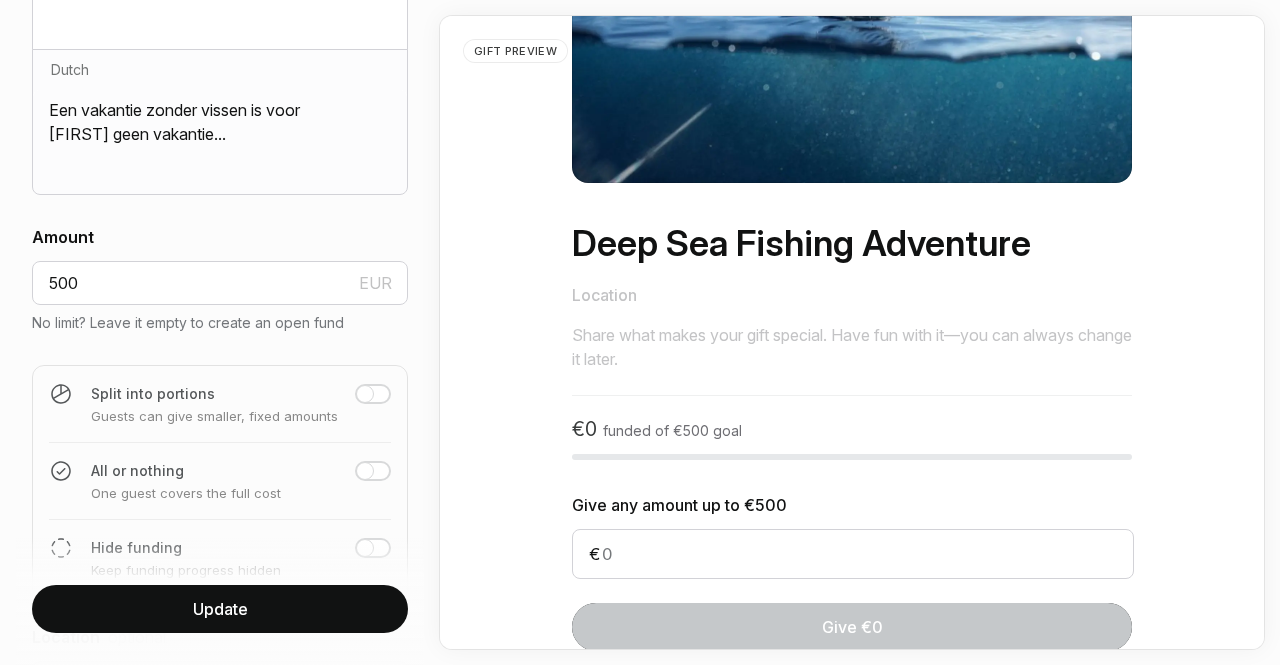 click on "Update" at bounding box center [220, 609] 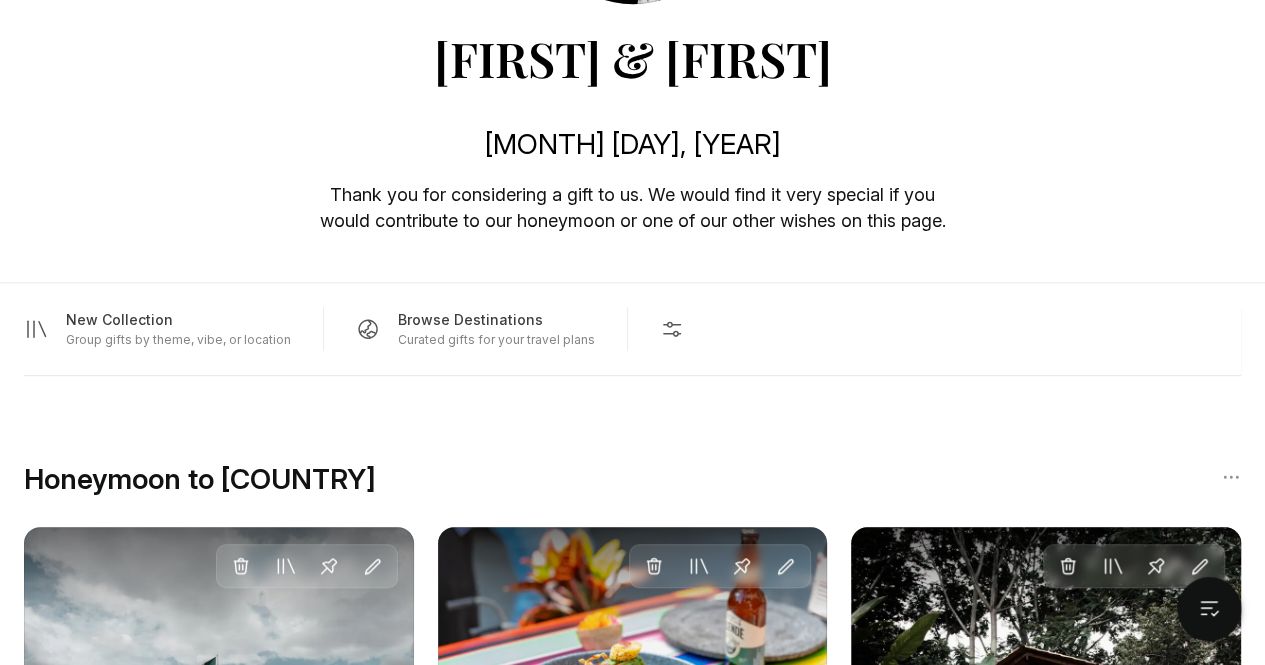 scroll, scrollTop: 510, scrollLeft: 0, axis: vertical 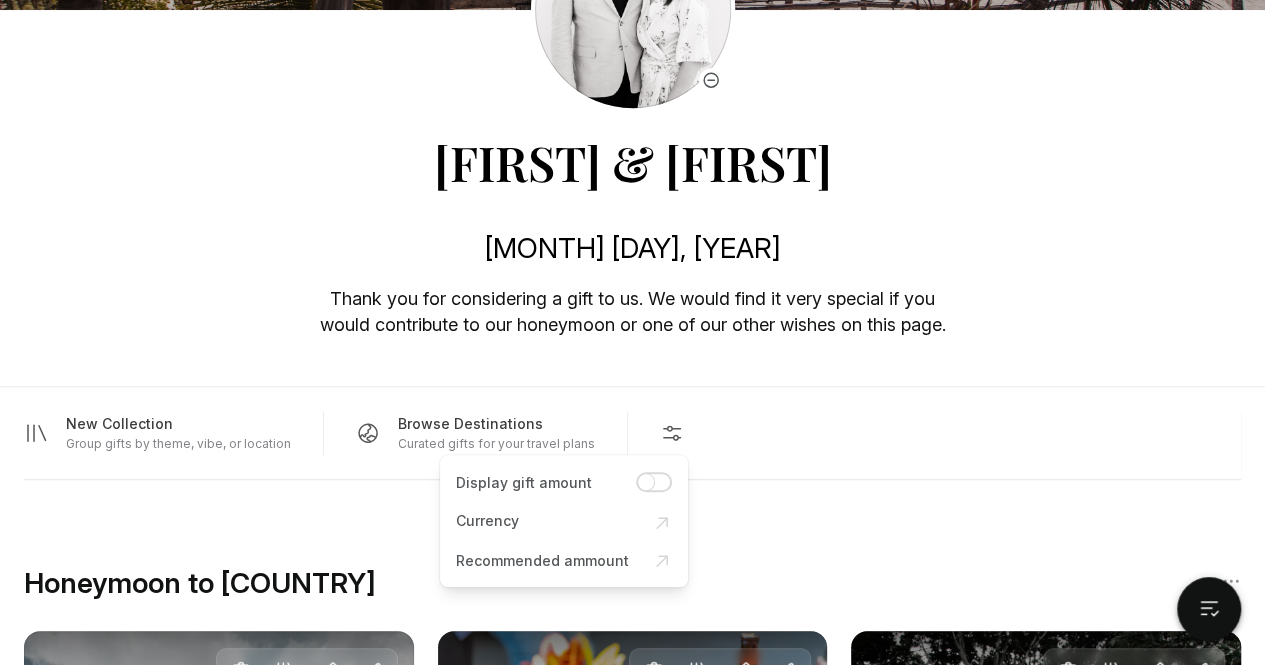 click at bounding box center [672, 433] 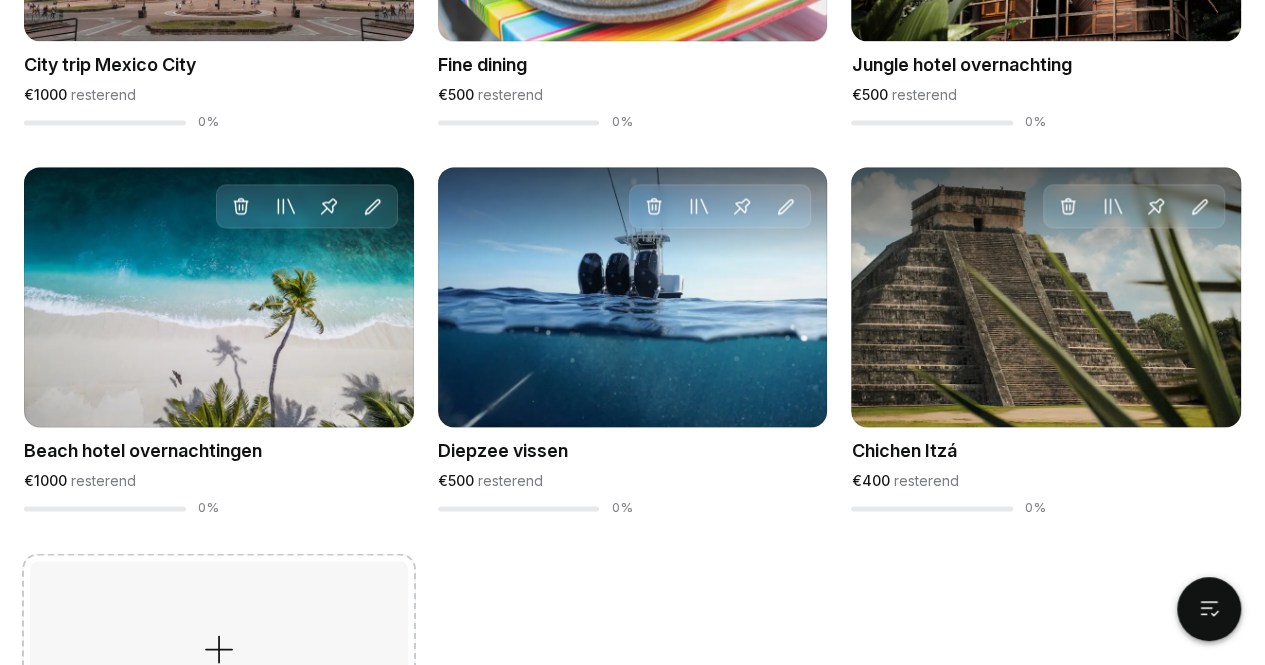 scroll, scrollTop: 1364, scrollLeft: 0, axis: vertical 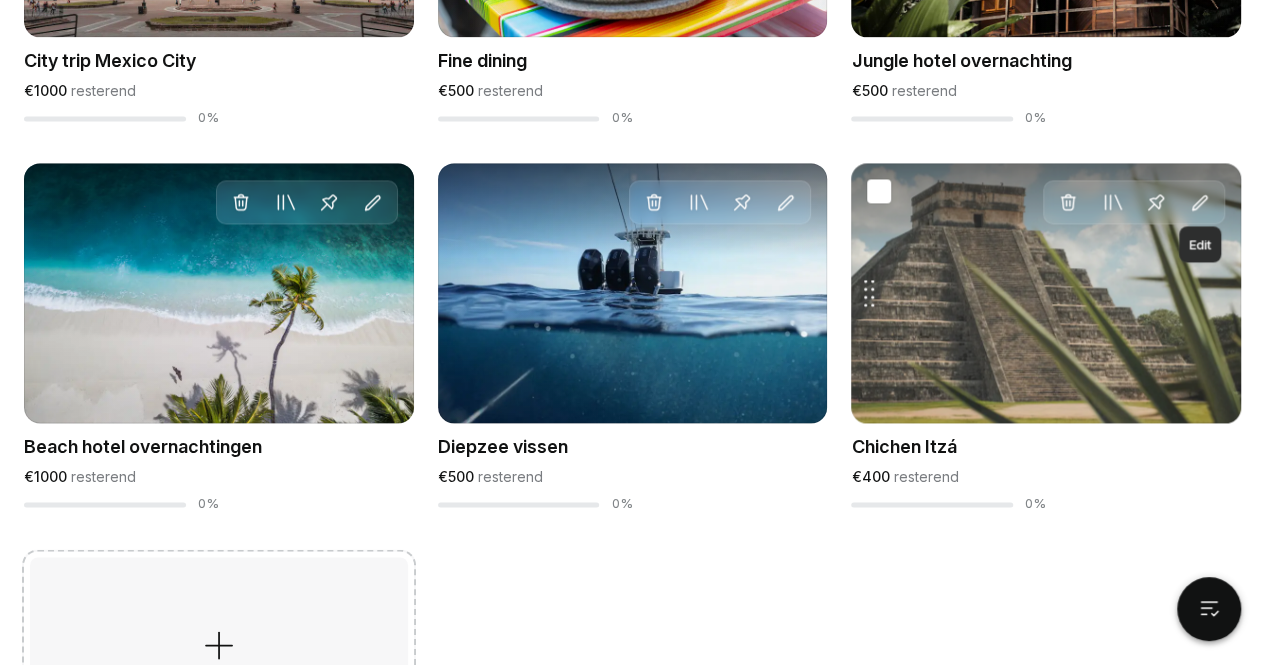click at bounding box center (1200, 203) 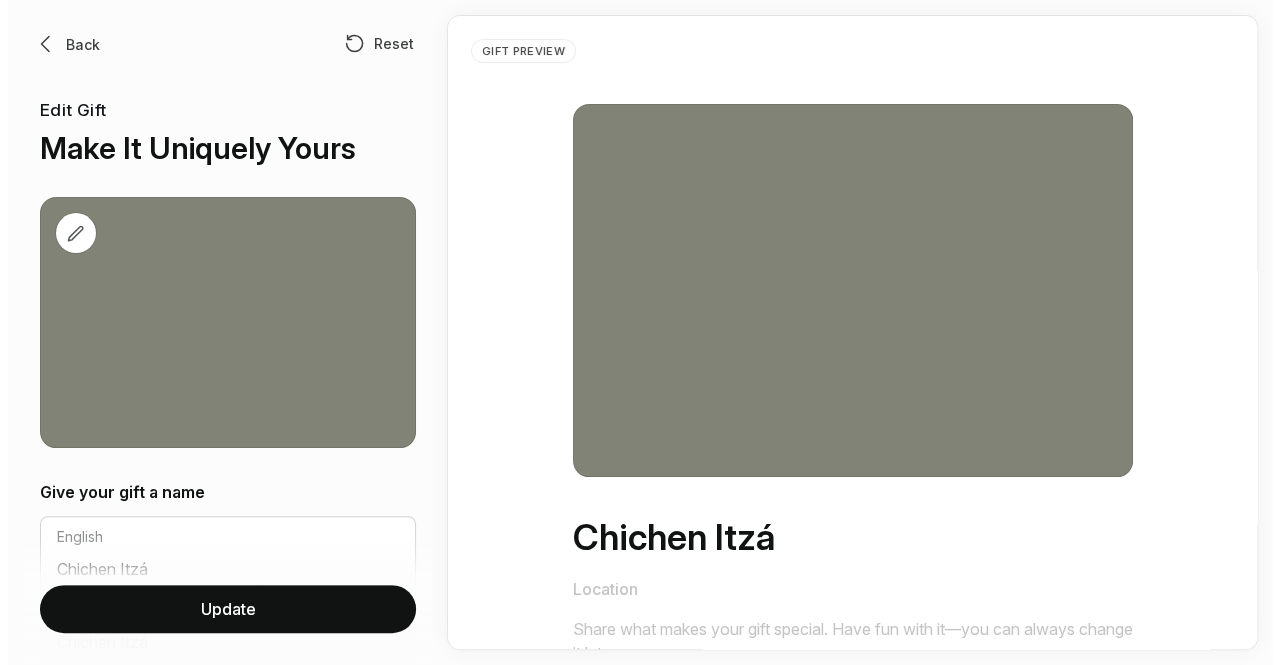 scroll, scrollTop: 0, scrollLeft: 0, axis: both 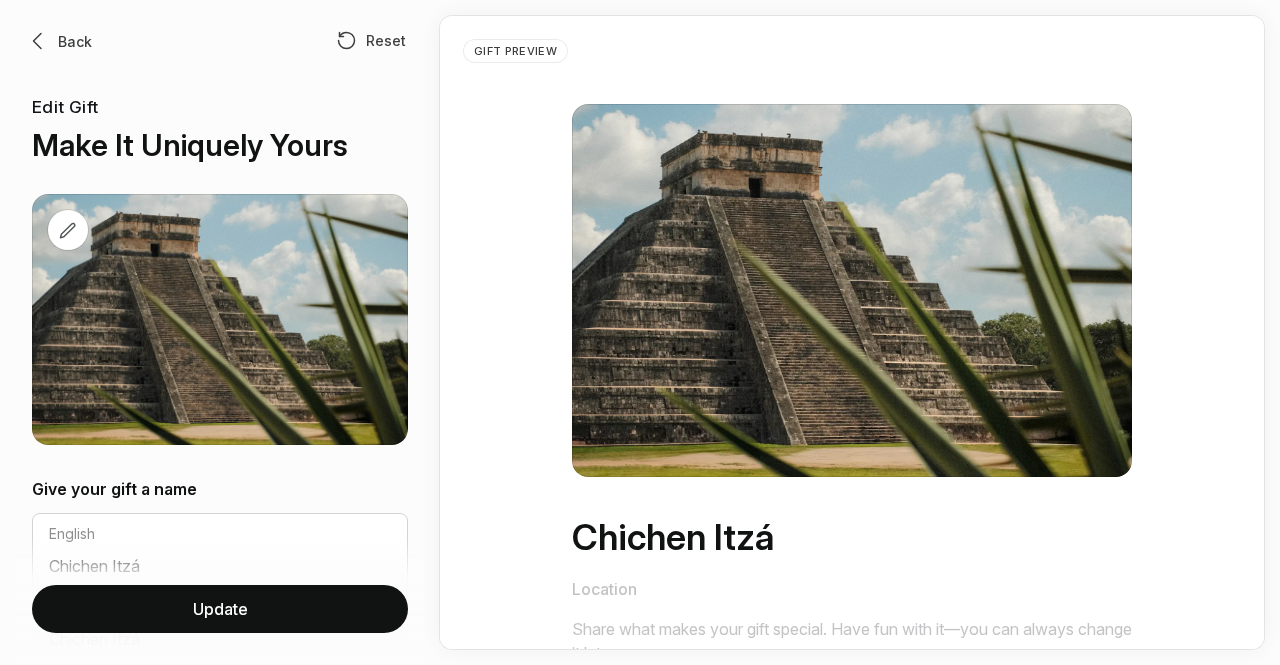 click at bounding box center (38, 41) 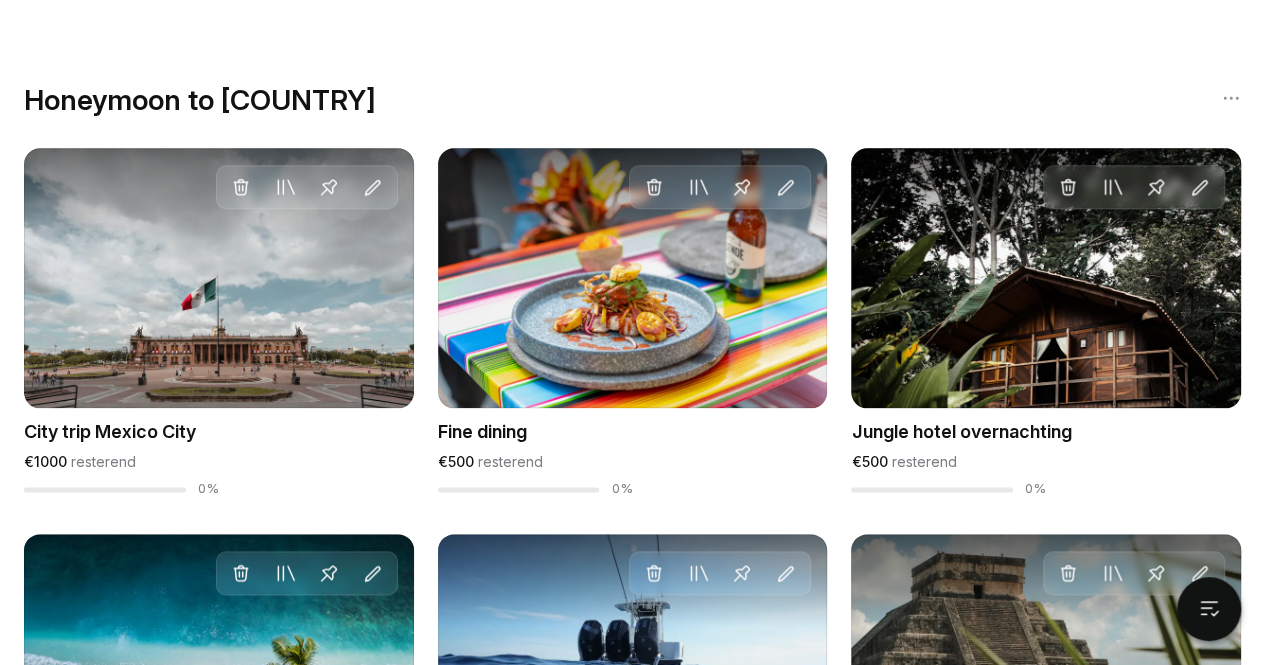 scroll, scrollTop: 992, scrollLeft: 0, axis: vertical 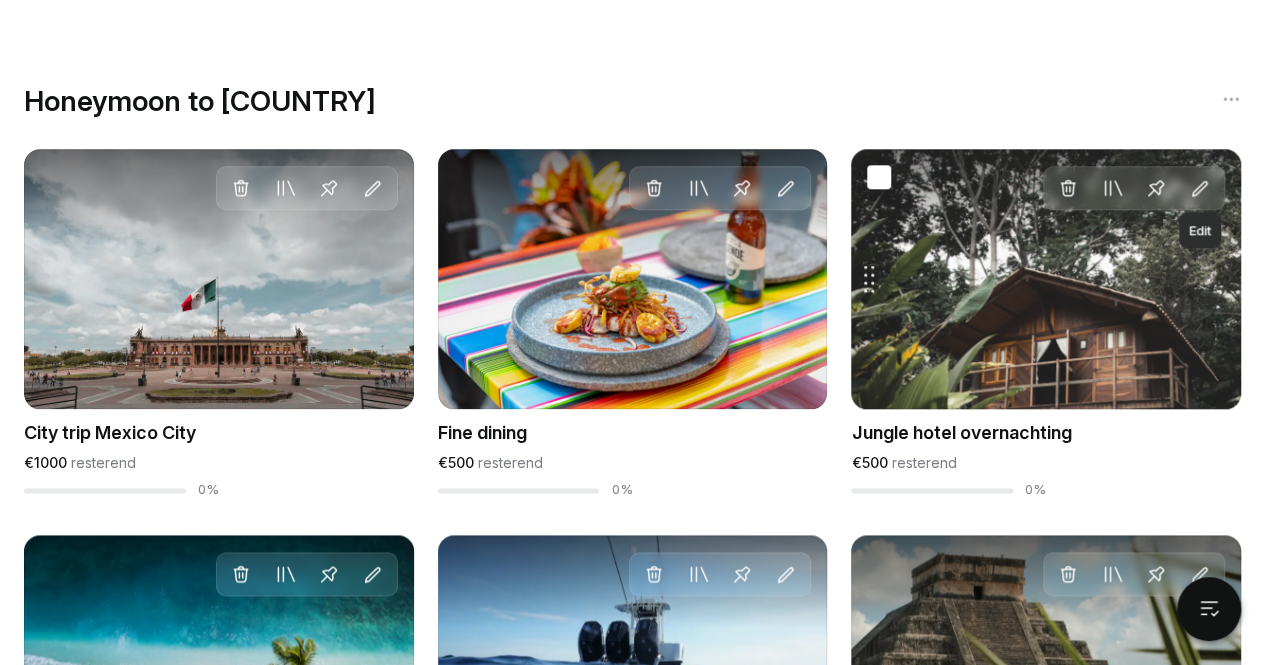 click at bounding box center (1200, 189) 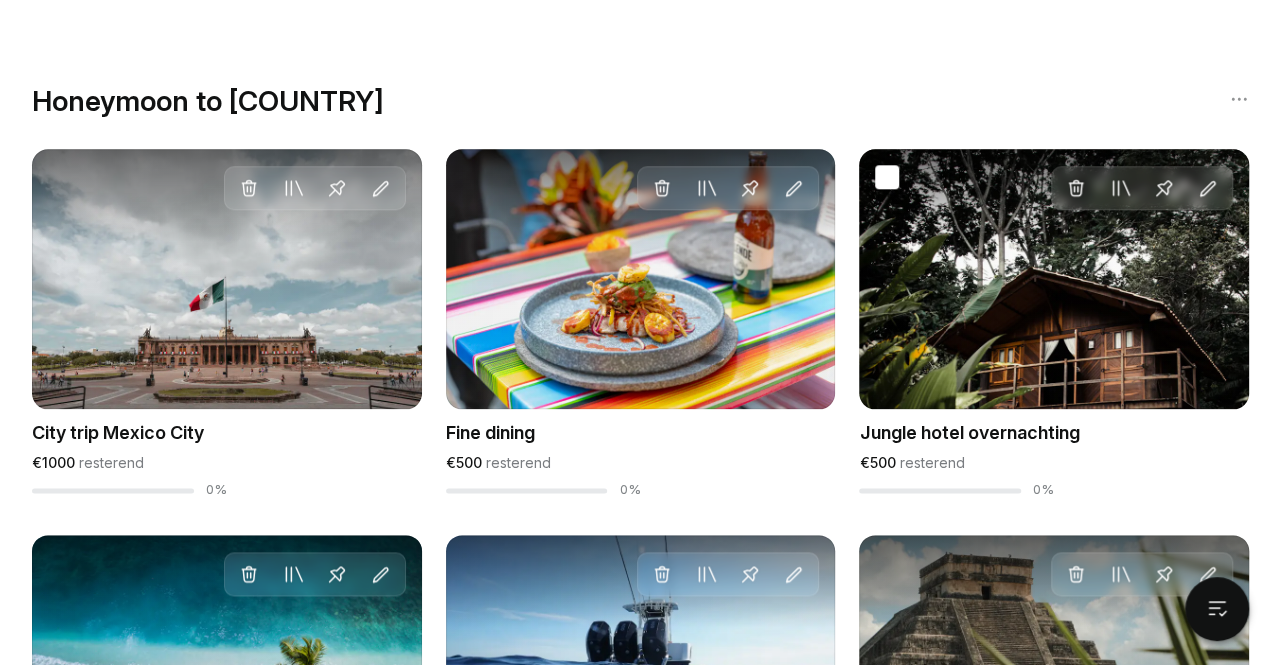 scroll, scrollTop: 0, scrollLeft: 0, axis: both 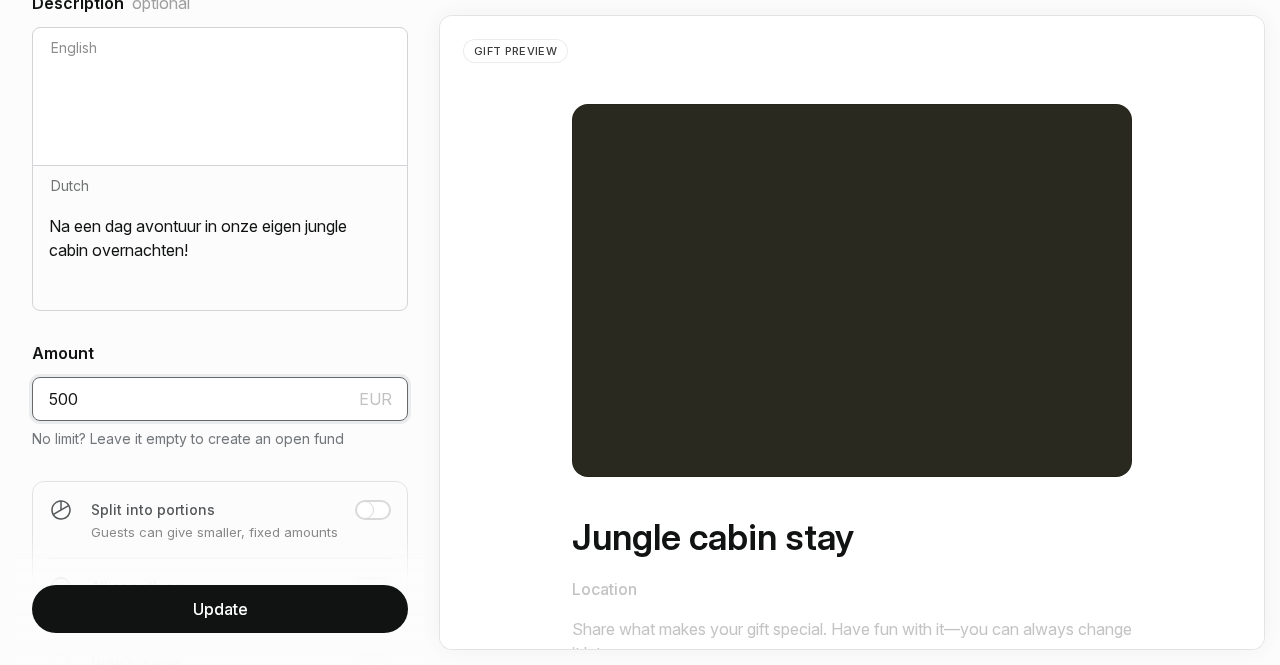 drag, startPoint x: 190, startPoint y: 391, endPoint x: 18, endPoint y: 389, distance: 172.01163 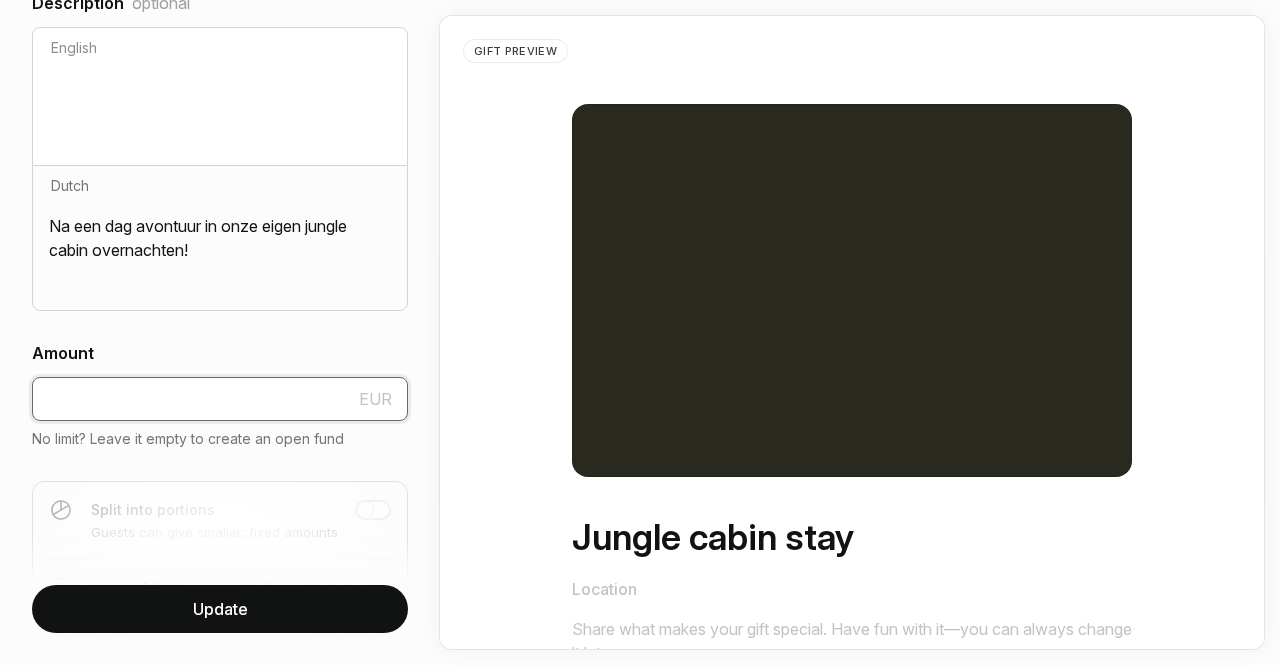 type 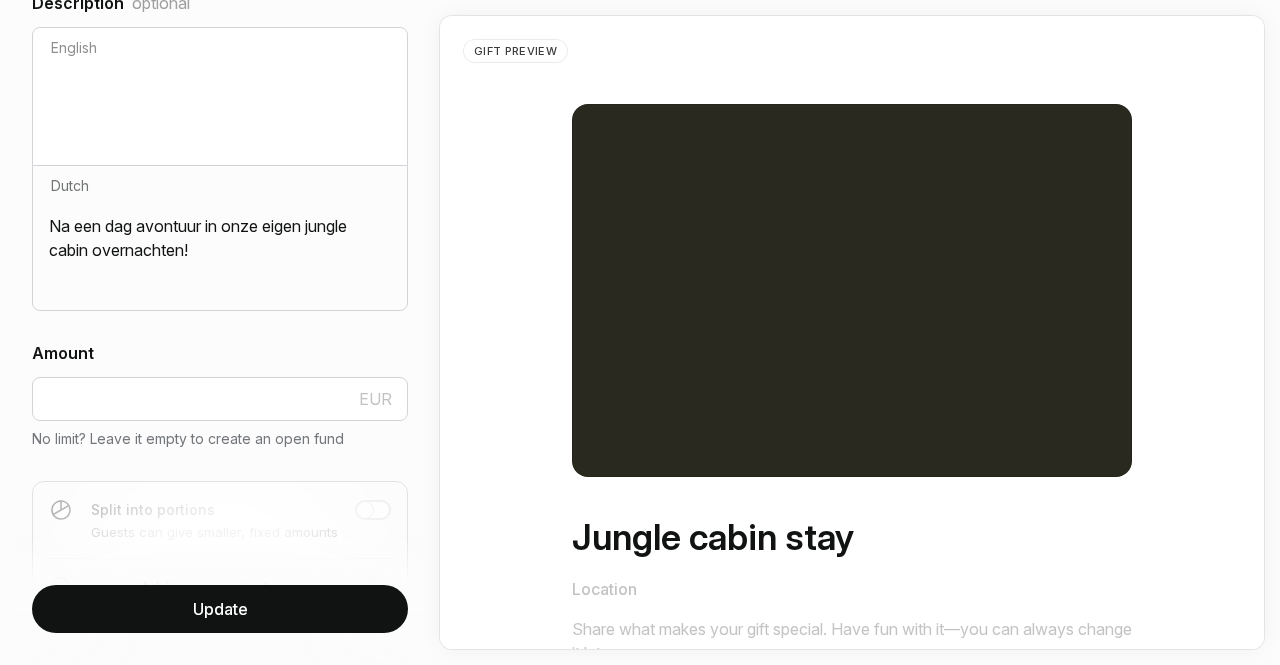 click on "Update" at bounding box center [220, 609] 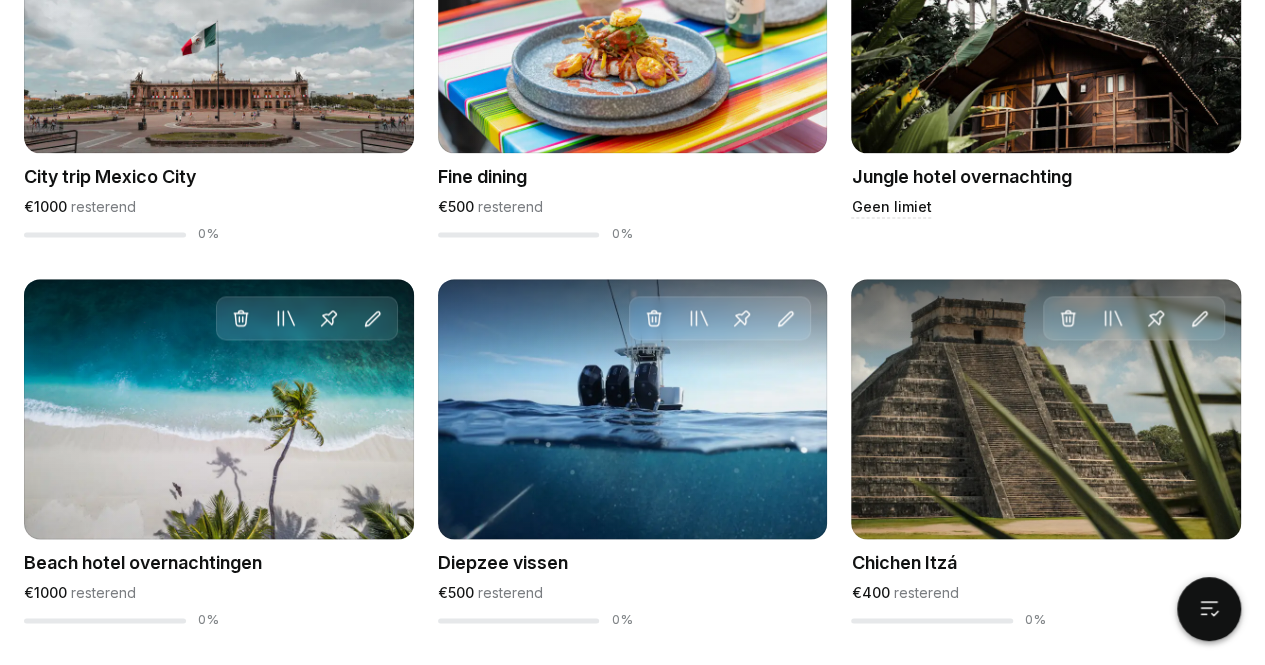 scroll, scrollTop: 1306, scrollLeft: 0, axis: vertical 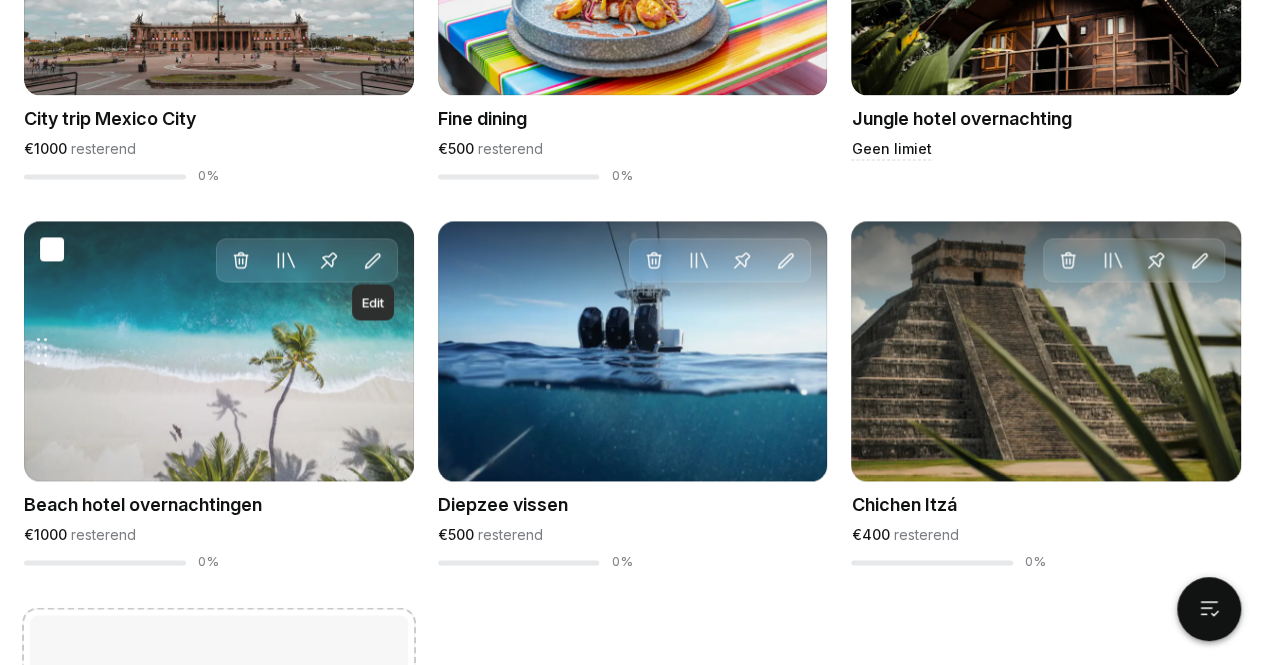 click at bounding box center (373, 261) 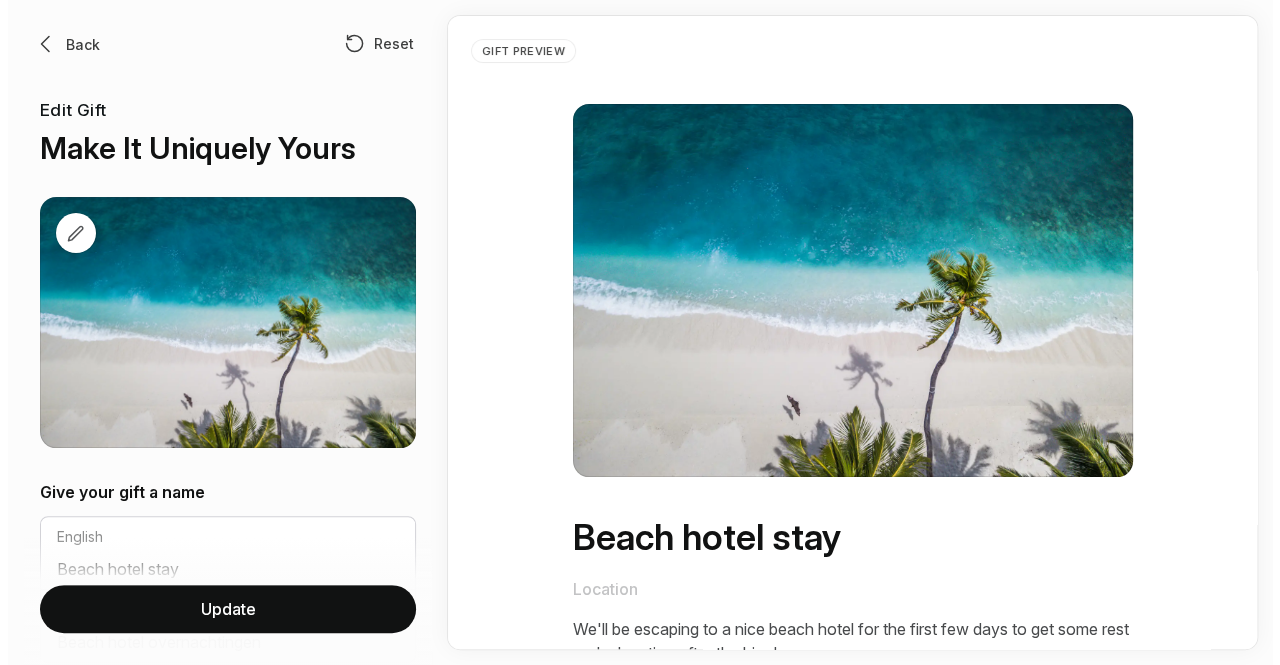 scroll, scrollTop: 0, scrollLeft: 0, axis: both 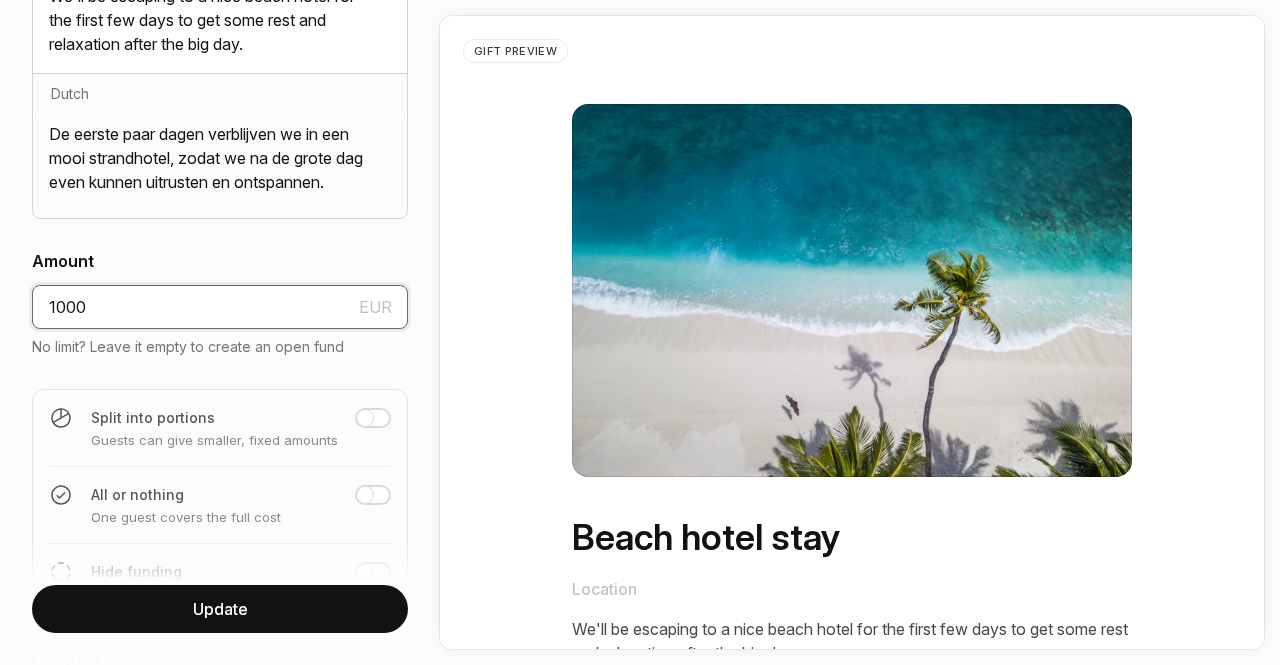 drag, startPoint x: 160, startPoint y: 299, endPoint x: 0, endPoint y: 300, distance: 160.00313 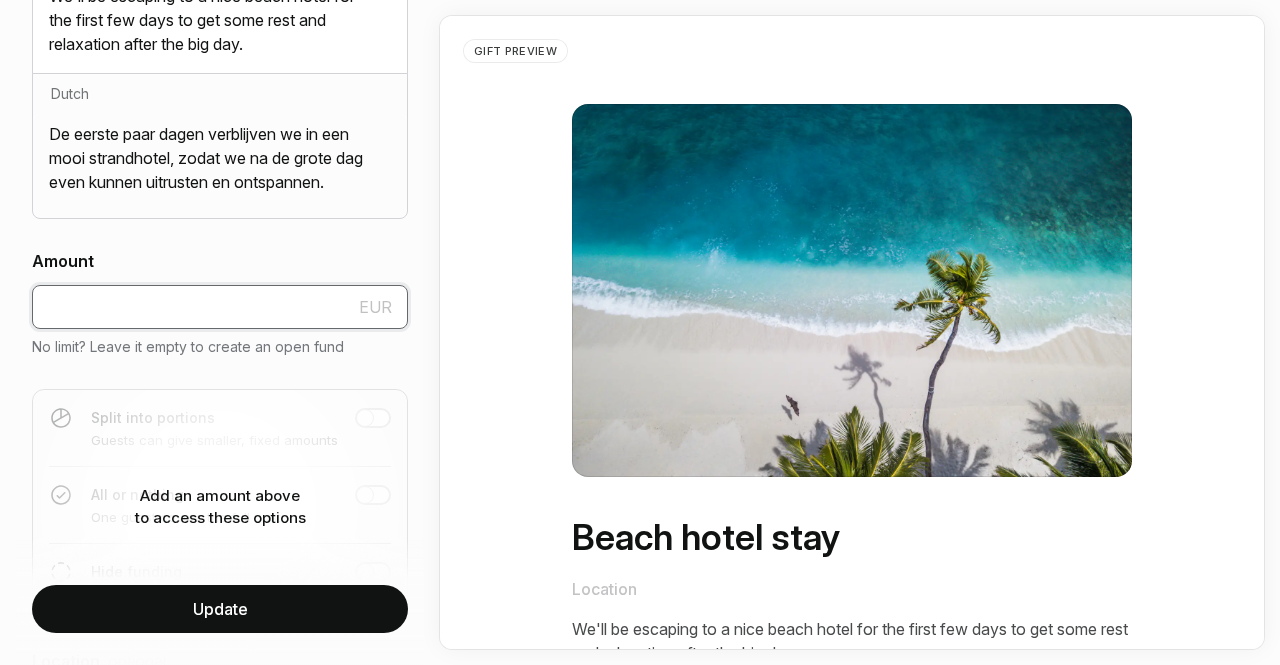type 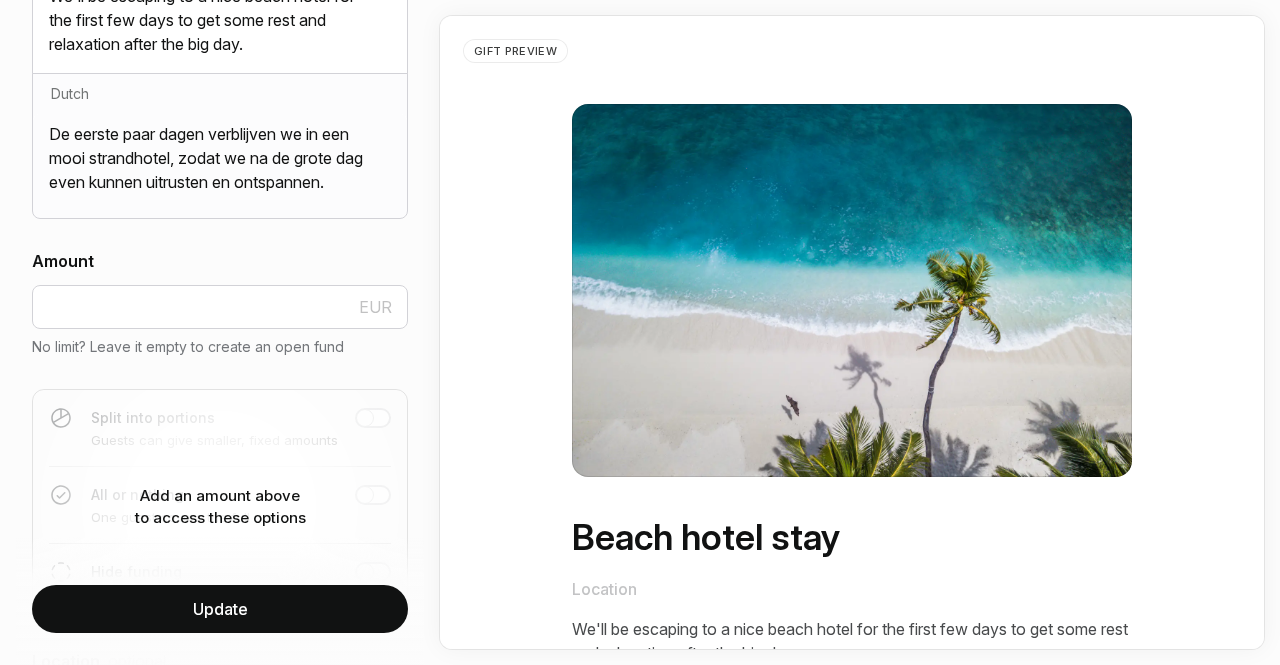 click on "Update" at bounding box center [220, 609] 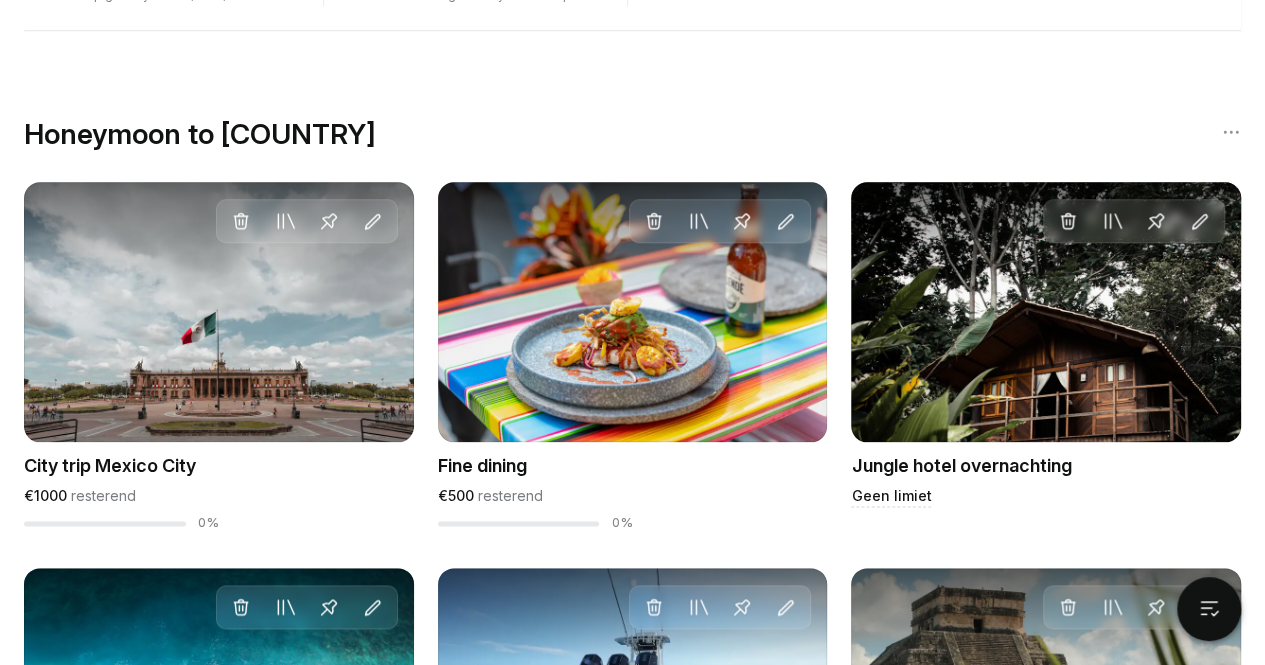 scroll, scrollTop: 957, scrollLeft: 0, axis: vertical 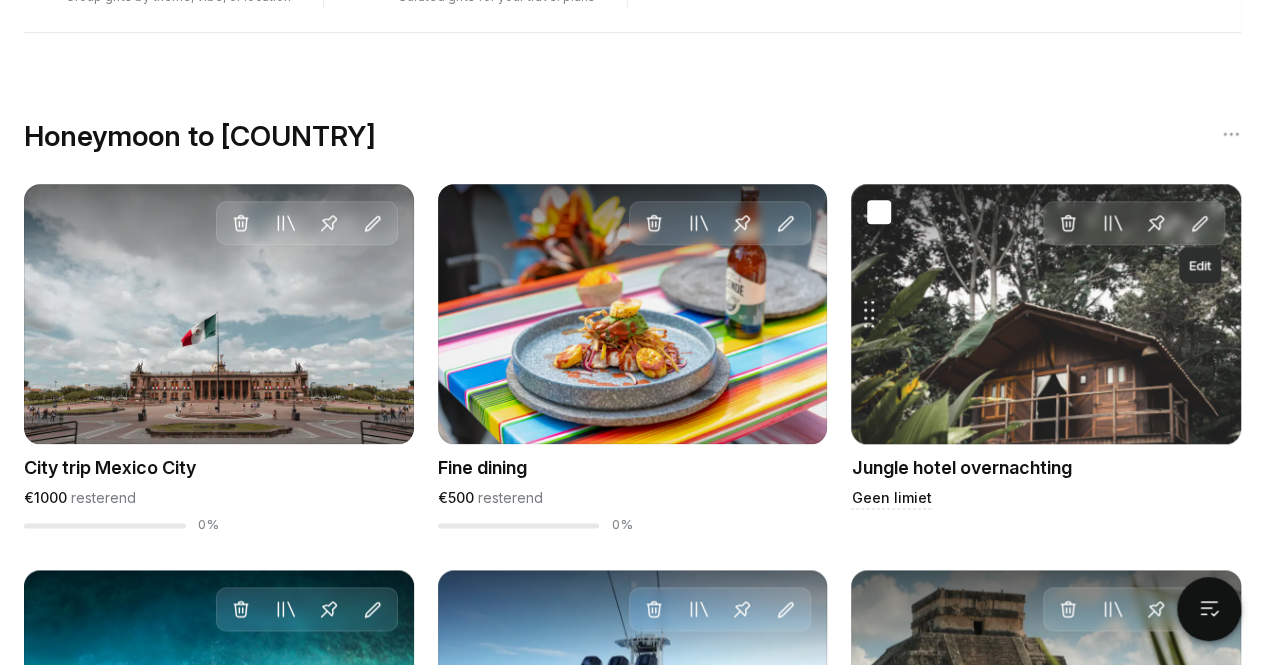 click at bounding box center [1200, 224] 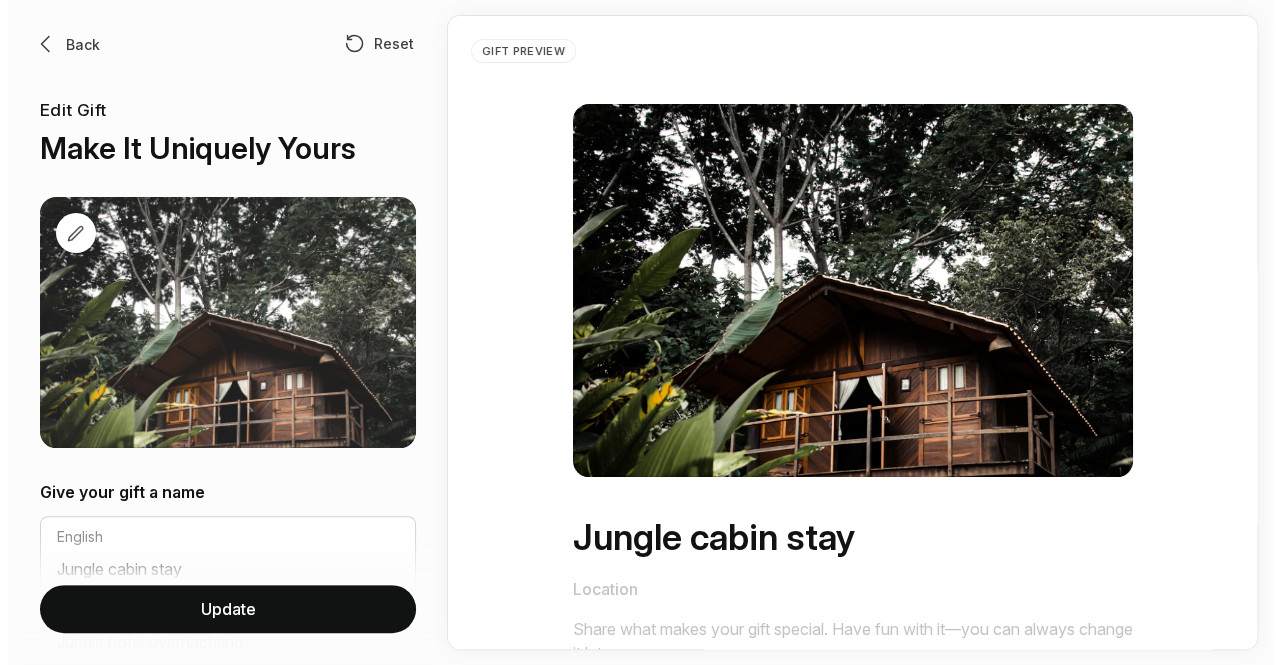 scroll, scrollTop: 0, scrollLeft: 0, axis: both 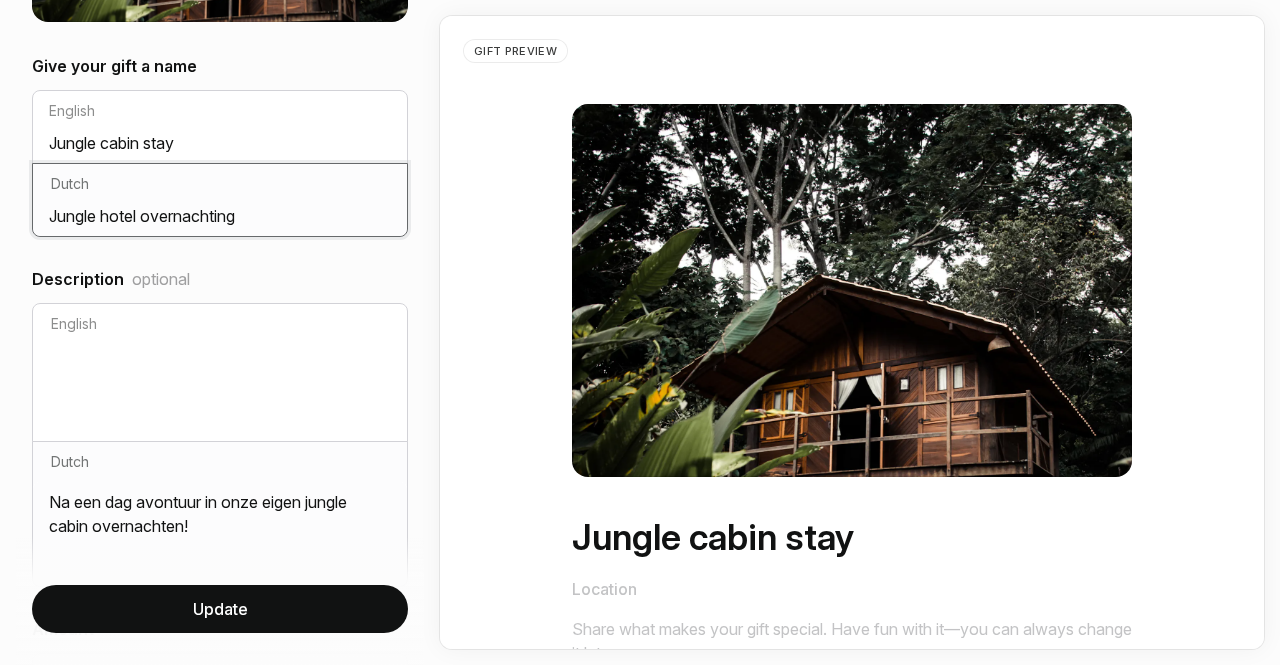 click on "Jungle hotel overnachting" at bounding box center (220, 220) 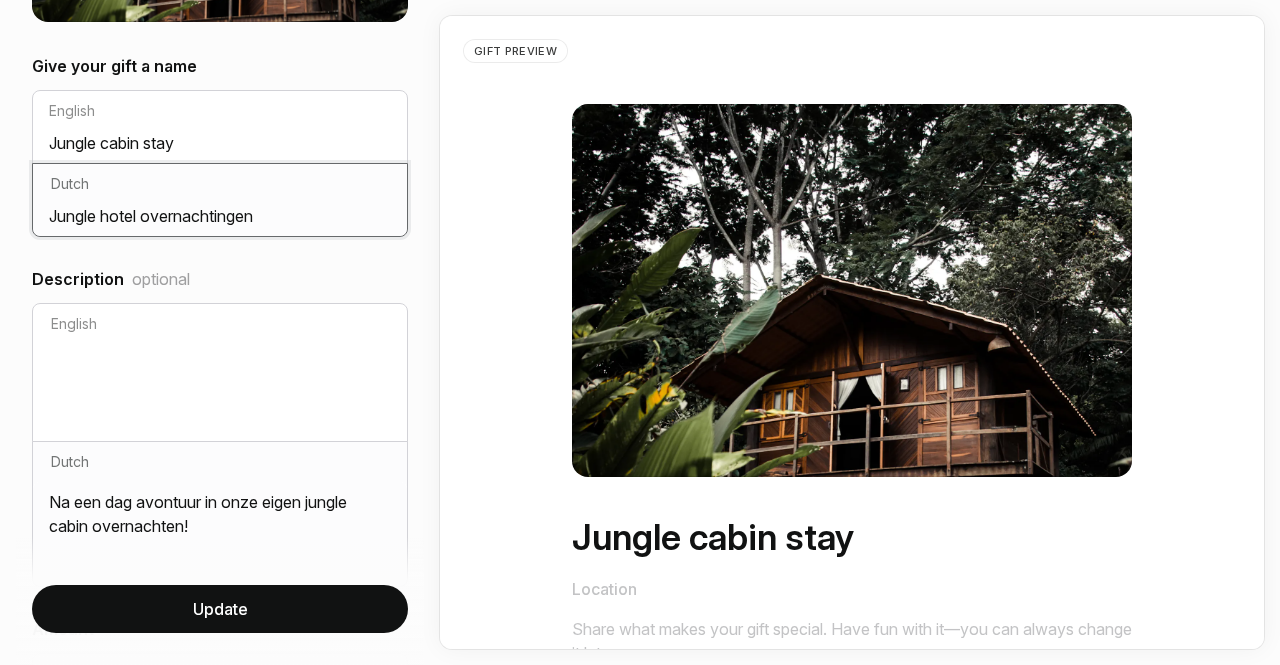 type on "Jungle hotel overnachtingen" 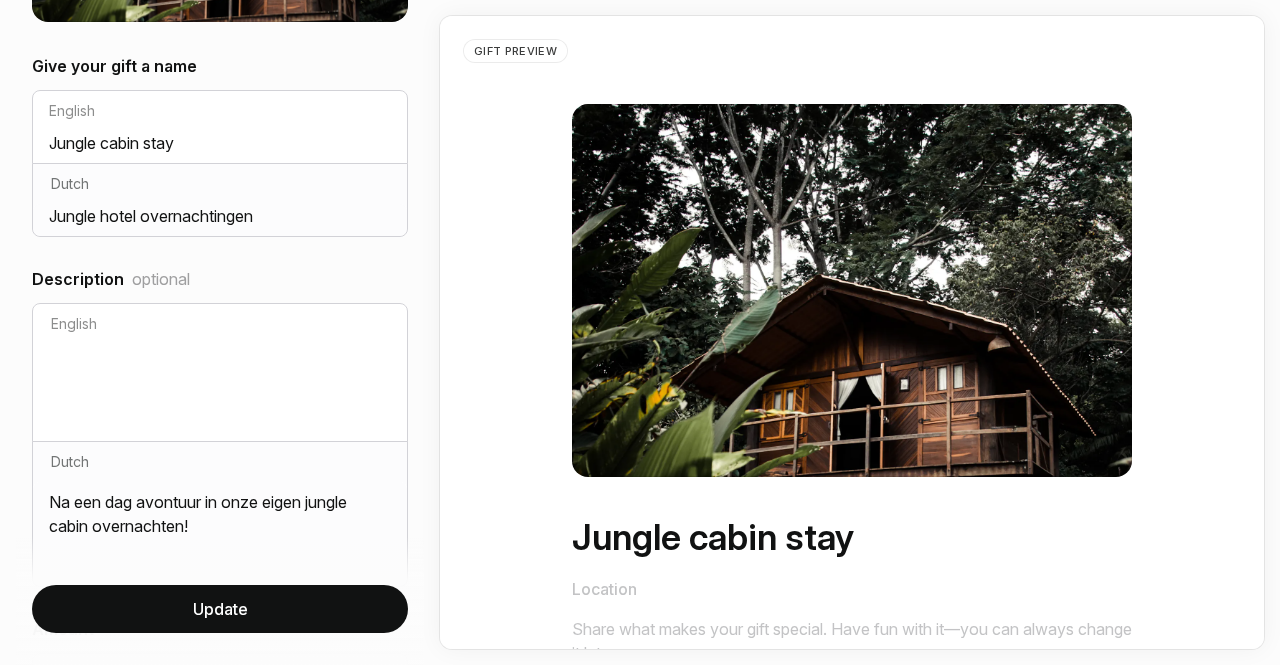 click on "Update" at bounding box center [220, 609] 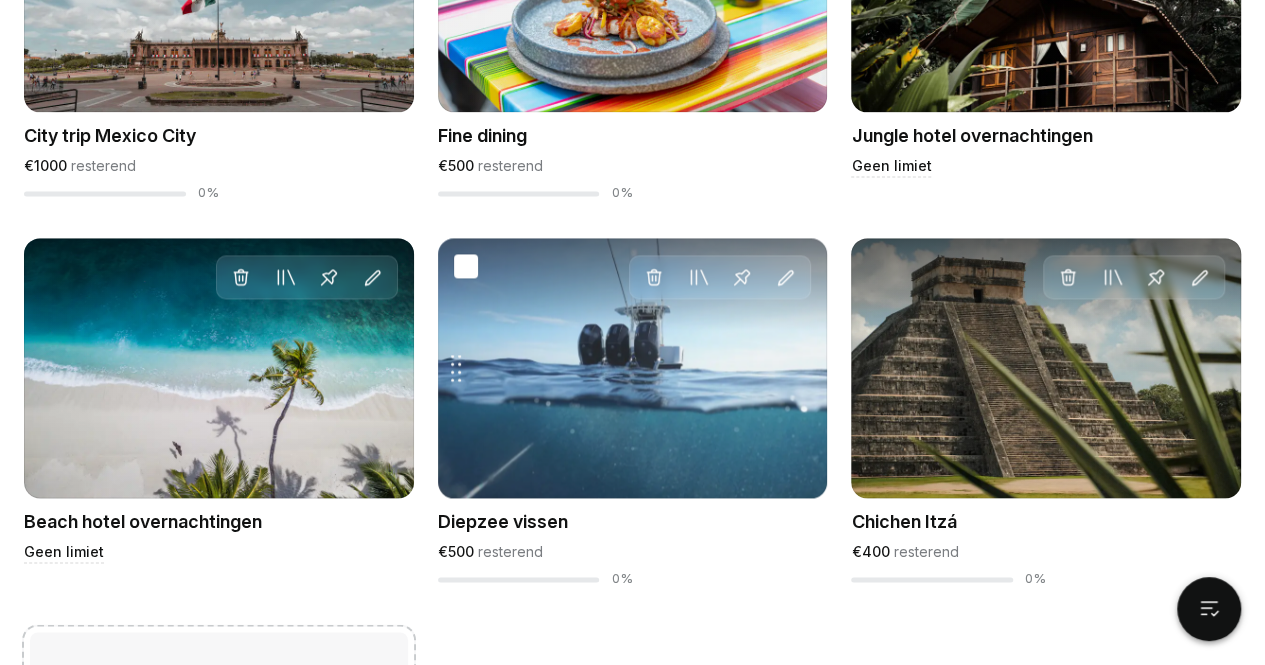 scroll, scrollTop: 922, scrollLeft: 0, axis: vertical 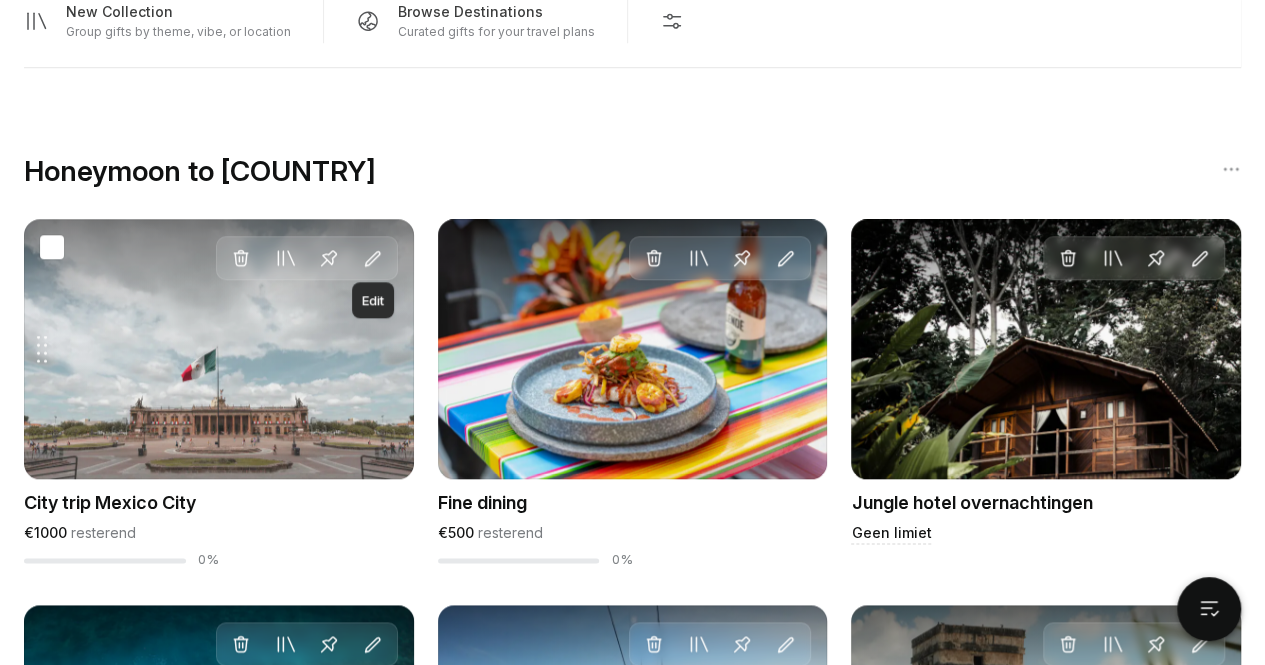 click at bounding box center [373, 259] 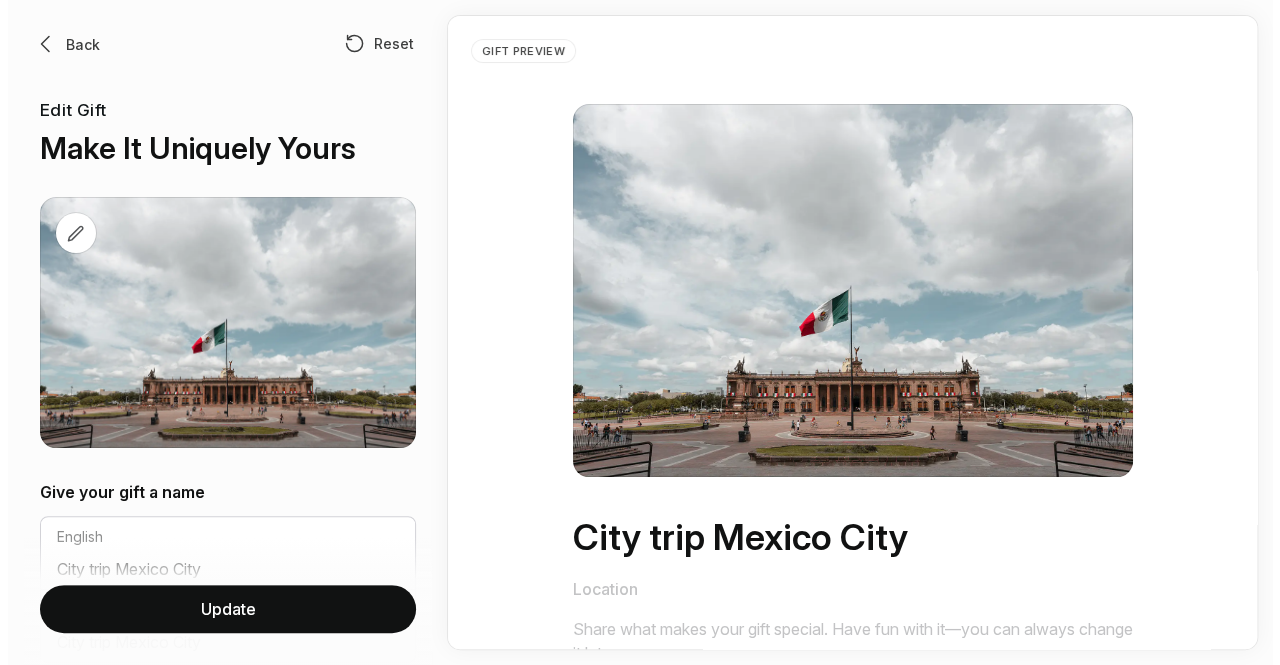 scroll, scrollTop: 0, scrollLeft: 0, axis: both 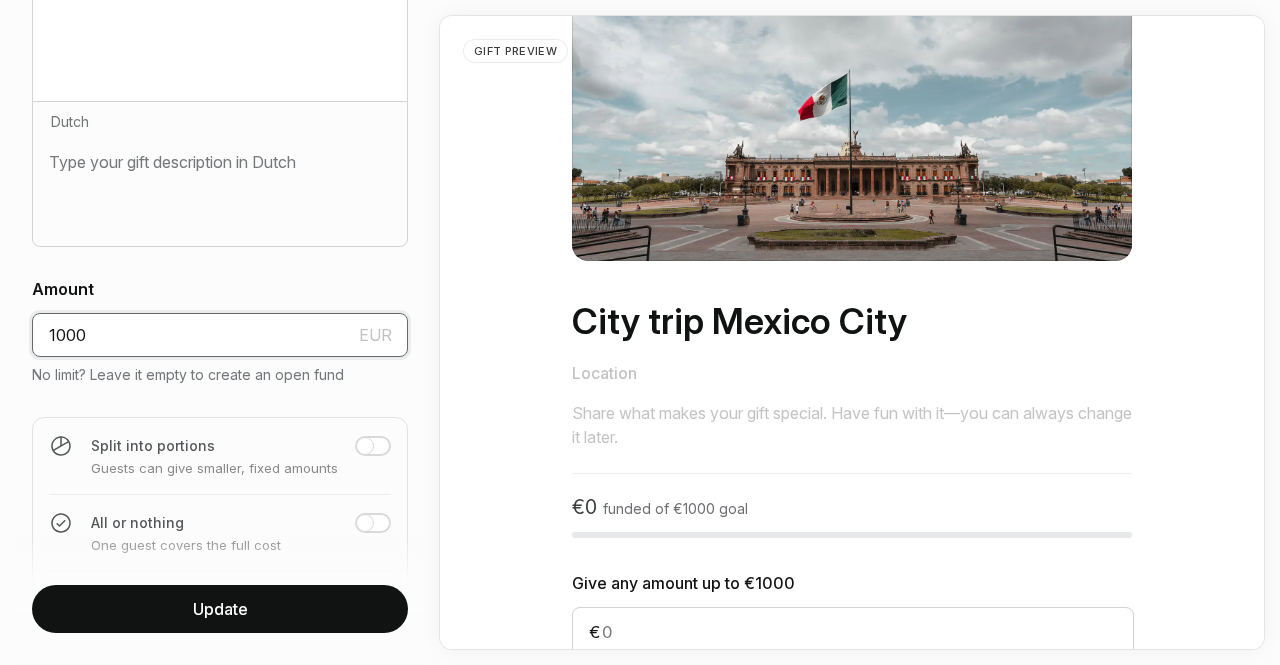 drag, startPoint x: 156, startPoint y: 335, endPoint x: 0, endPoint y: 335, distance: 156 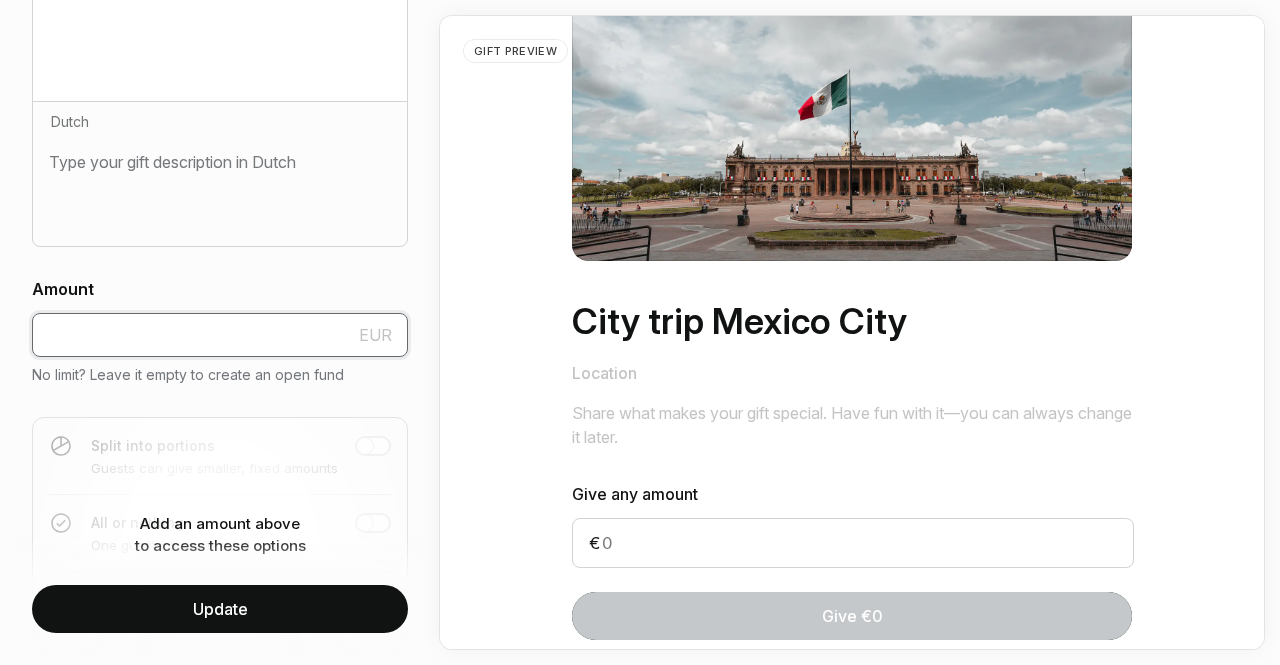 type 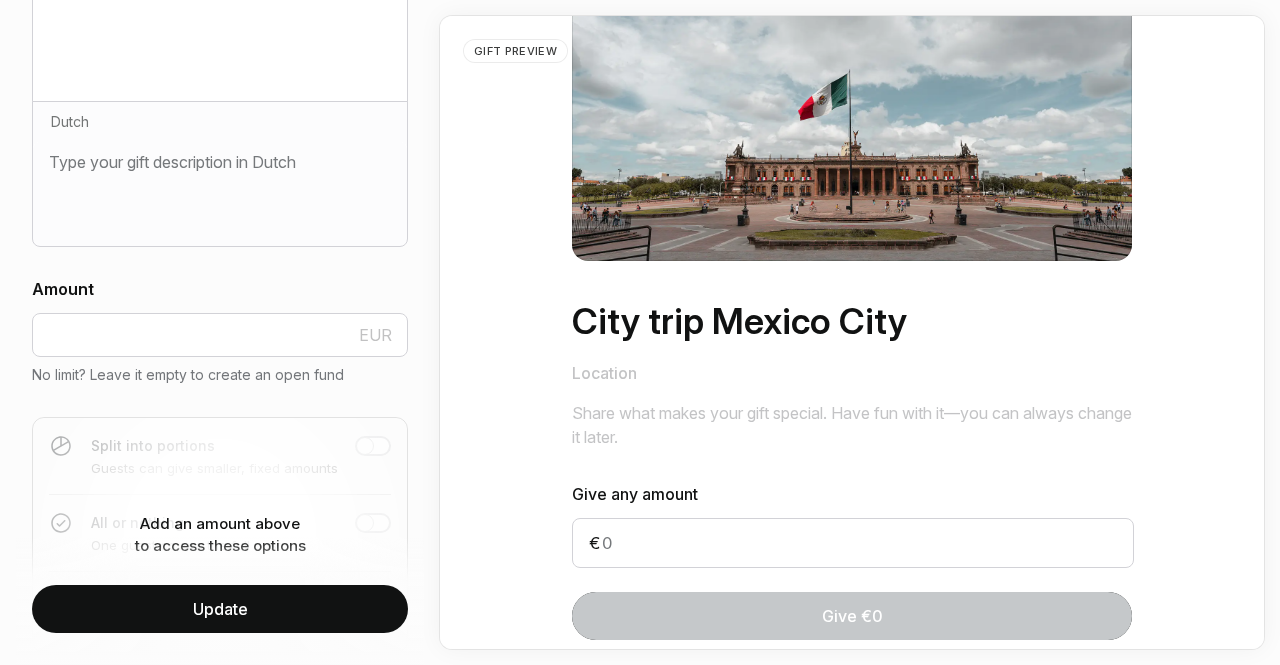 click on "Update" at bounding box center [220, 609] 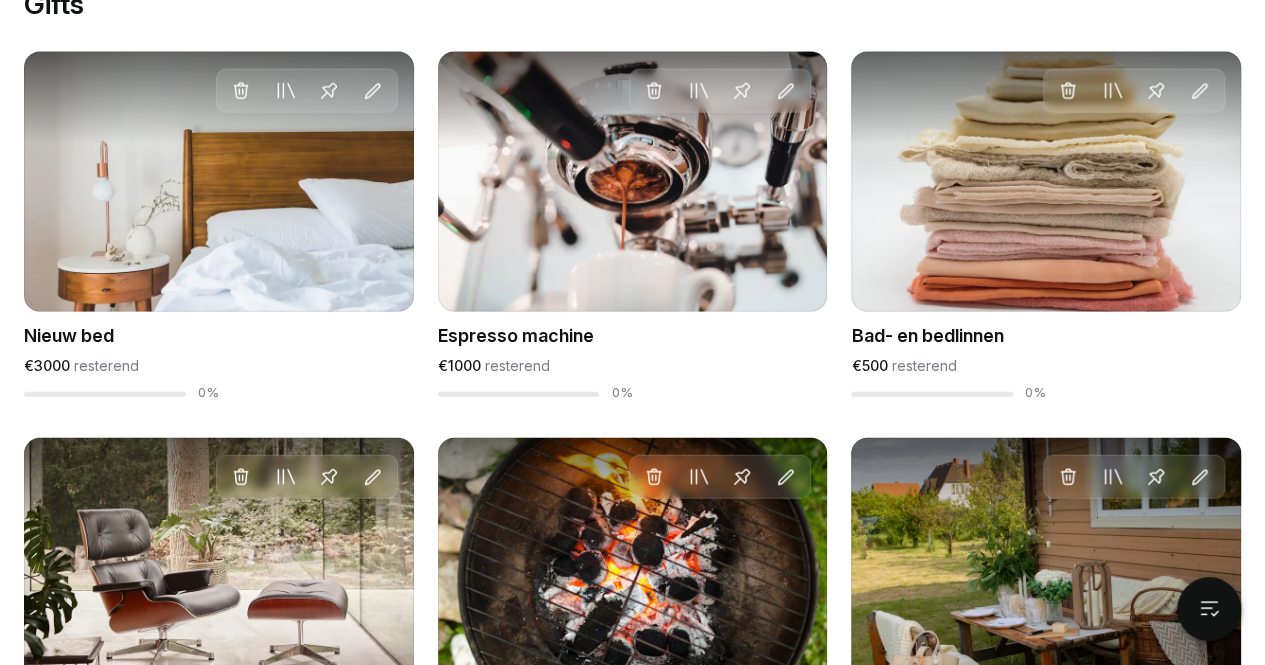 scroll, scrollTop: 2228, scrollLeft: 0, axis: vertical 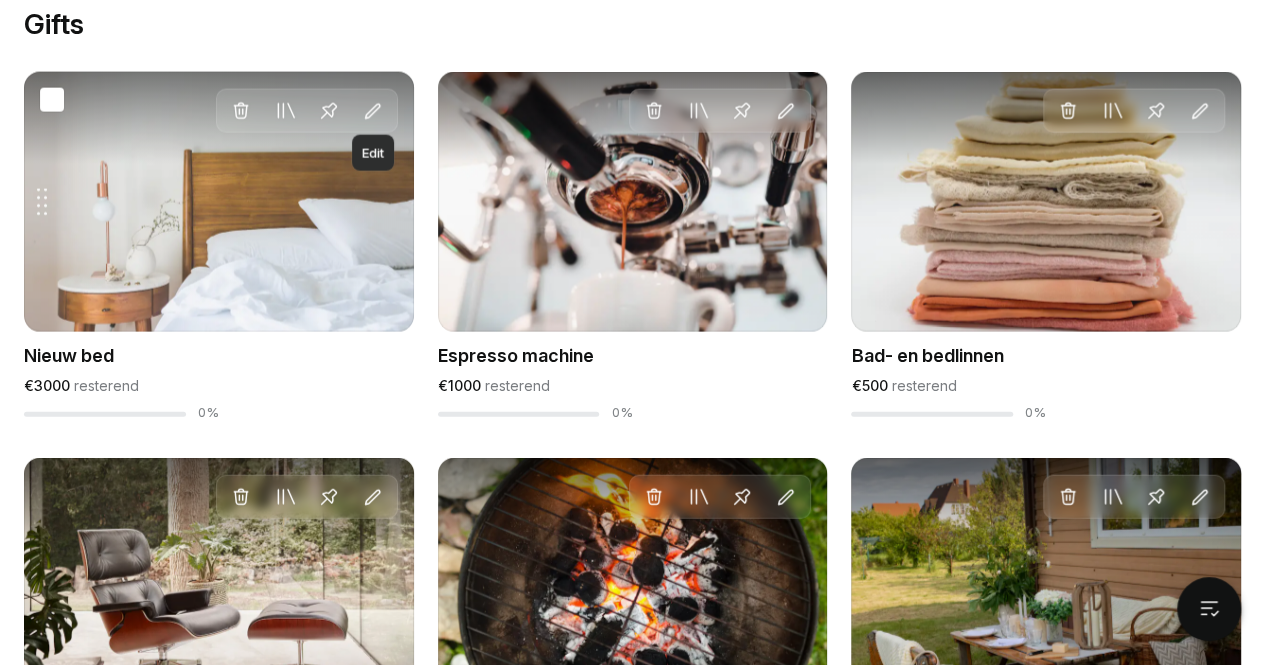 click at bounding box center [373, 112] 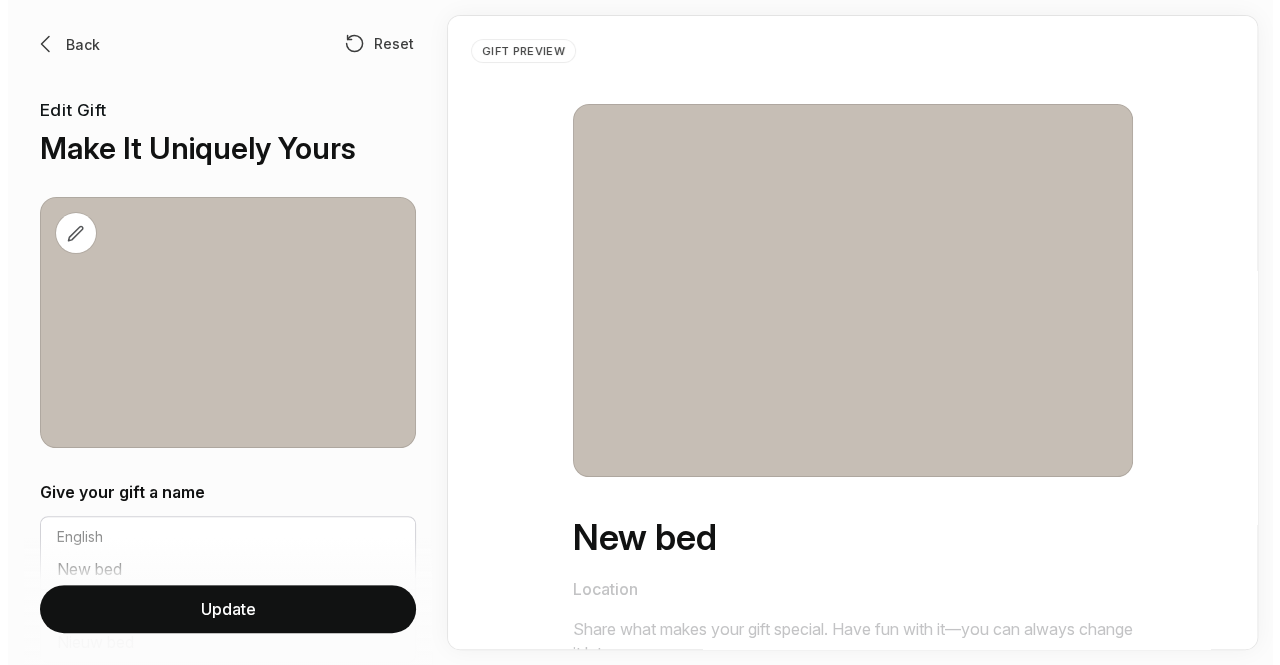 scroll, scrollTop: 0, scrollLeft: 0, axis: both 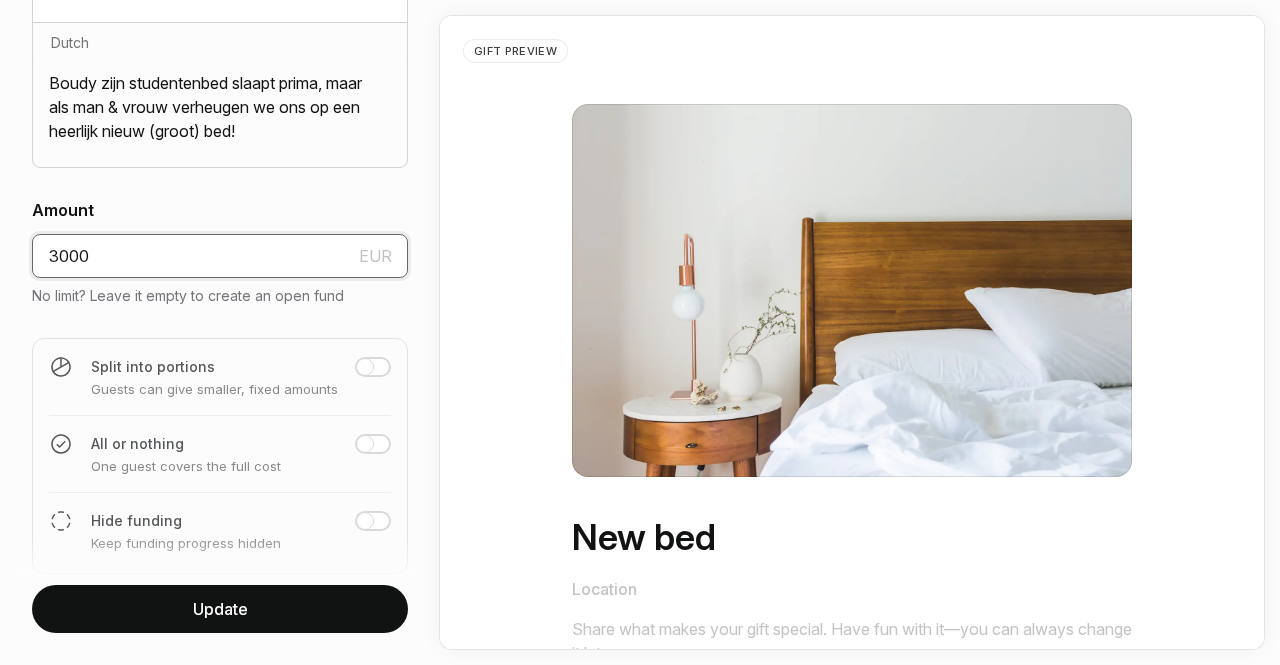 drag, startPoint x: 150, startPoint y: 265, endPoint x: 0, endPoint y: 233, distance: 153.37535 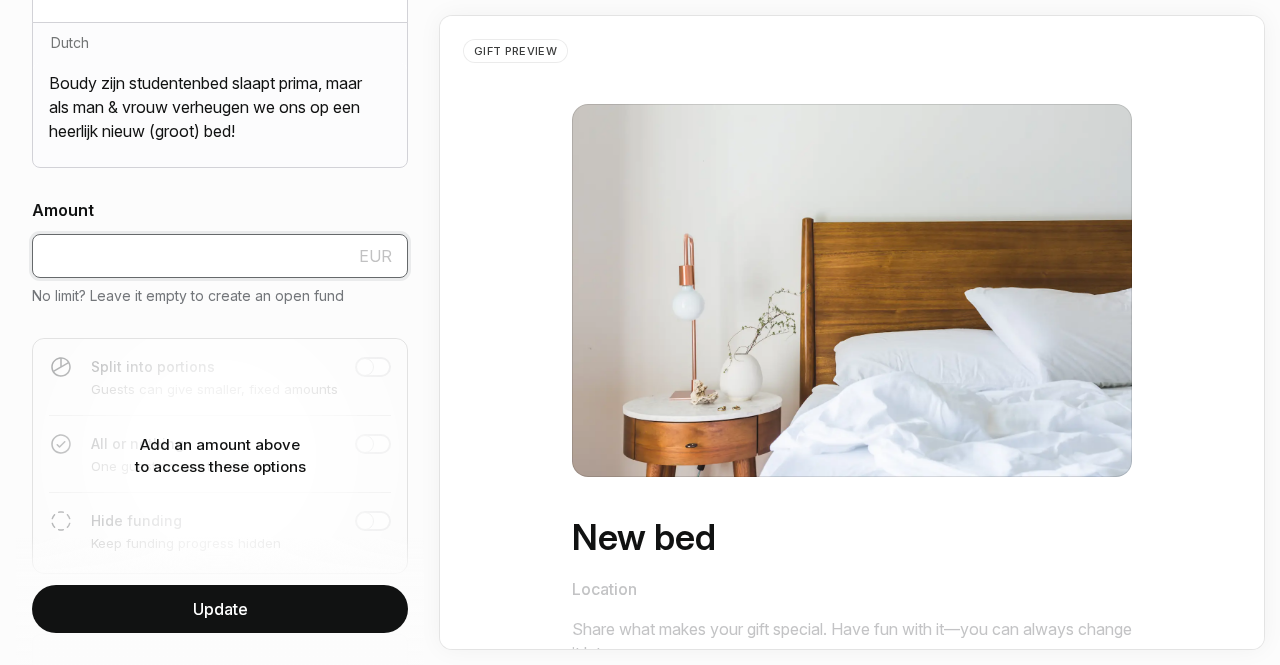 type 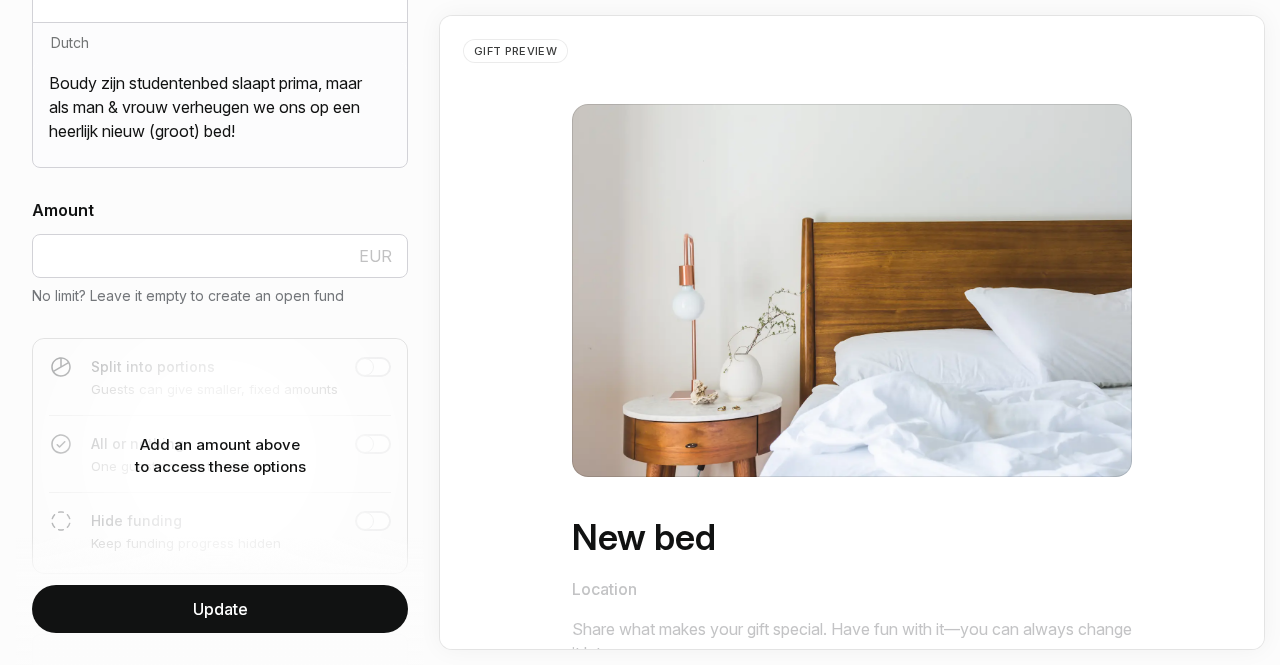 click on "Update" at bounding box center (220, 609) 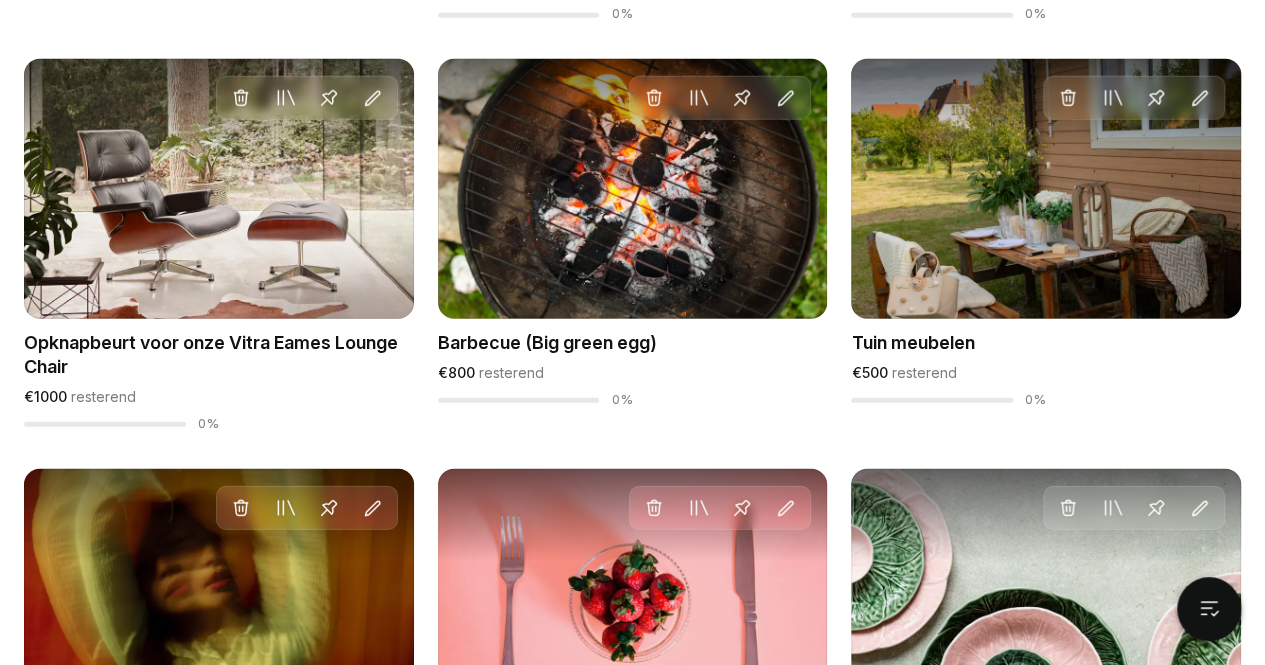 scroll, scrollTop: 2628, scrollLeft: 0, axis: vertical 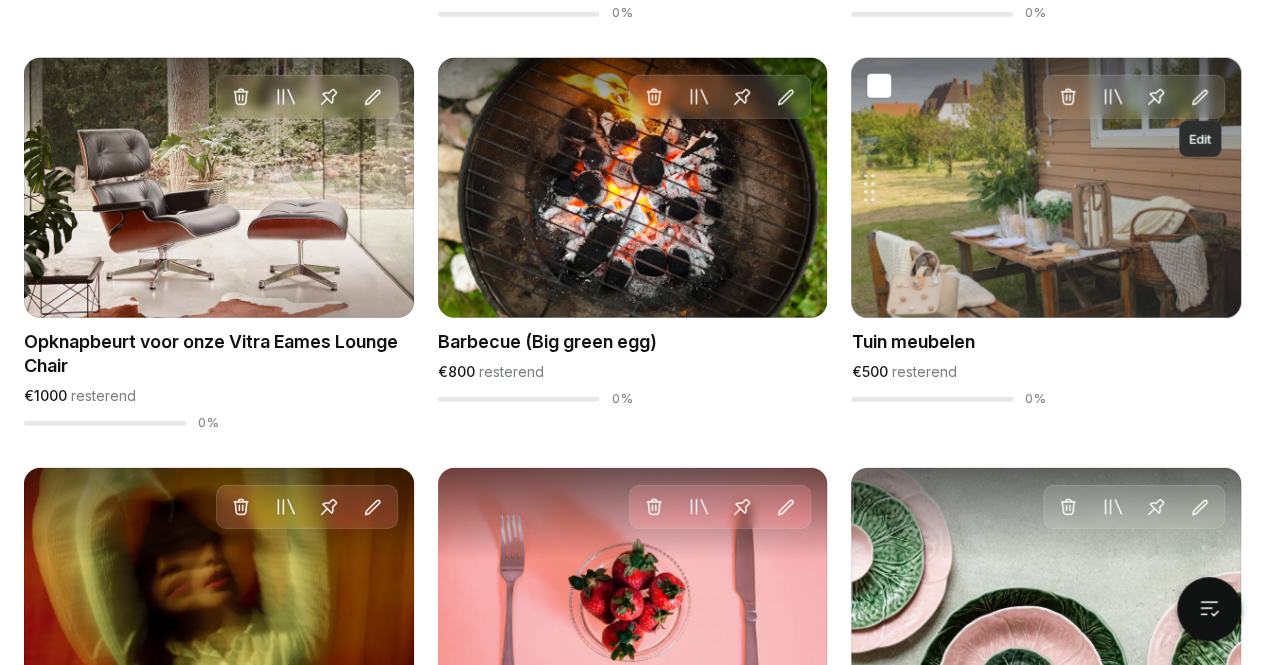 click at bounding box center [1200, 98] 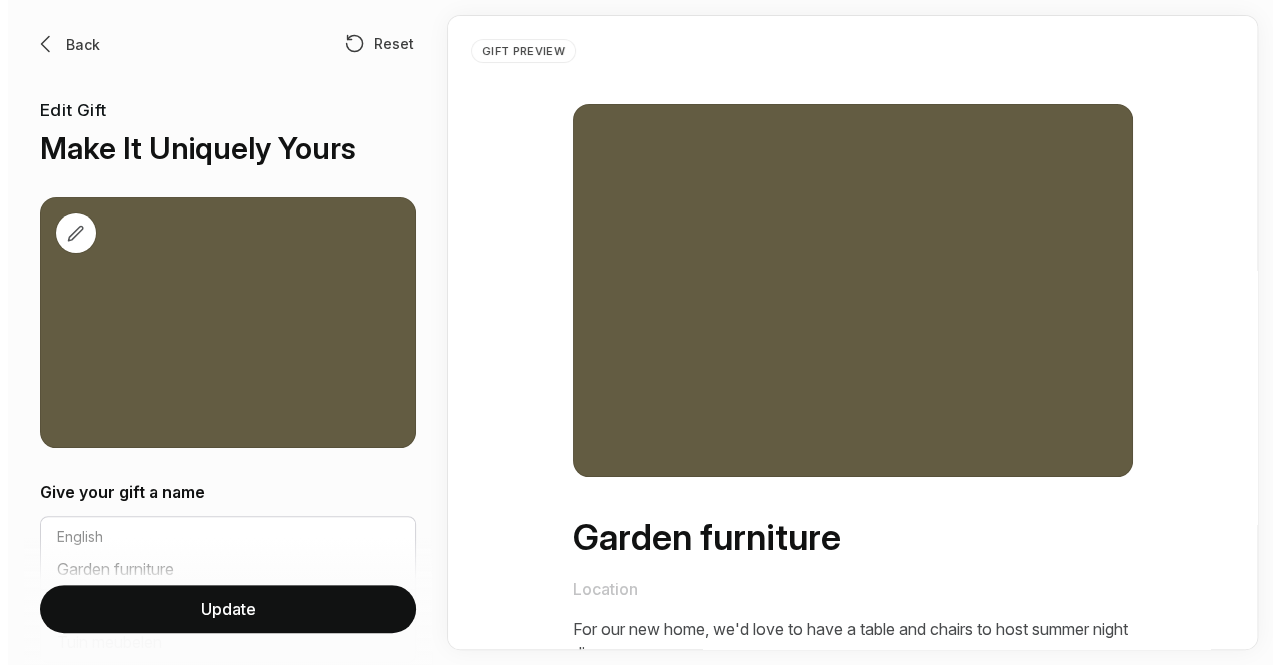 scroll, scrollTop: 0, scrollLeft: 0, axis: both 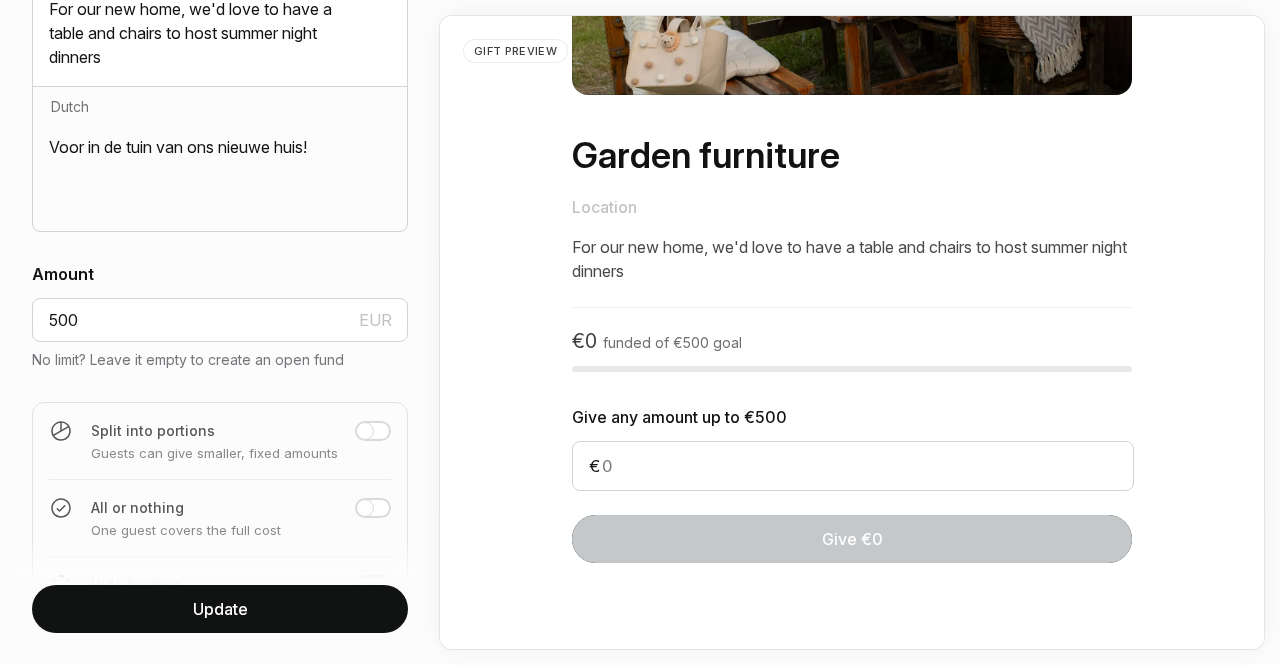 click on "Update" at bounding box center [220, 609] 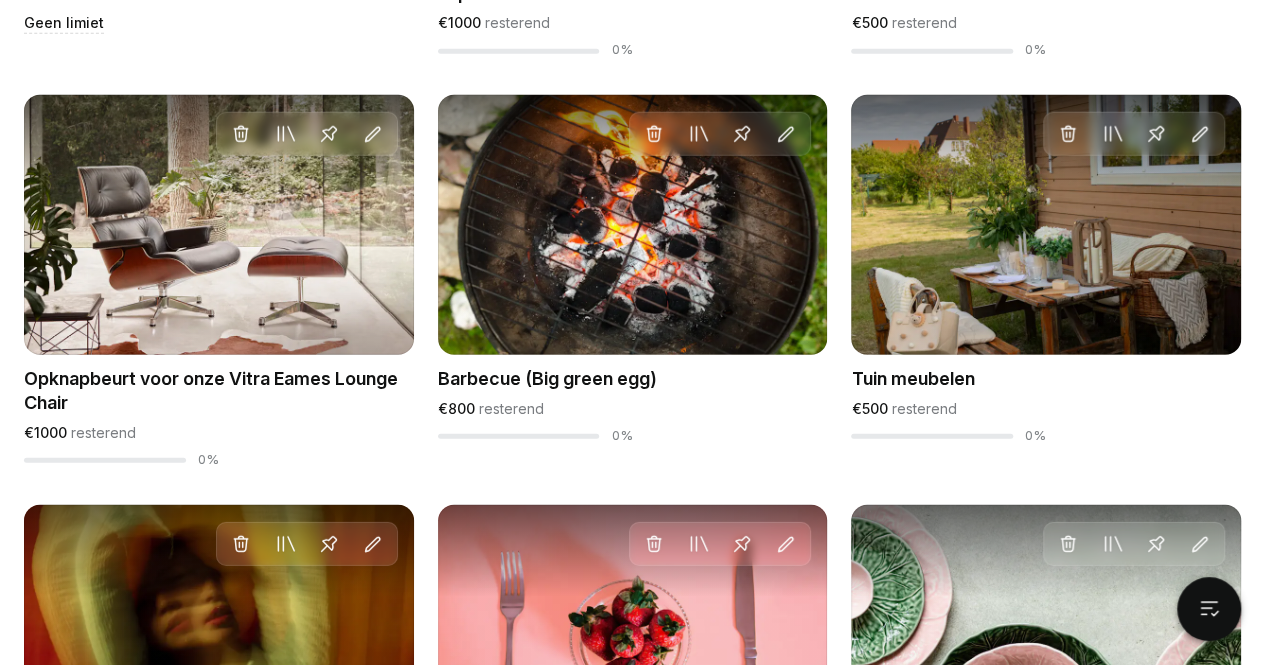 scroll, scrollTop: 2589, scrollLeft: 0, axis: vertical 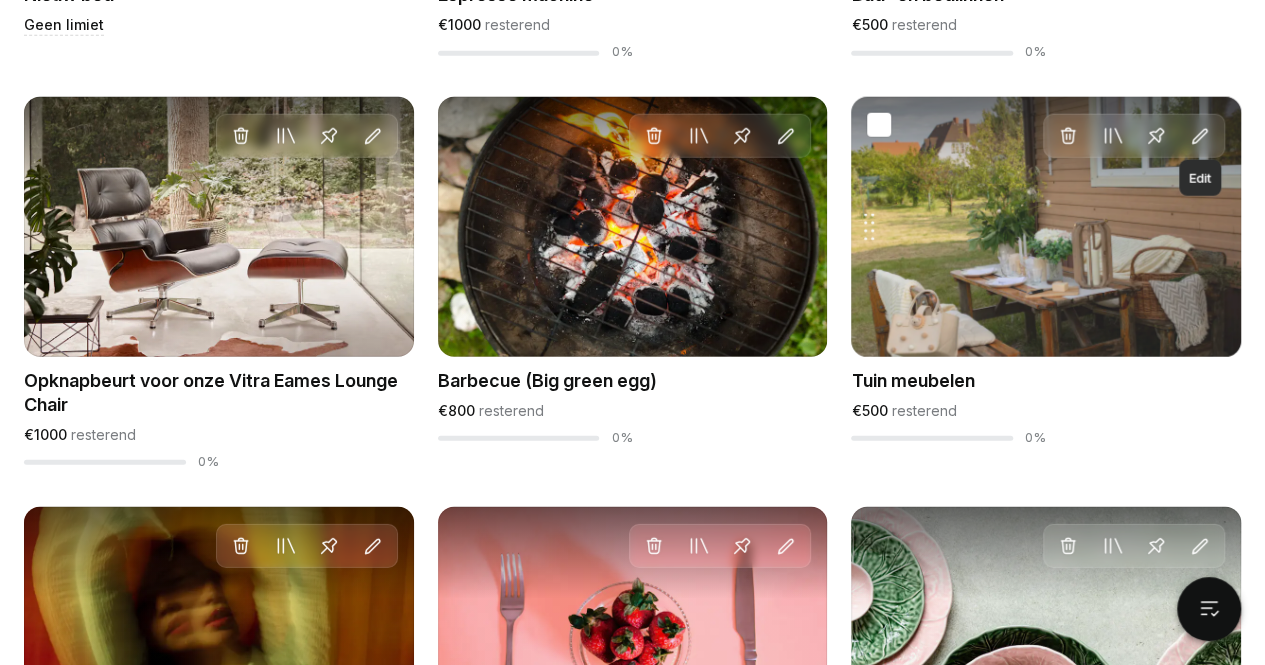 click at bounding box center (1200, 138) 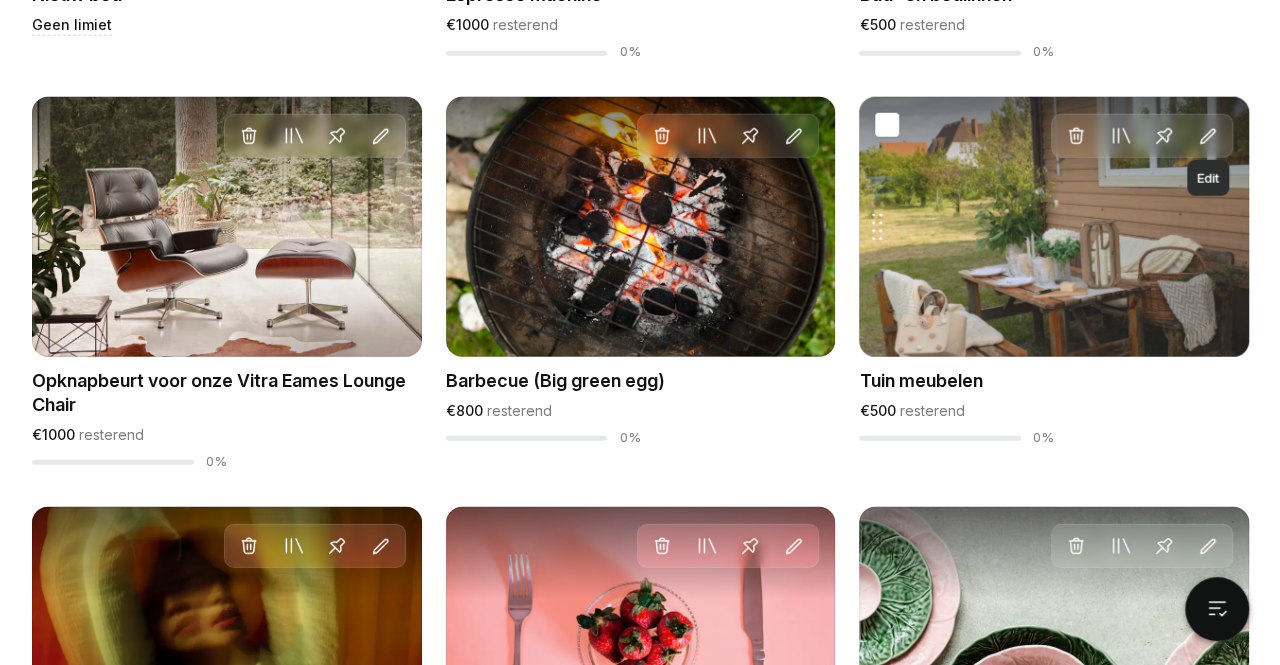 scroll, scrollTop: 0, scrollLeft: 0, axis: both 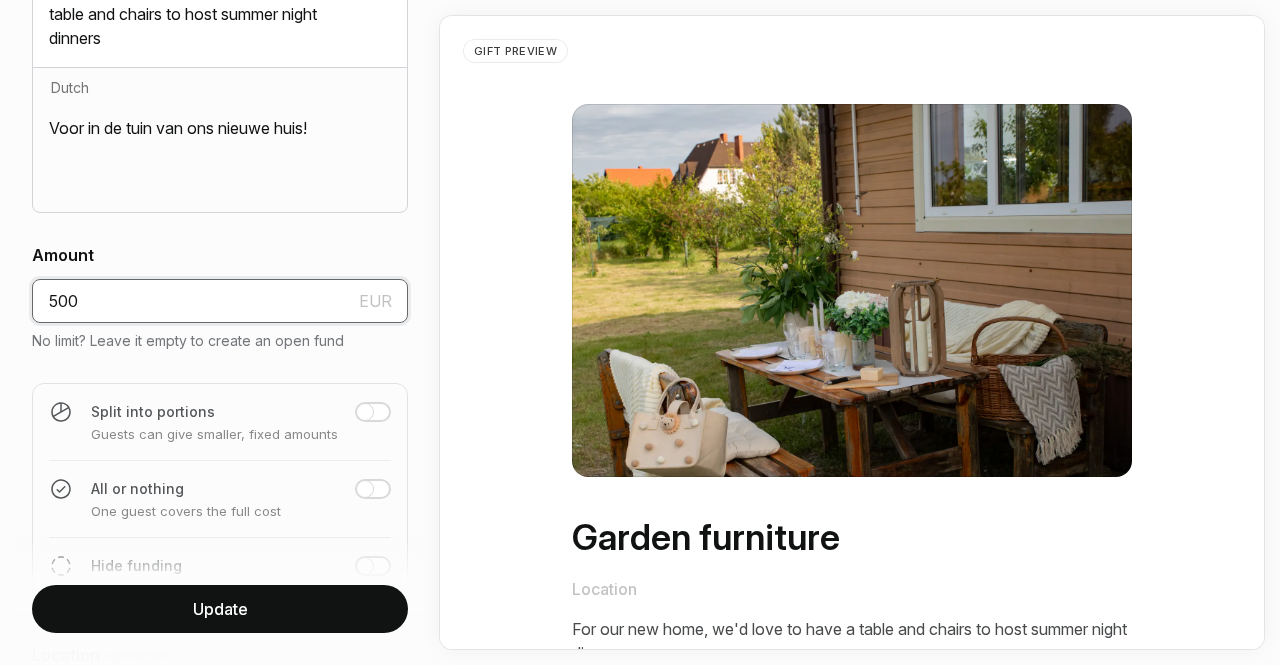 drag, startPoint x: 170, startPoint y: 307, endPoint x: 0, endPoint y: 261, distance: 176.1136 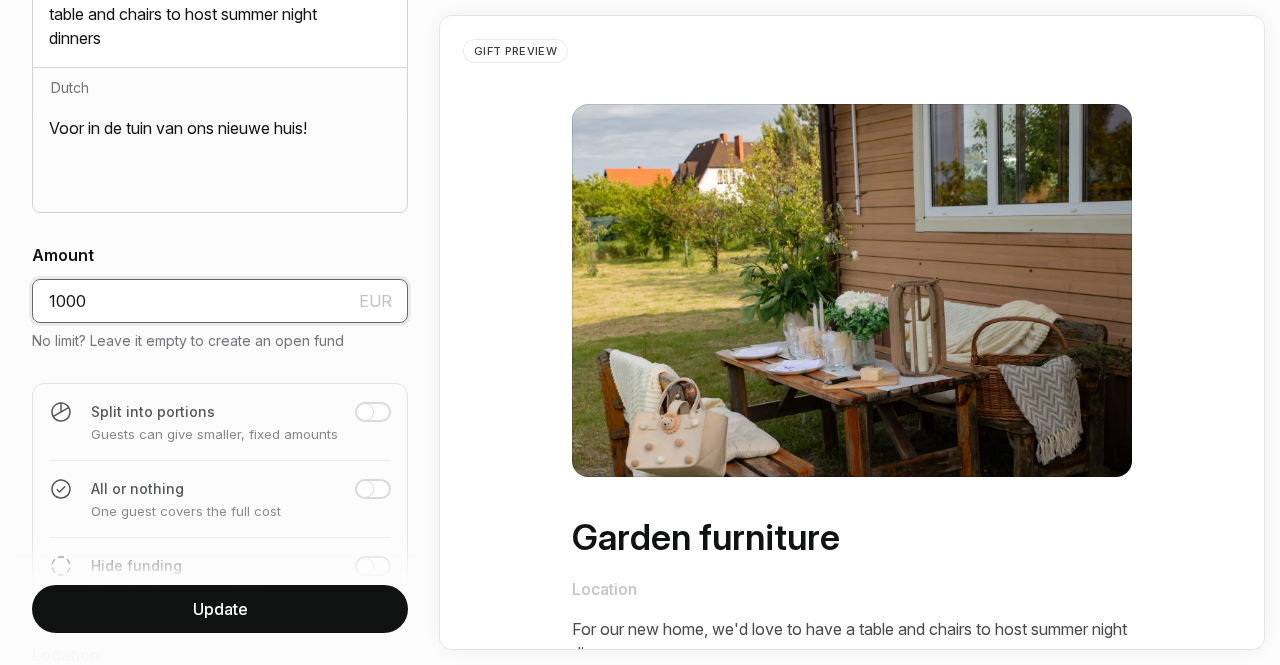 type on "1000" 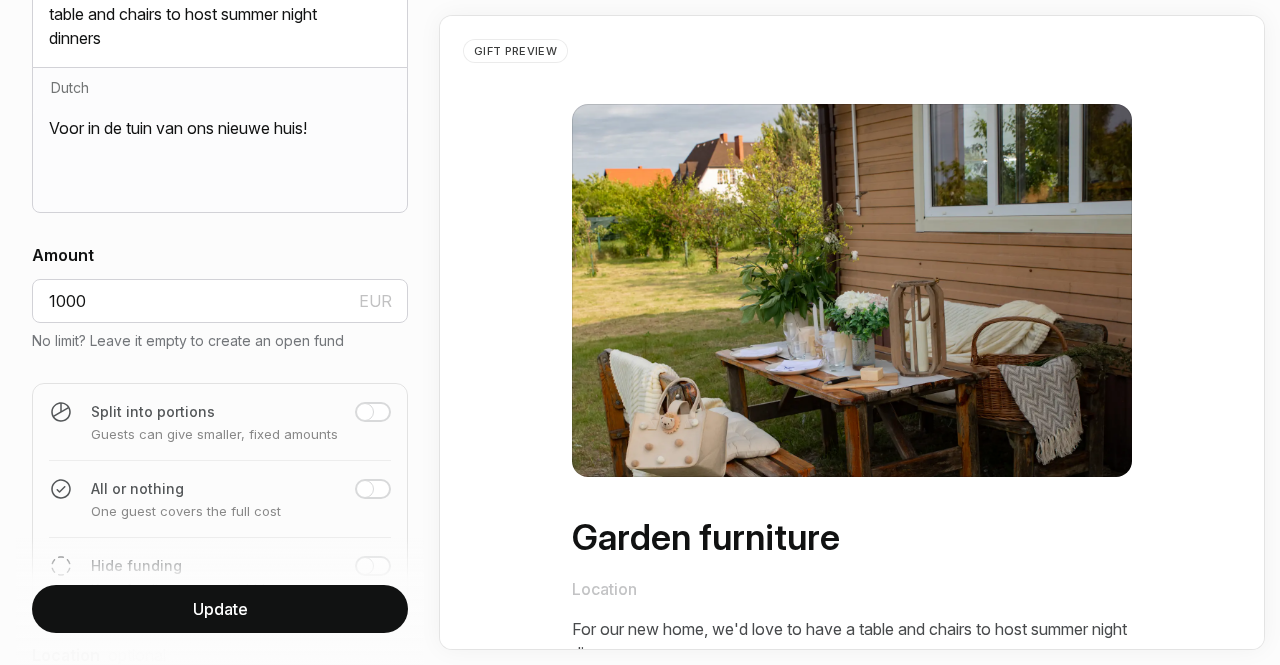 click on "Update" at bounding box center (220, 609) 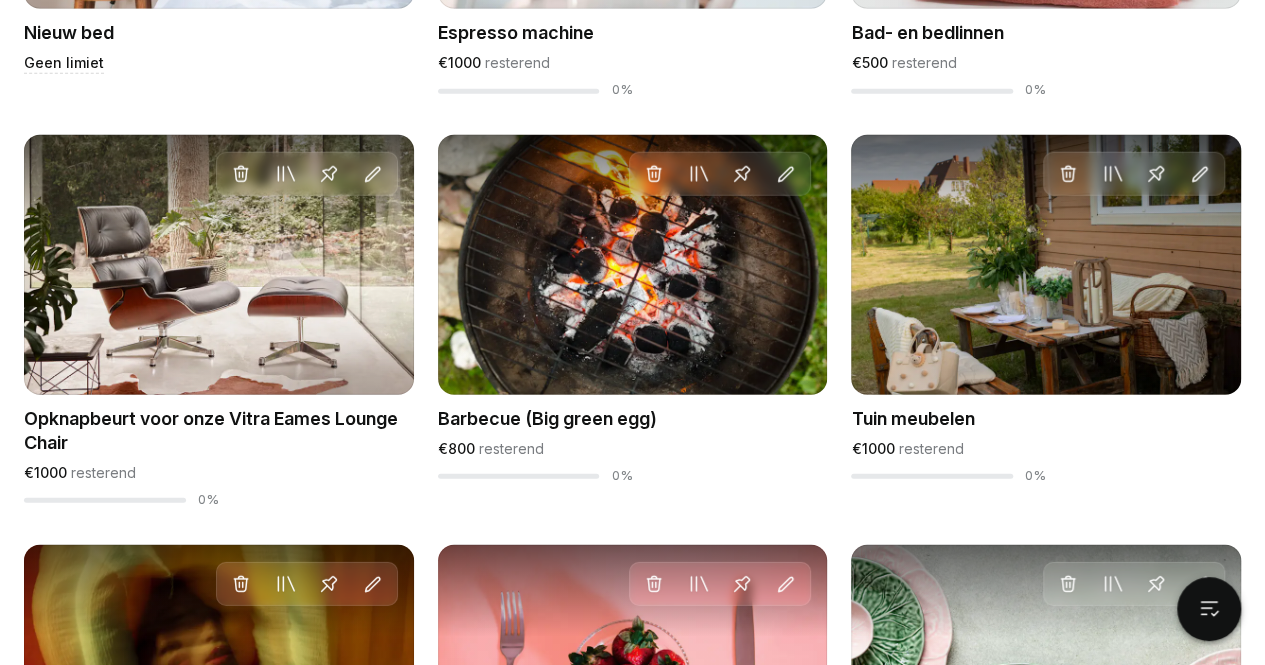 scroll, scrollTop: 2479, scrollLeft: 0, axis: vertical 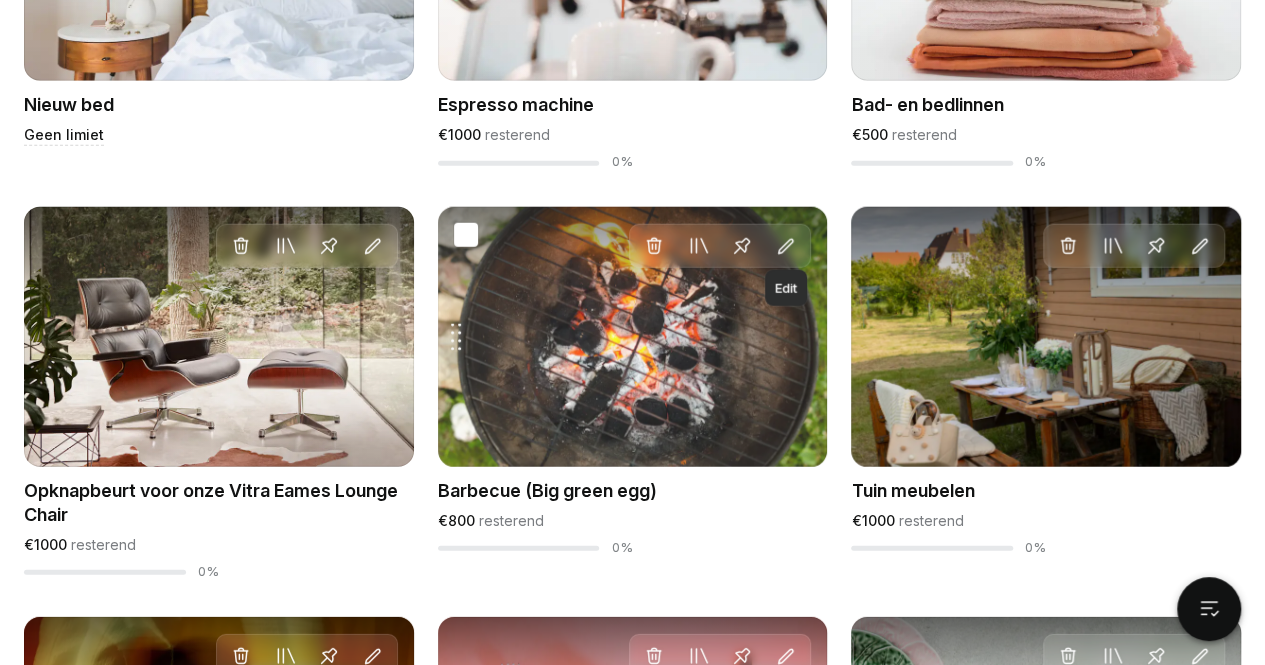 click at bounding box center (786, 247) 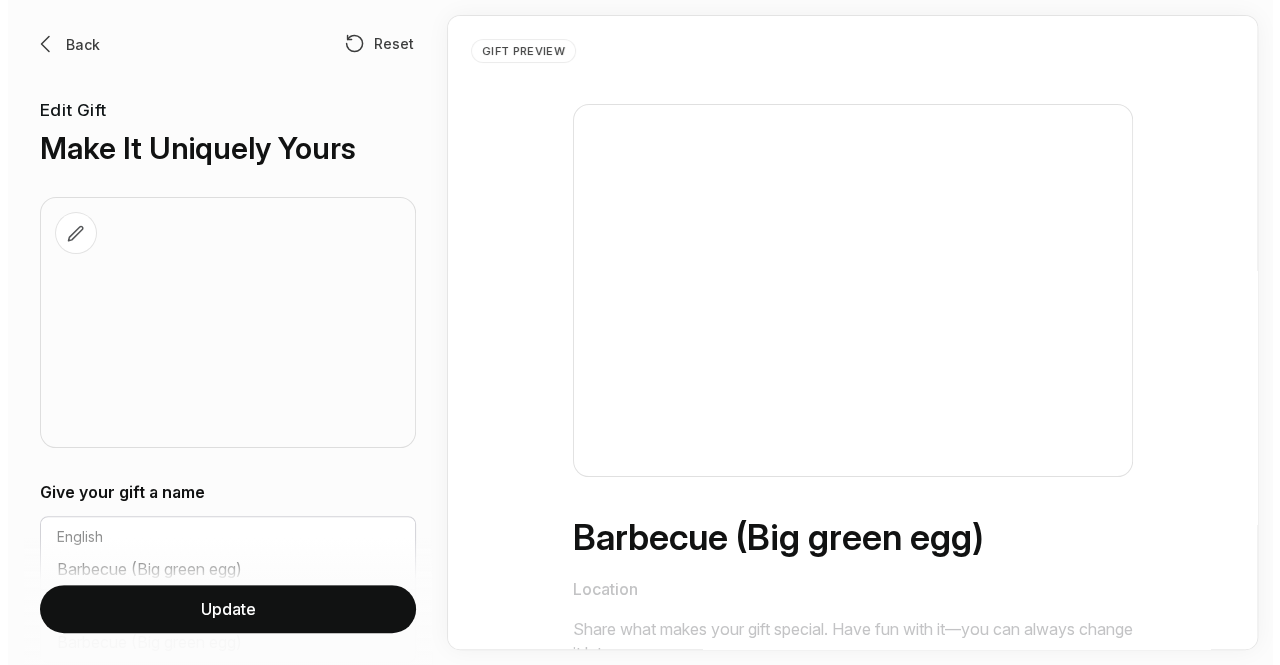 scroll, scrollTop: 0, scrollLeft: 0, axis: both 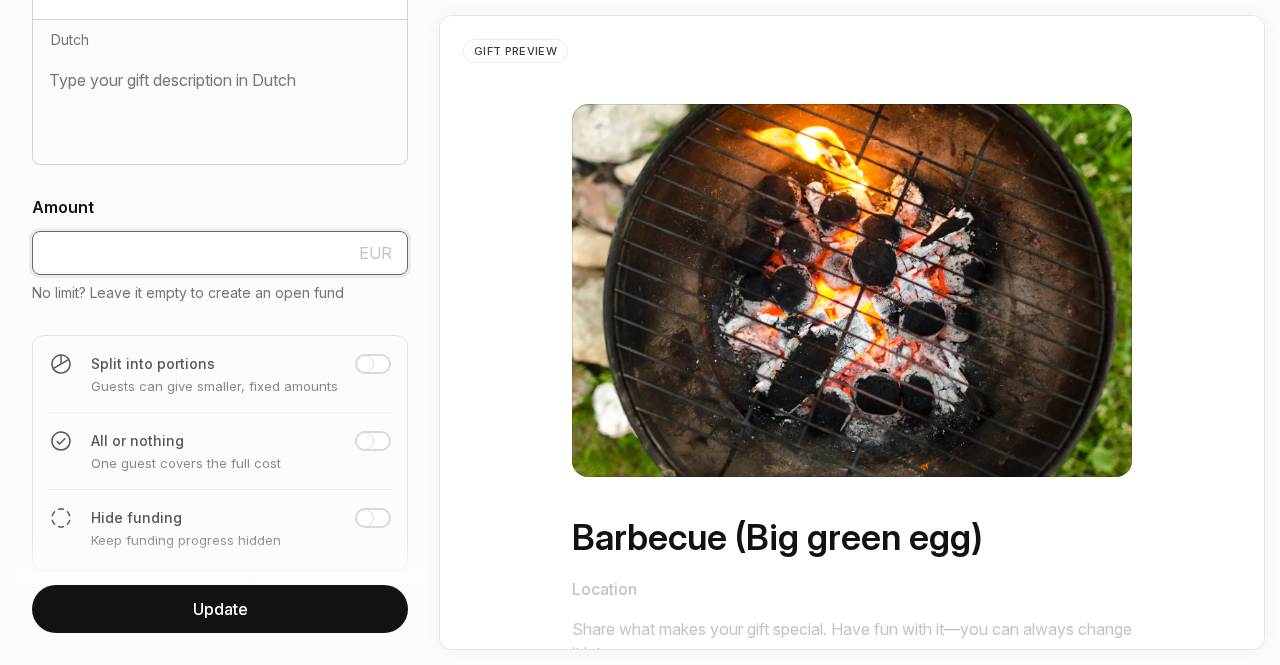 drag, startPoint x: 164, startPoint y: 259, endPoint x: 0, endPoint y: 232, distance: 166.2077 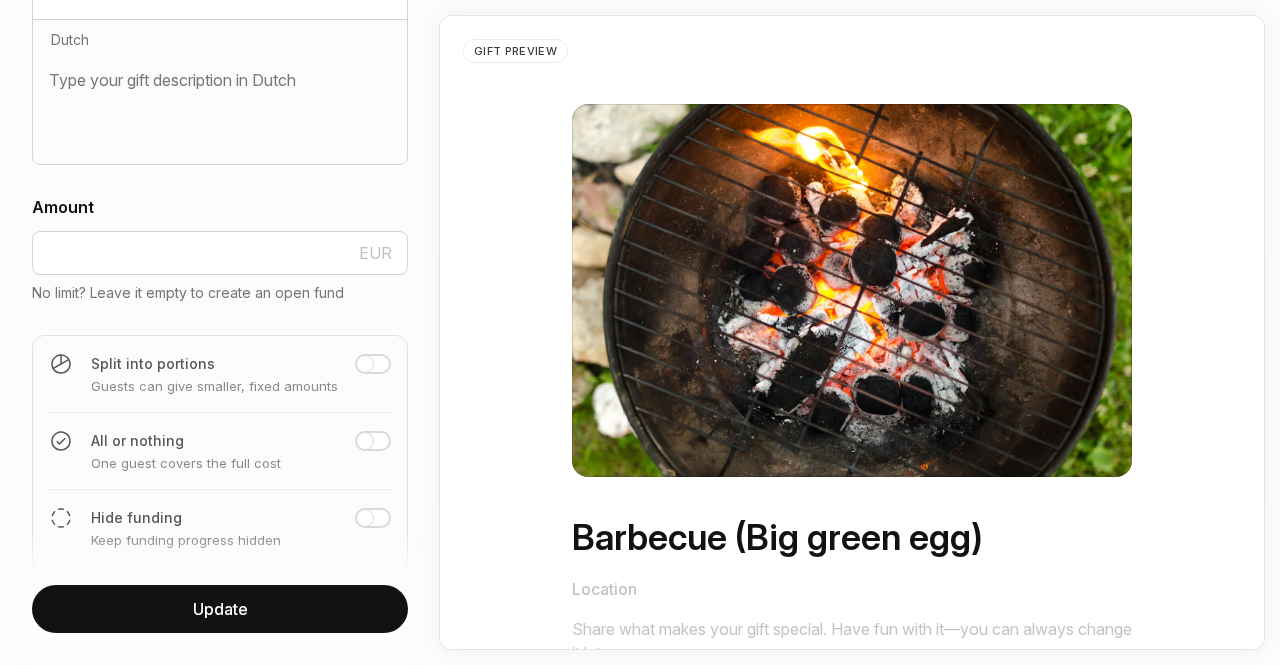 click on "Update" at bounding box center [220, 609] 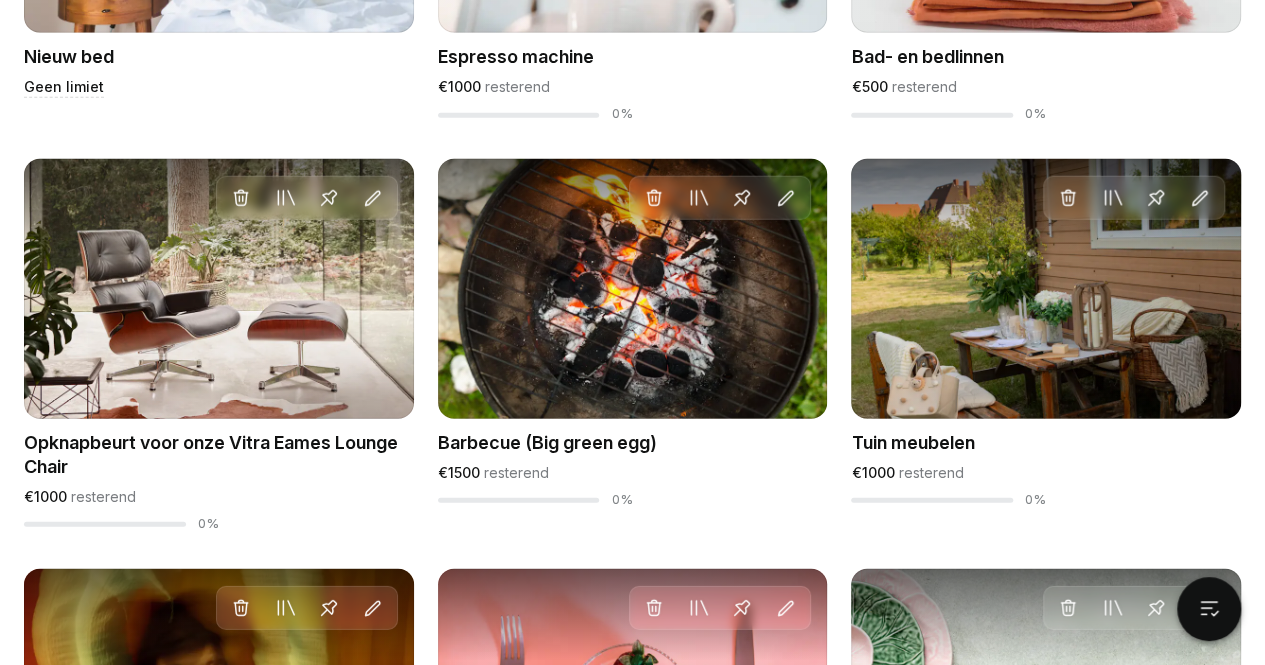 scroll, scrollTop: 2526, scrollLeft: 0, axis: vertical 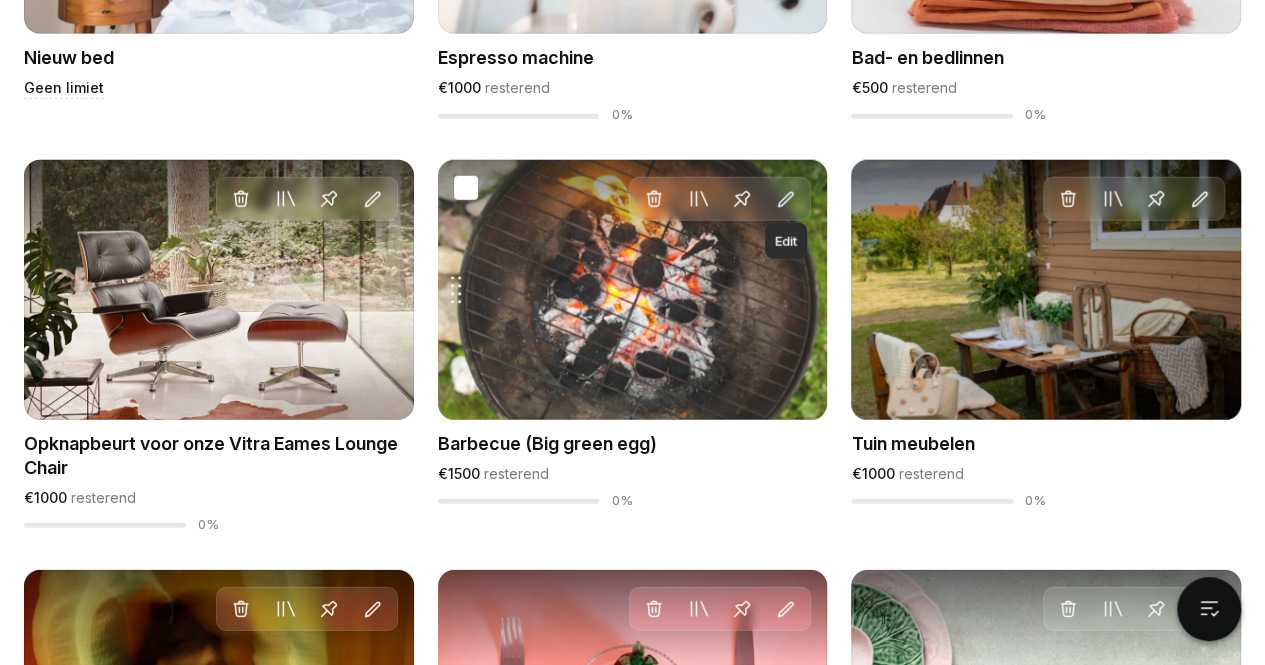 click at bounding box center [786, 200] 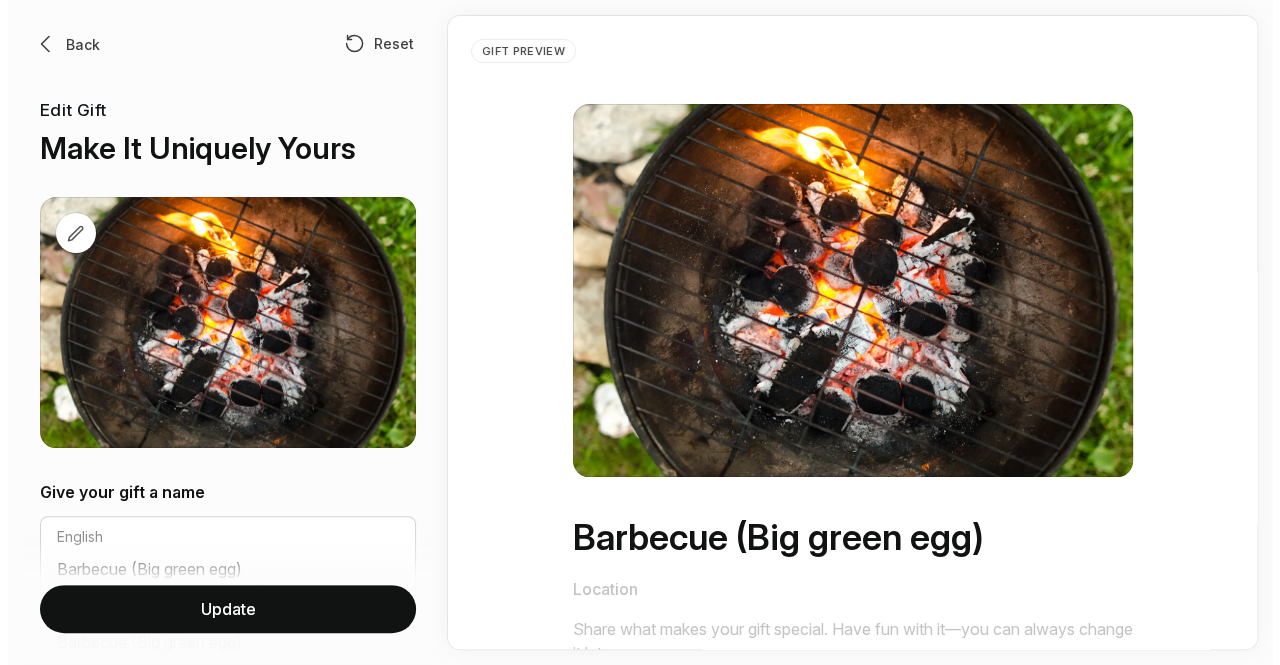 scroll, scrollTop: 0, scrollLeft: 0, axis: both 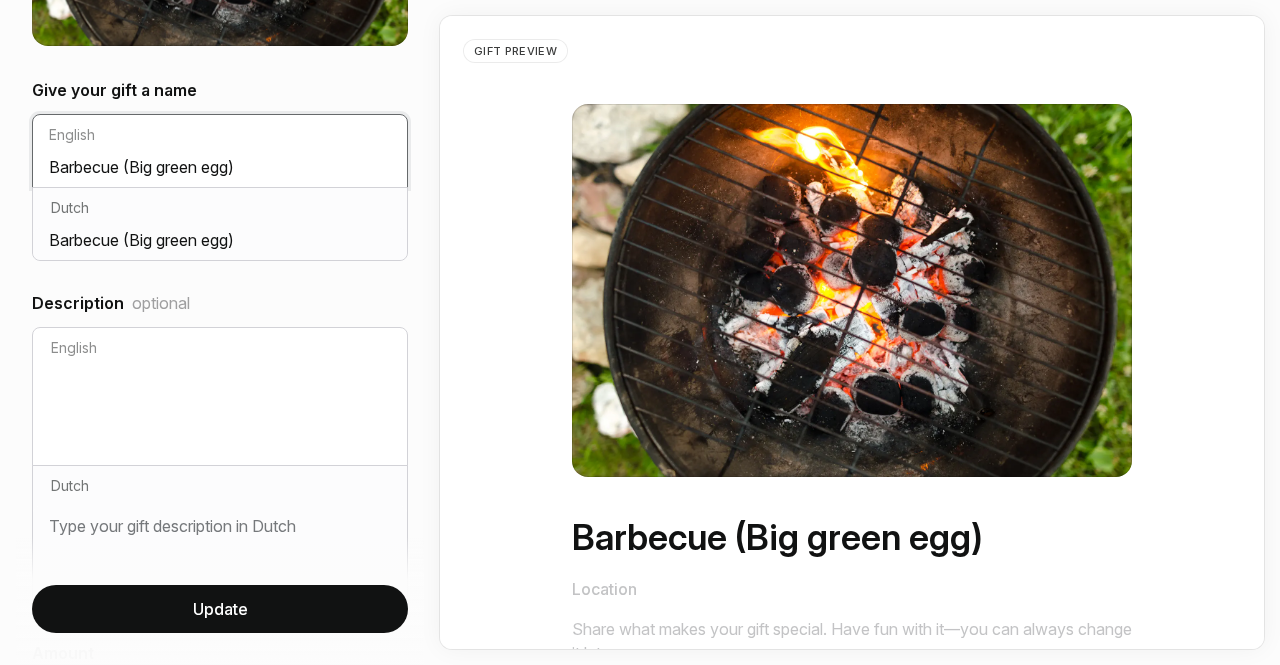 click on "Barbecue (Big green egg)" at bounding box center [220, 171] 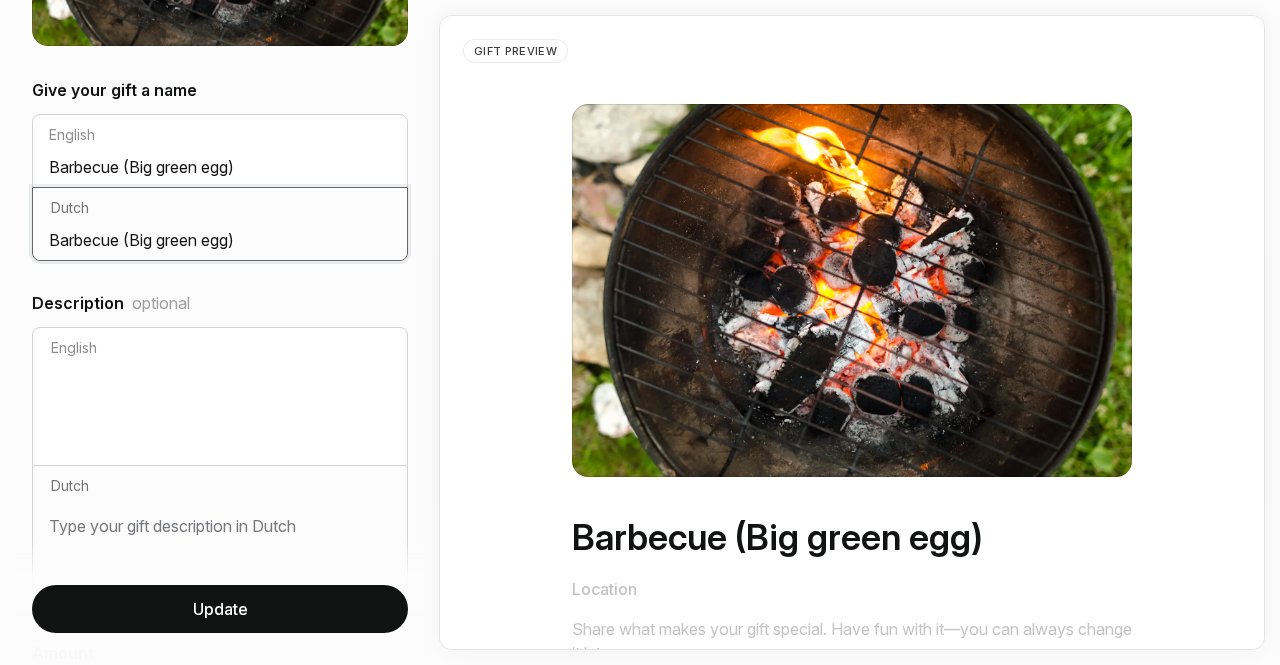 click on "Barbecue (Big green egg)" at bounding box center (220, 244) 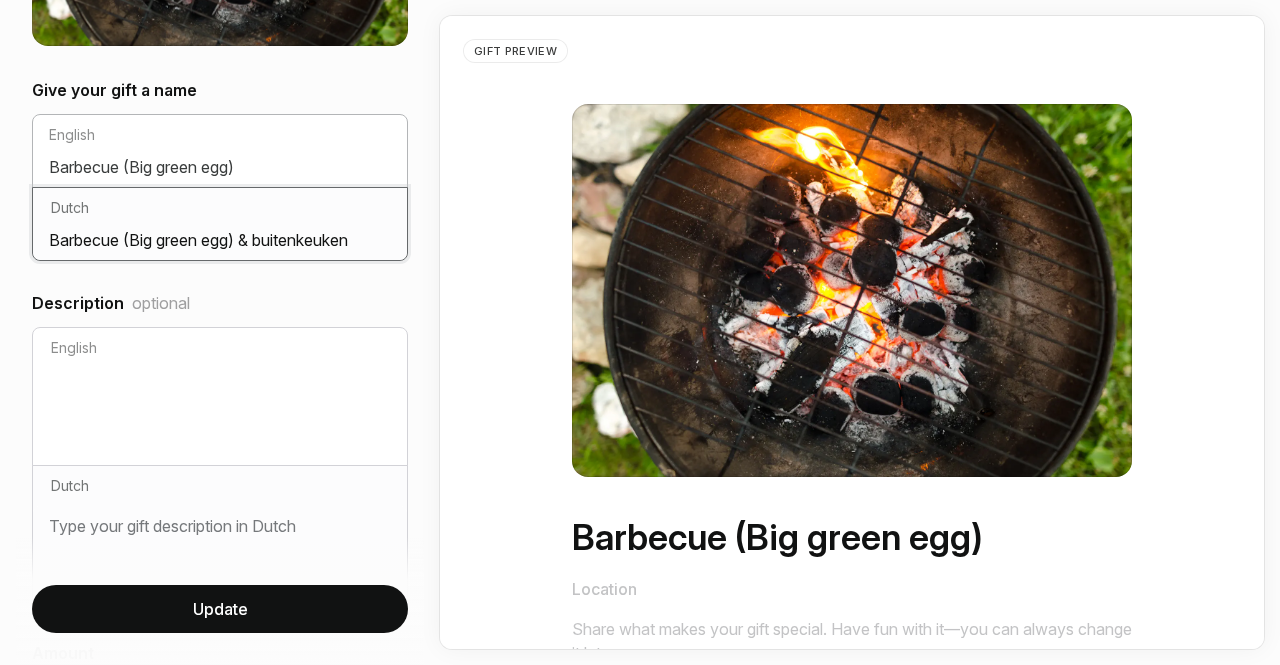 type on "Barbecue (Big green egg) & buitenkeuken" 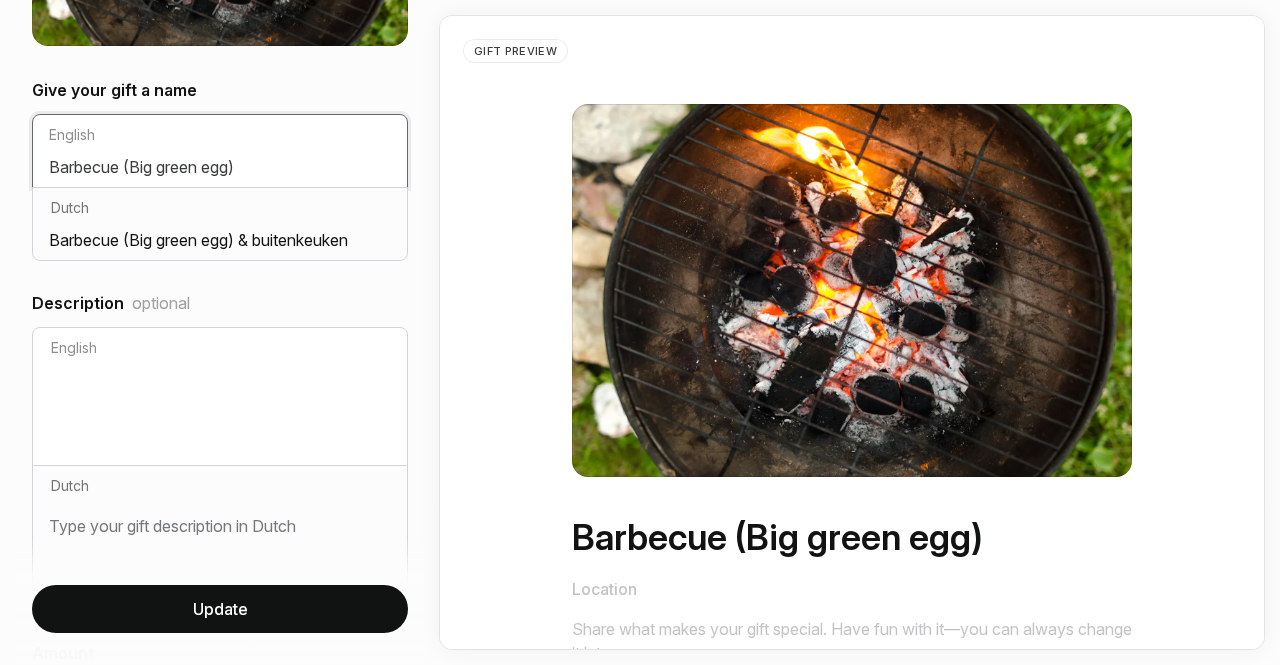 click on "Barbecue (Big green egg)" at bounding box center [220, 171] 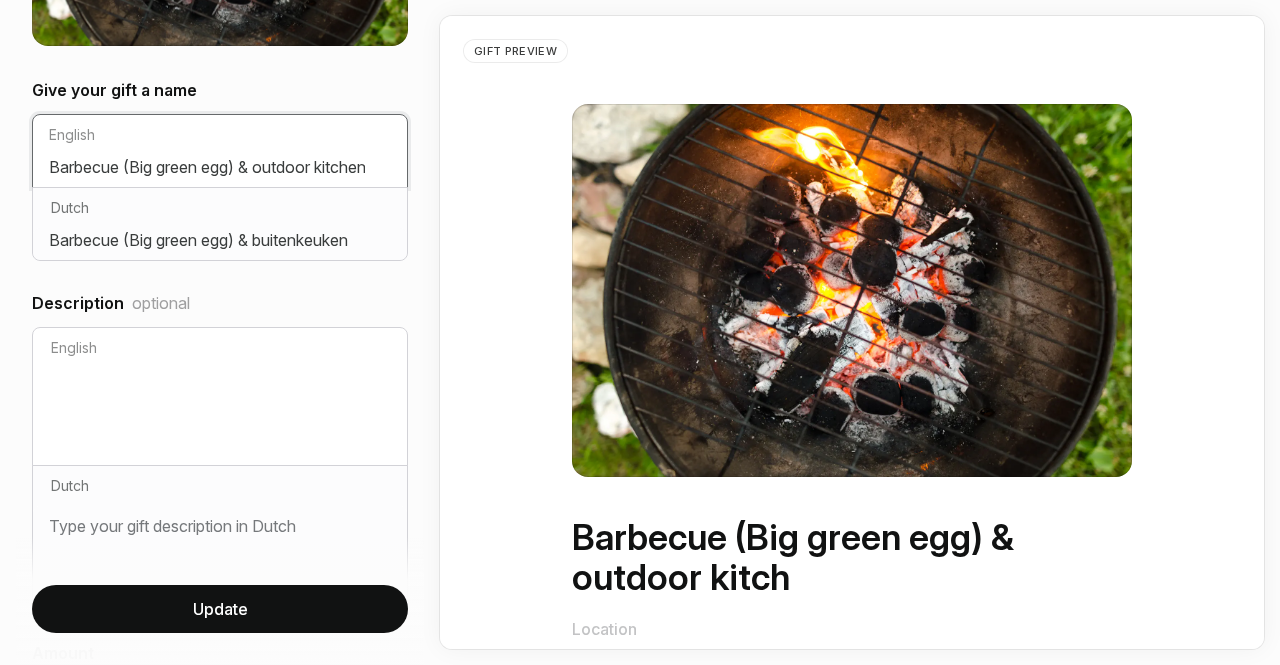 scroll, scrollTop: 0, scrollLeft: 12, axis: horizontal 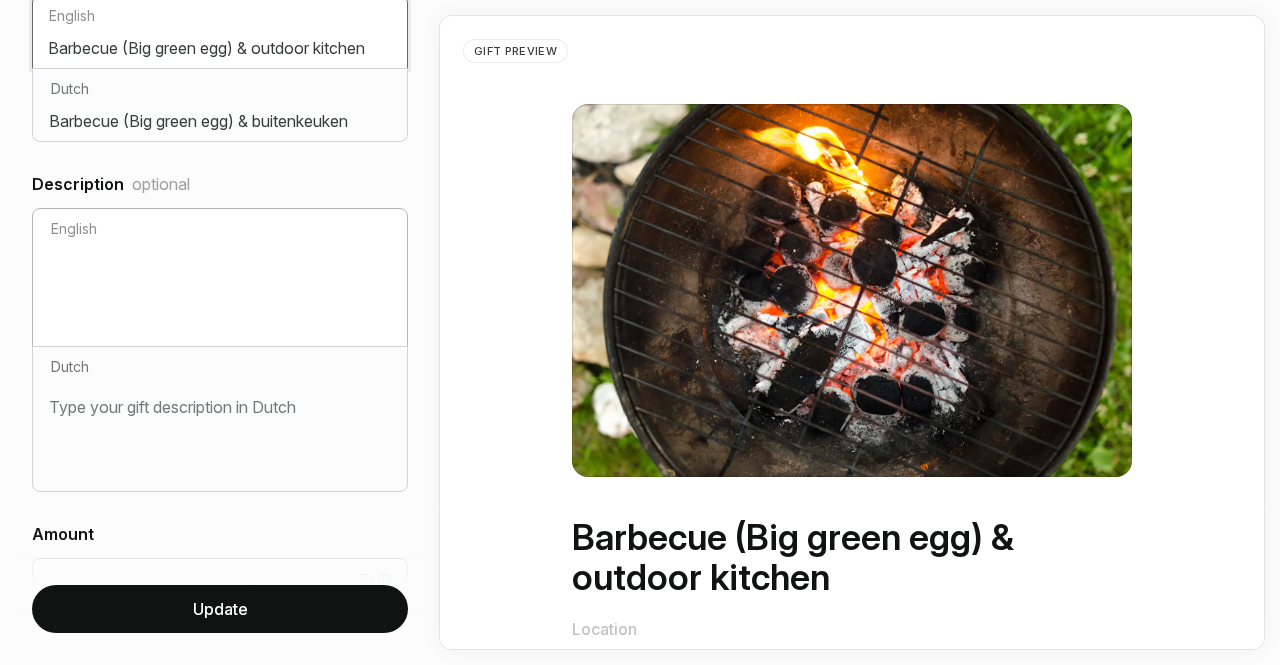 type on "Barbecue (Big green egg) & outdoor kitchen" 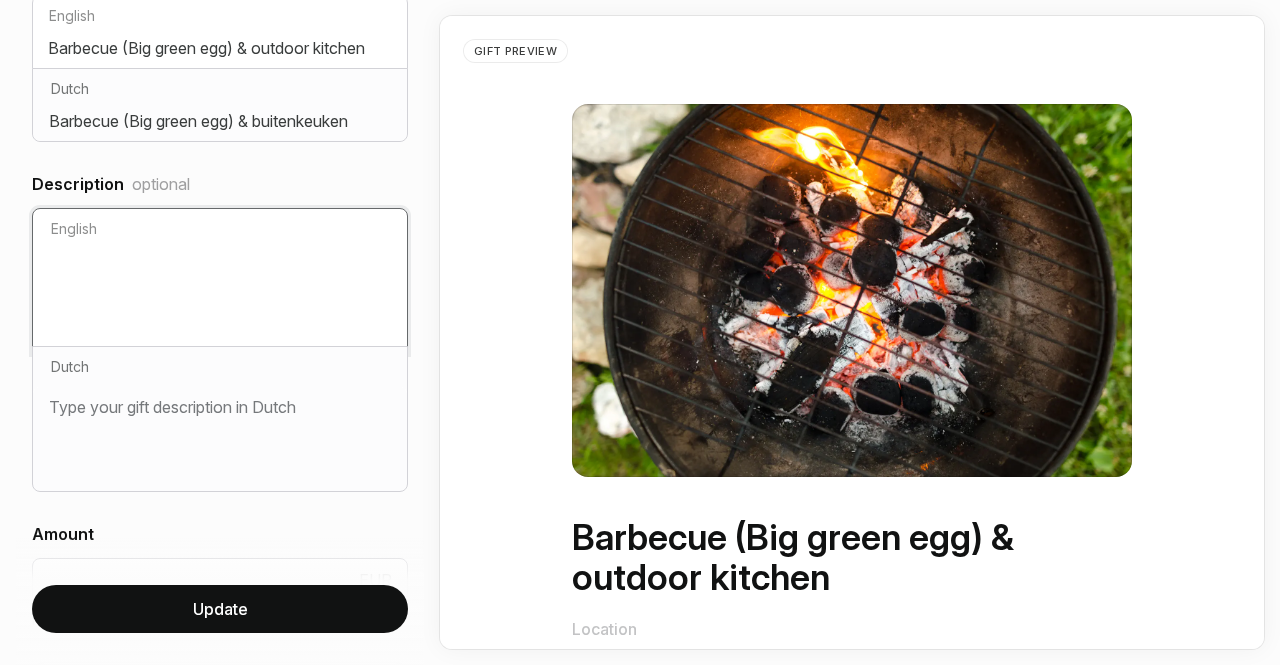 scroll, scrollTop: 0, scrollLeft: 0, axis: both 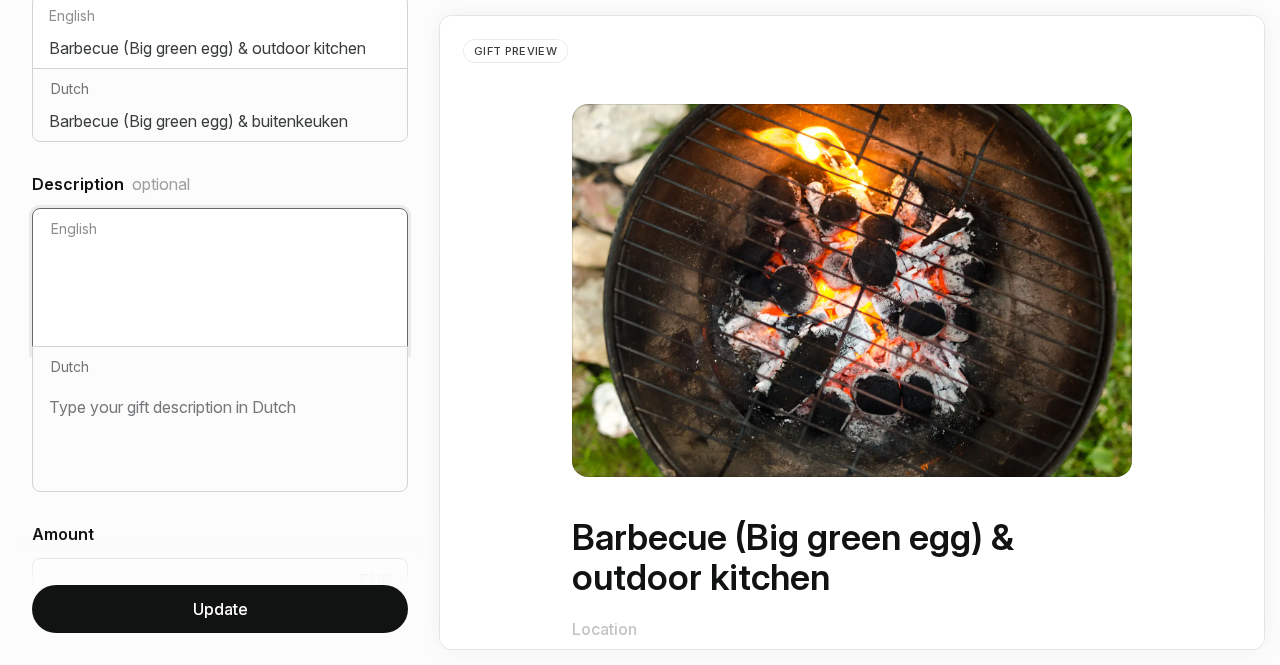 click at bounding box center [220, 293] 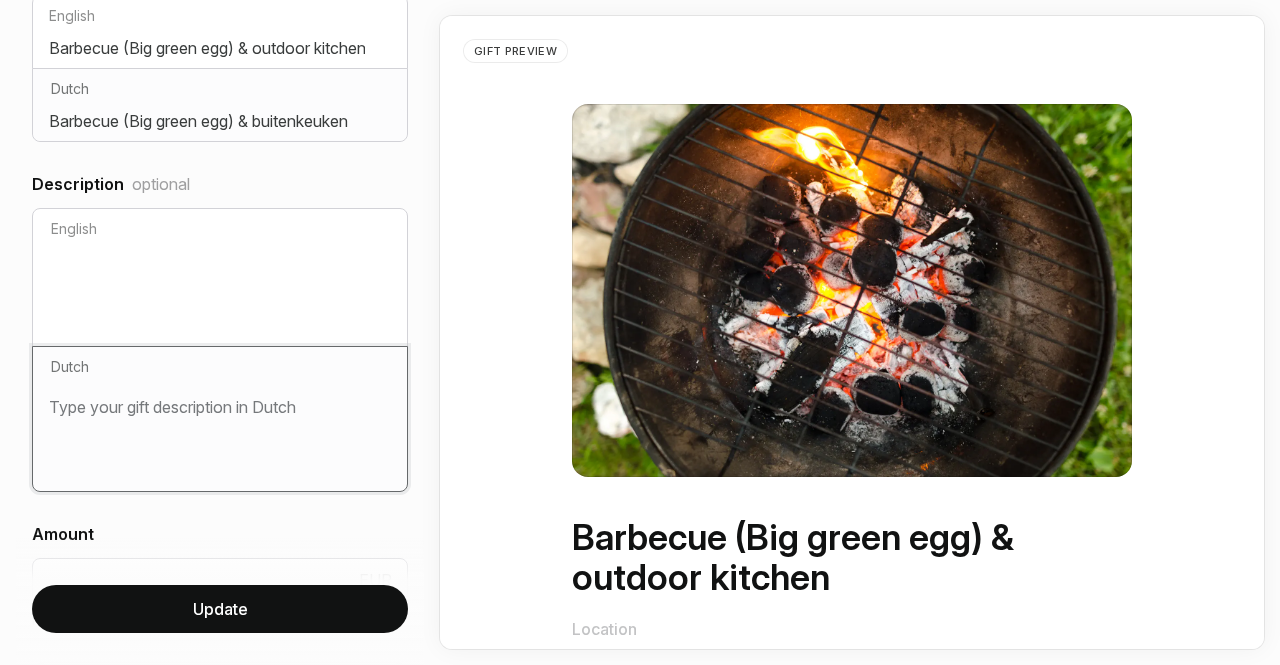 click at bounding box center [220, 431] 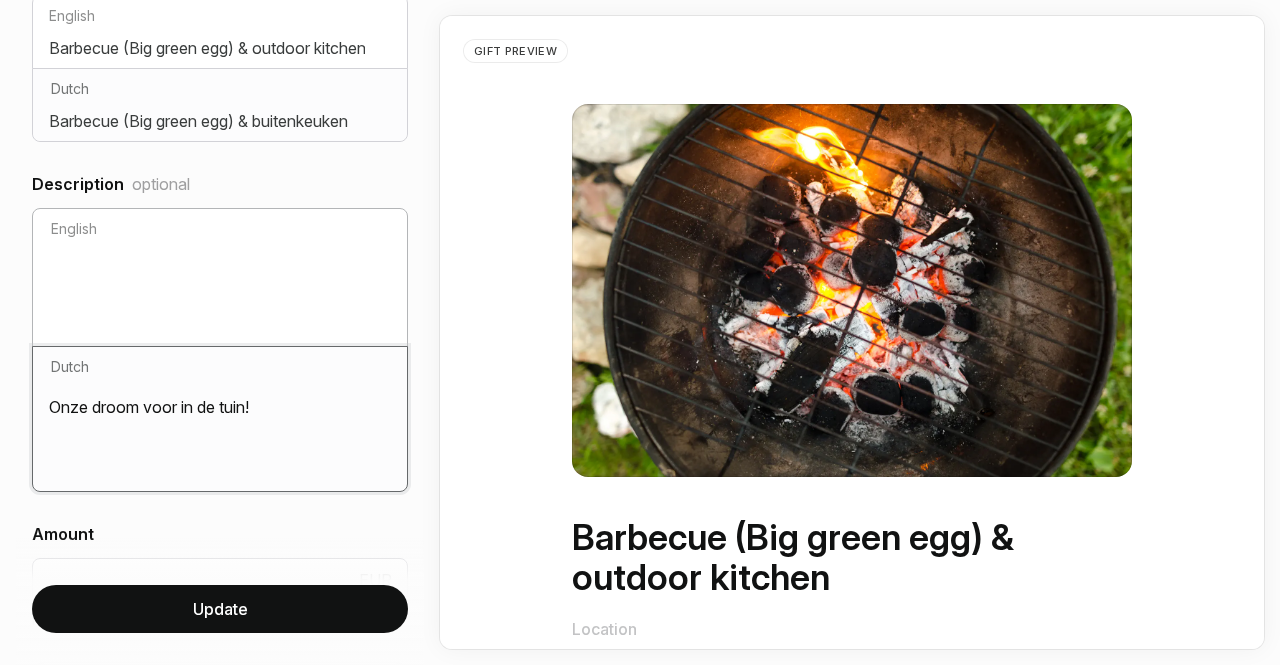 type on "Onze droom voor in de tuin!" 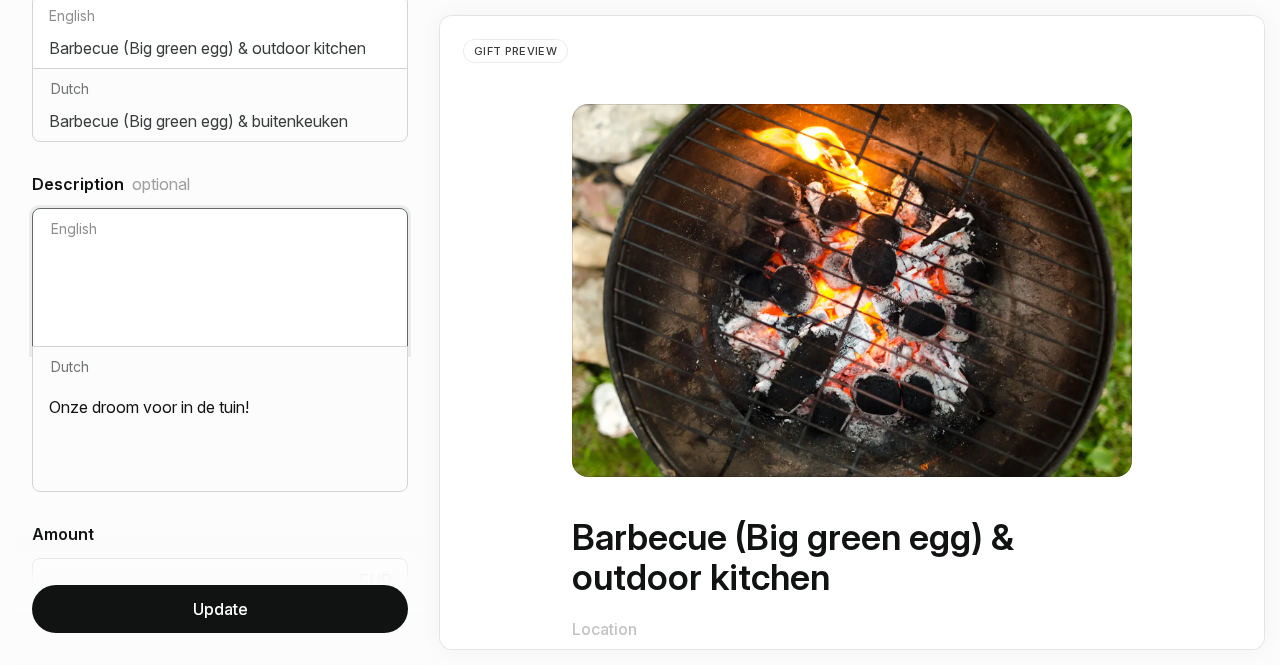 click at bounding box center [220, 293] 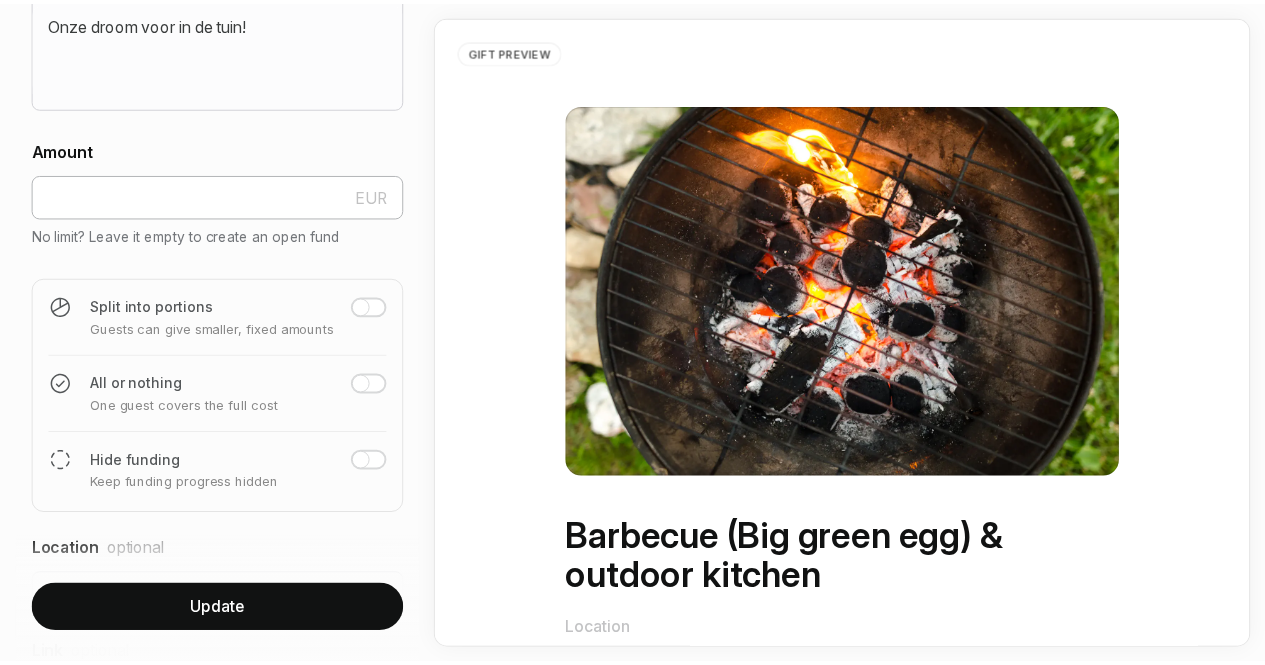 scroll, scrollTop: 904, scrollLeft: 0, axis: vertical 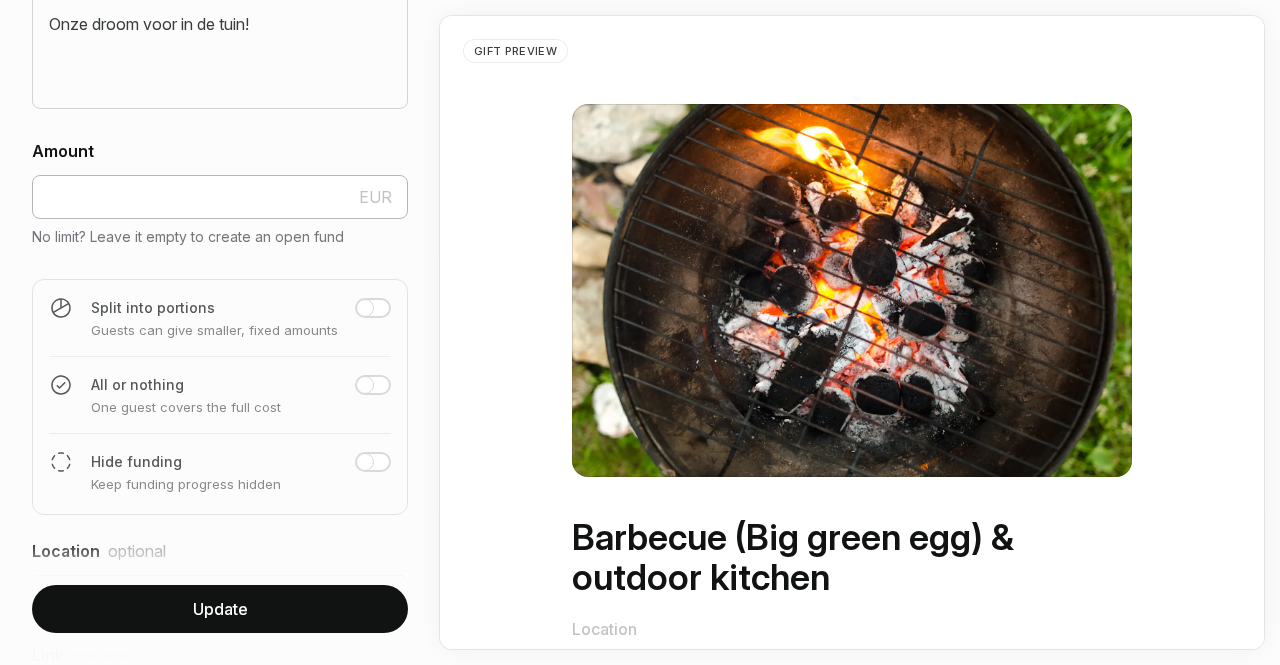 type on "Our dream for our new garden!" 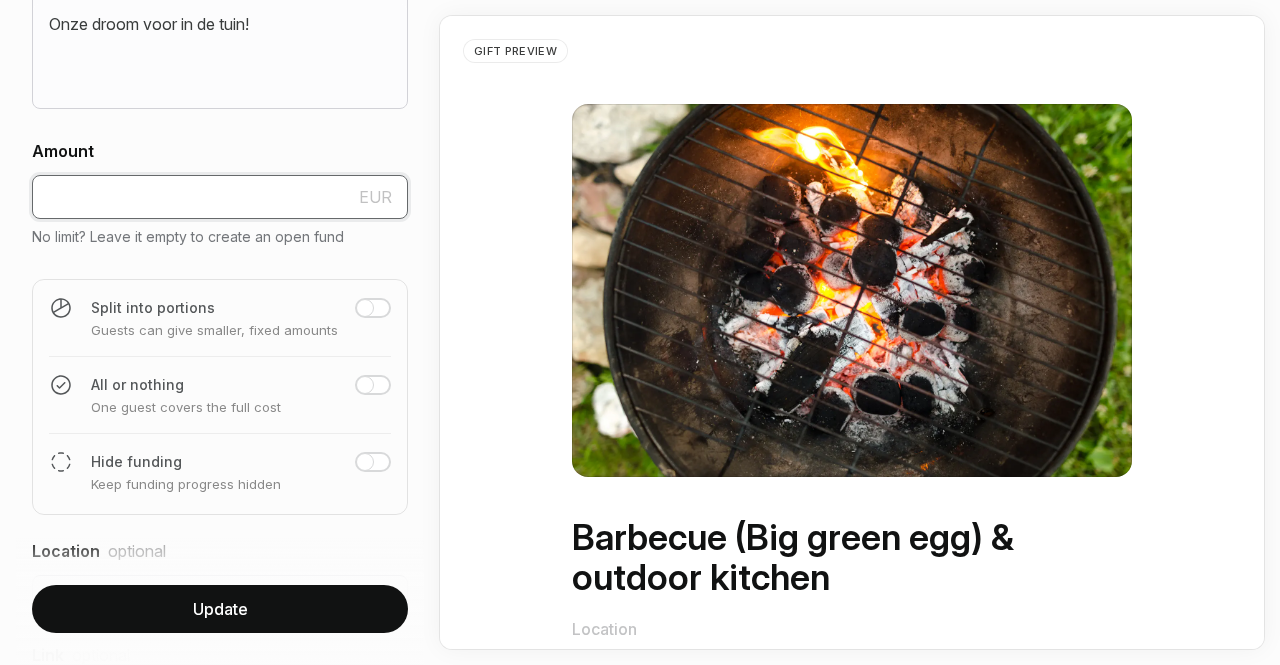 drag, startPoint x: 149, startPoint y: 201, endPoint x: 0, endPoint y: 166, distance: 153.05554 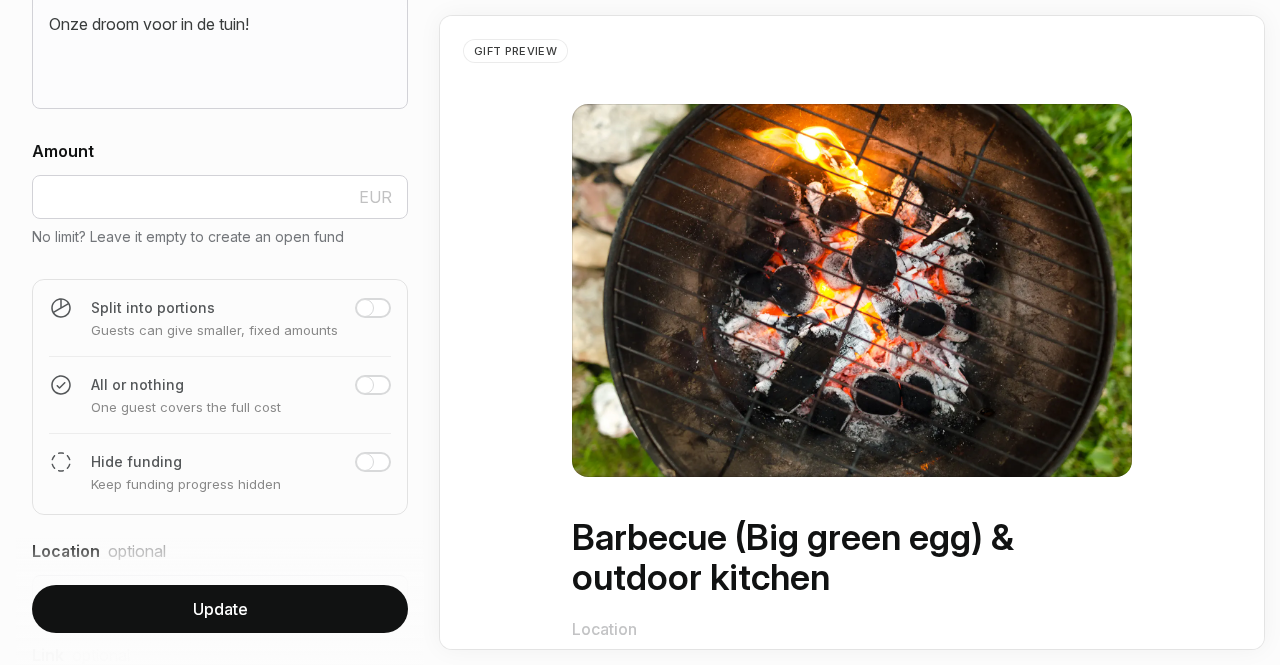 click on "Update" at bounding box center [220, 609] 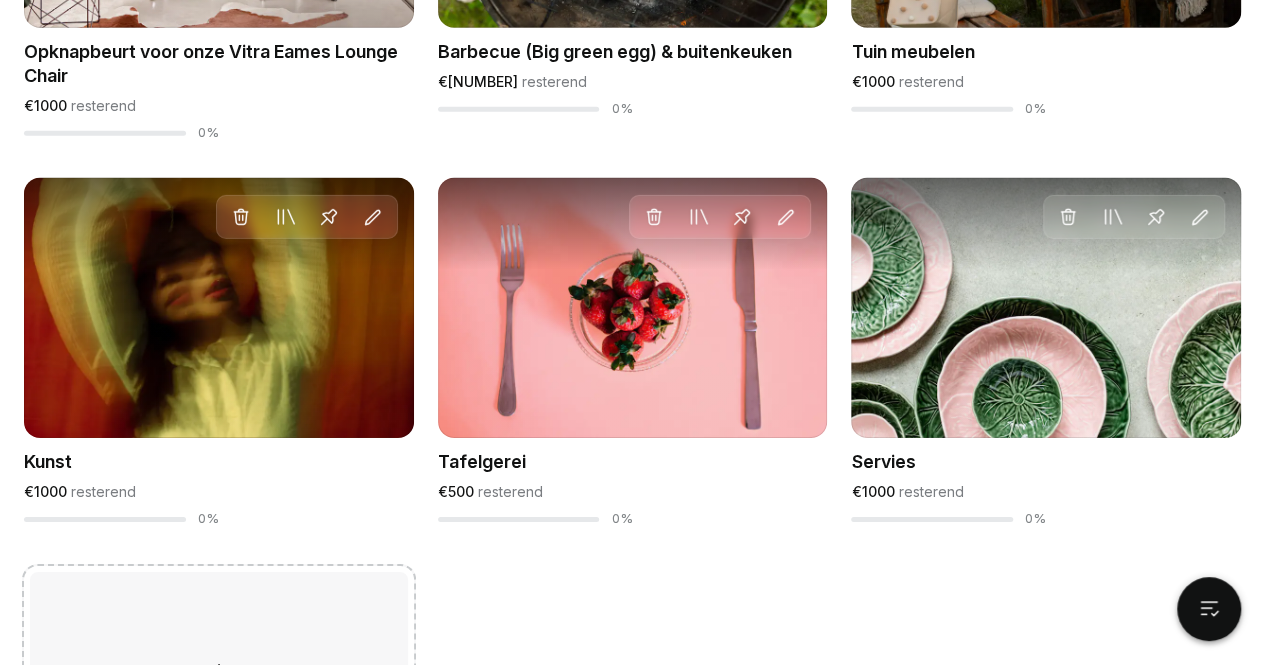 scroll, scrollTop: 2882, scrollLeft: 0, axis: vertical 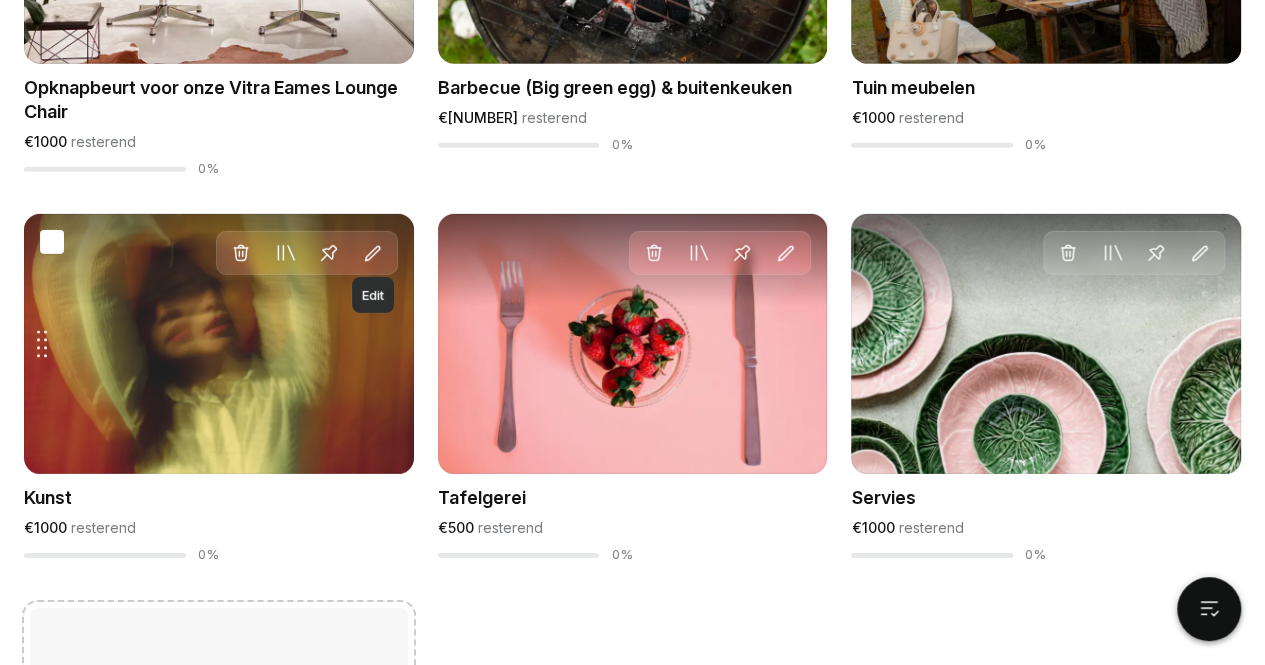 click at bounding box center (373, 254) 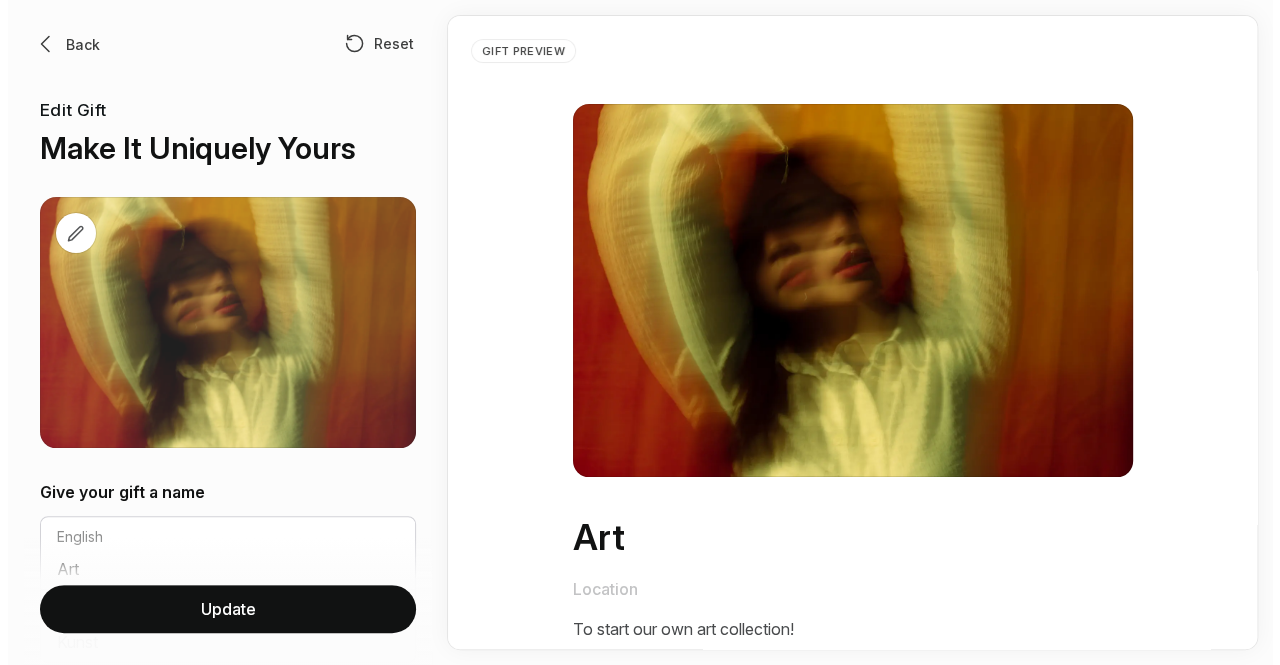 scroll, scrollTop: 0, scrollLeft: 0, axis: both 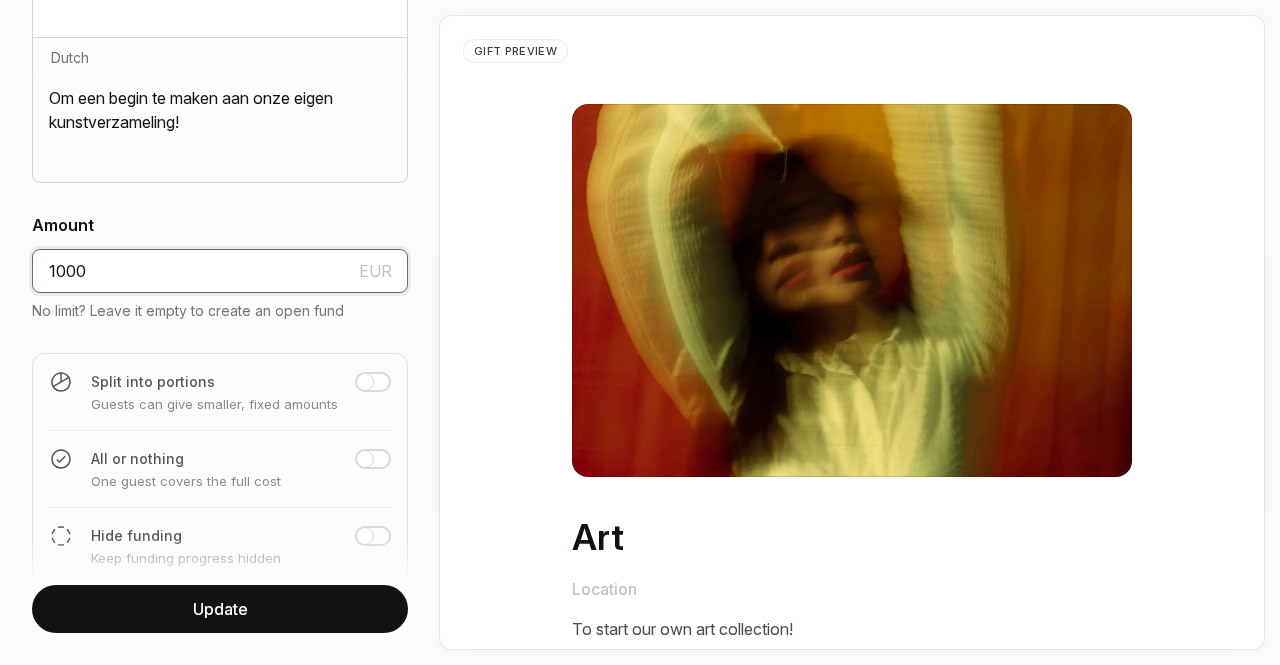 drag, startPoint x: 172, startPoint y: 262, endPoint x: 0, endPoint y: 263, distance: 172.00291 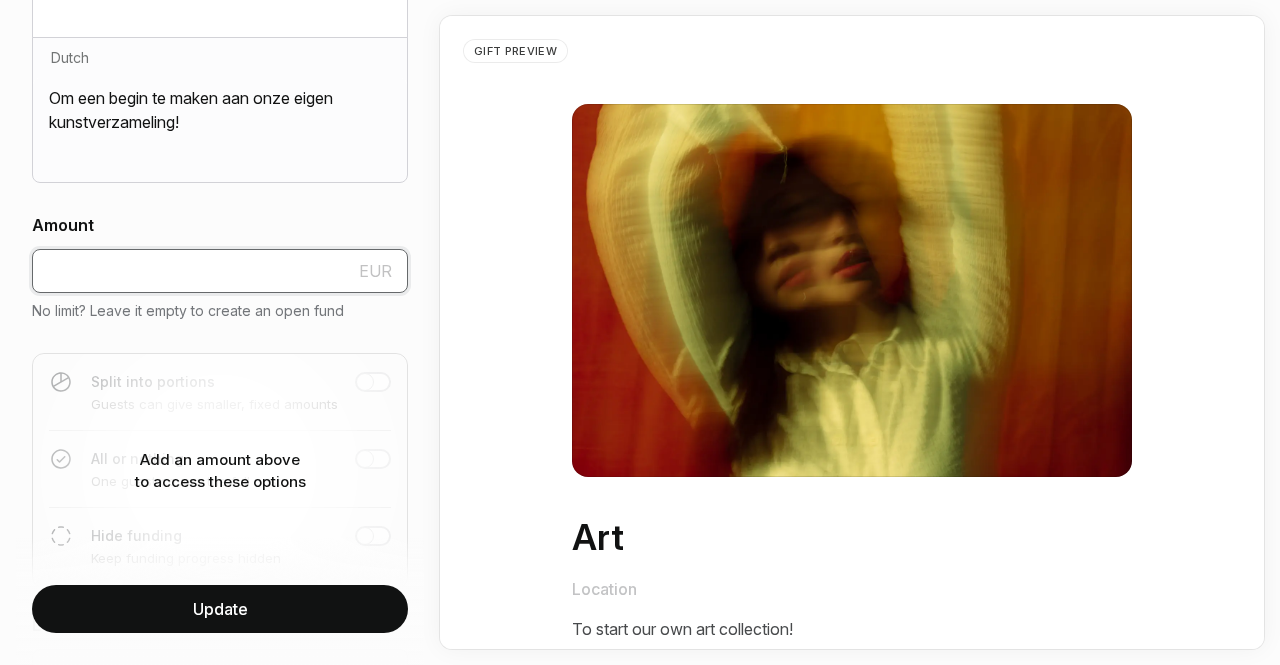 type 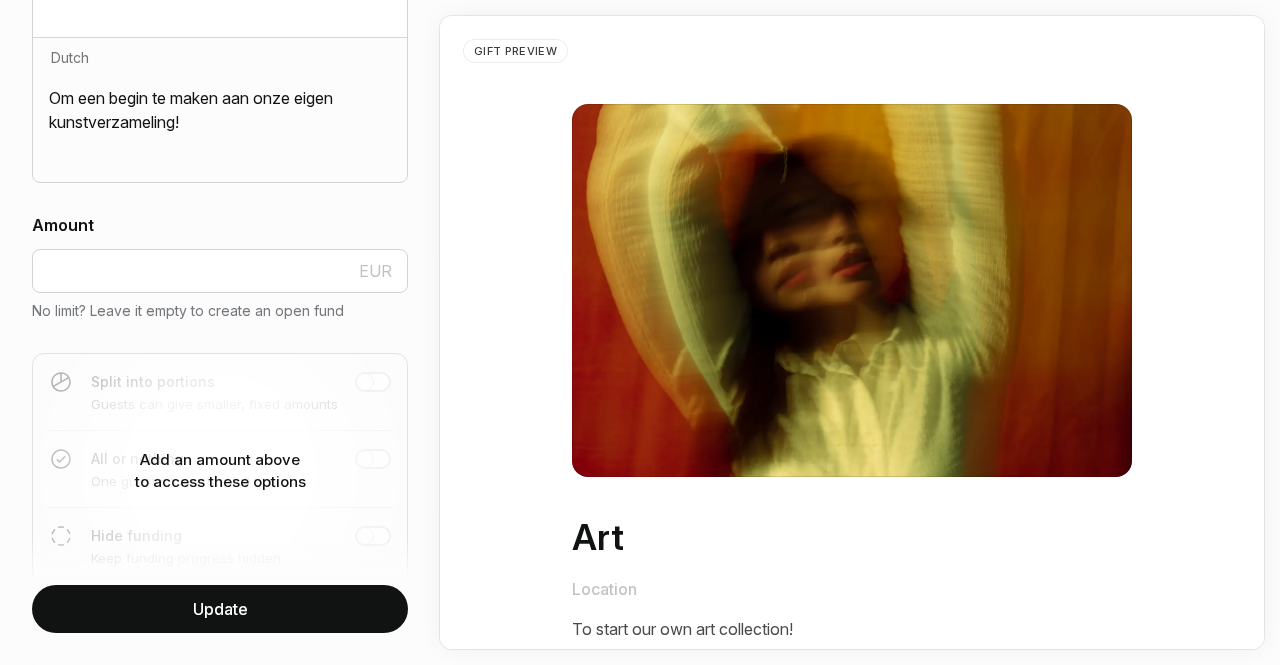 click on "Update" at bounding box center (220, 609) 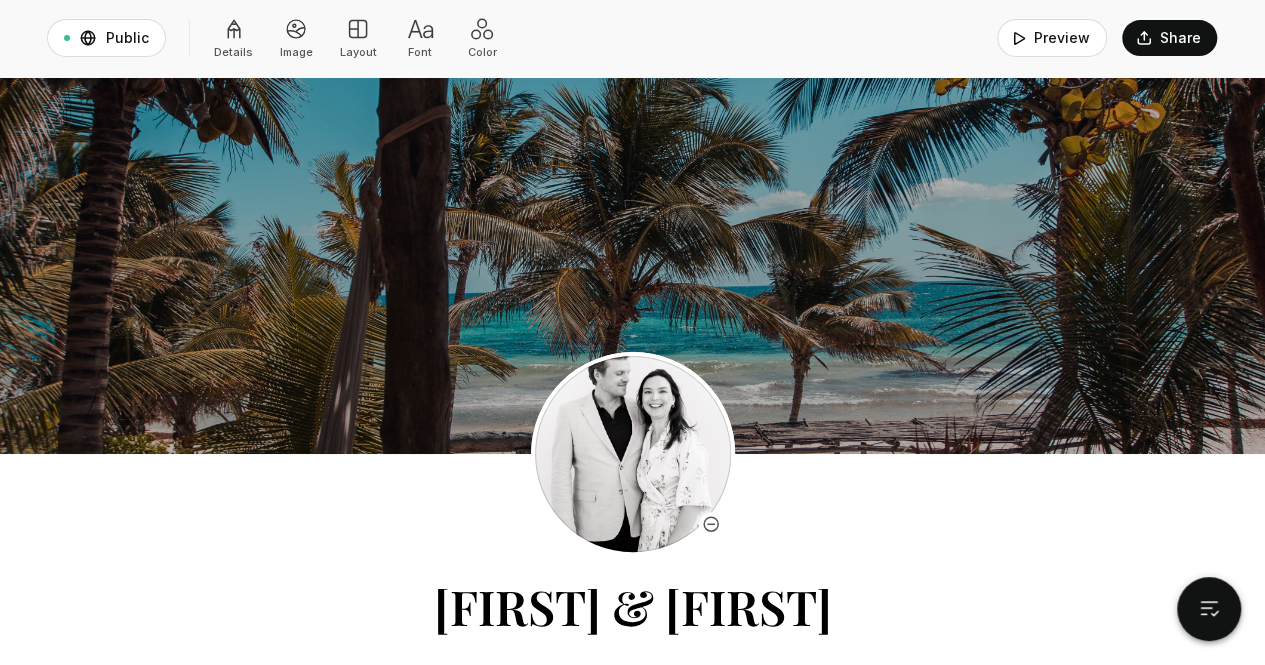 scroll, scrollTop: 0, scrollLeft: 0, axis: both 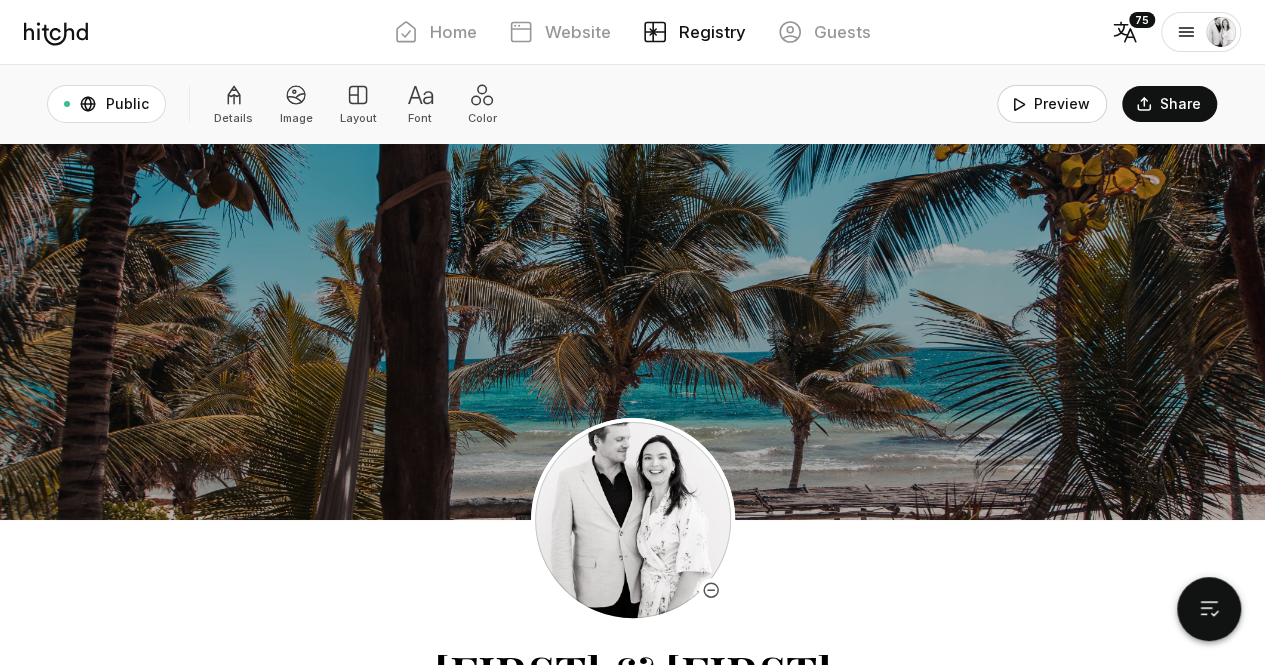 click on "Preview" at bounding box center [1052, 104] 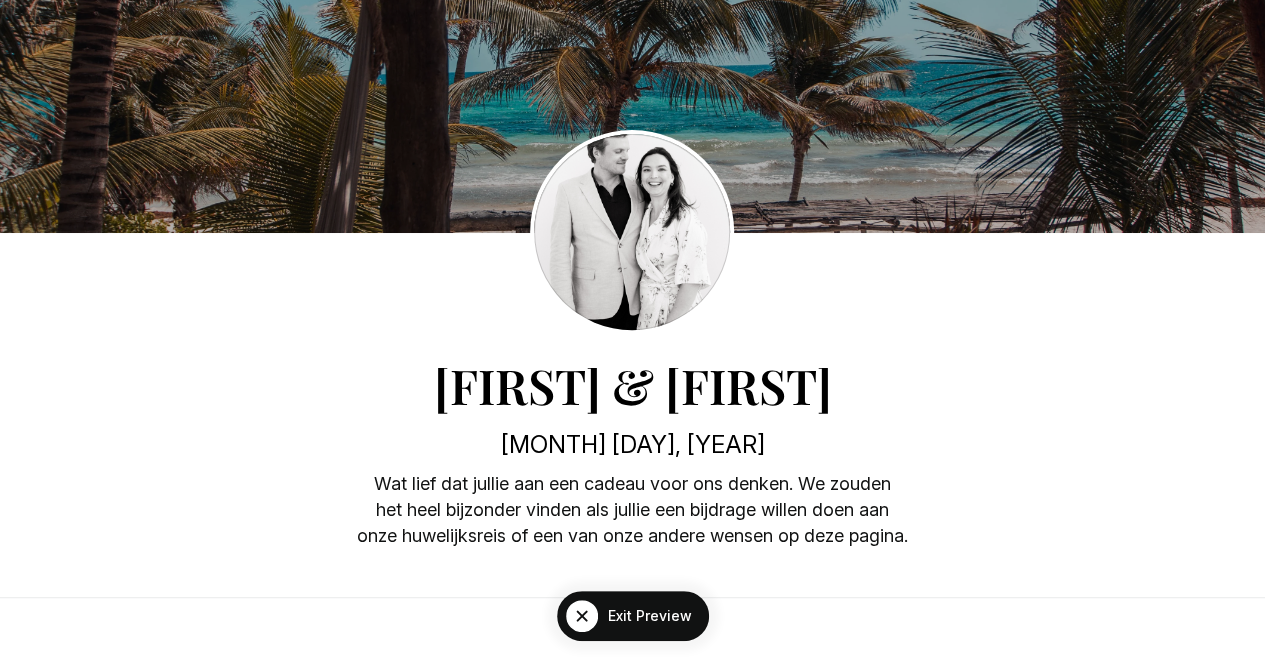 scroll, scrollTop: 0, scrollLeft: 0, axis: both 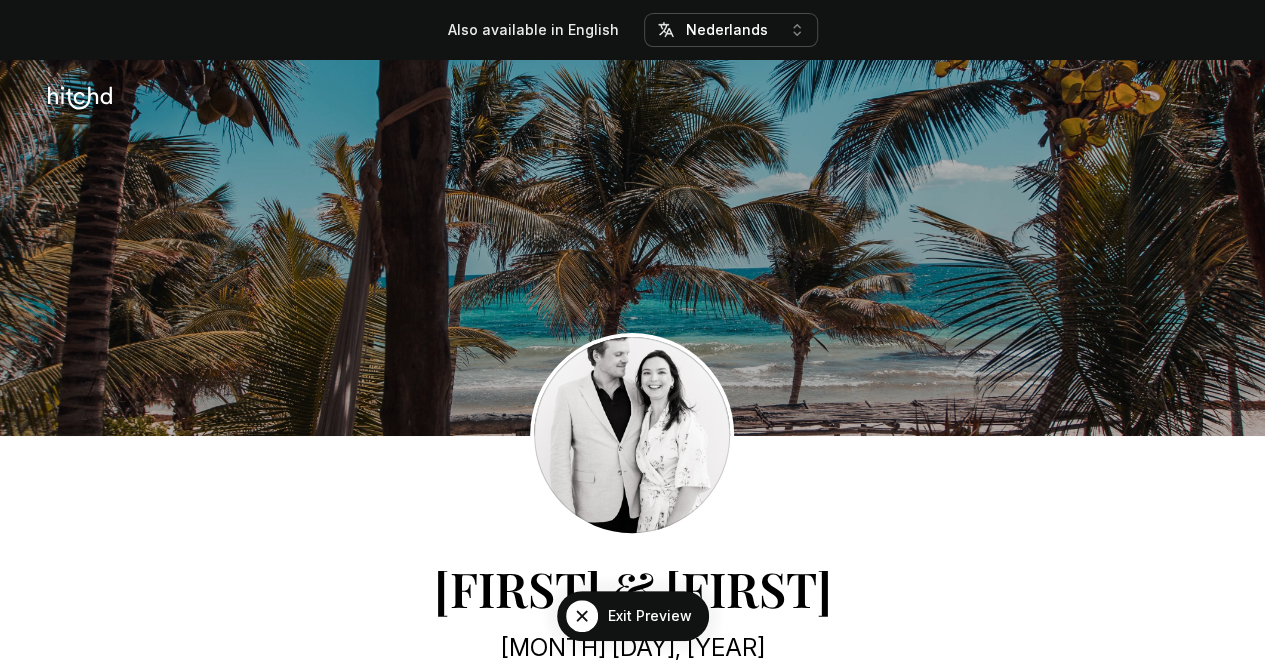 click on "Nederlands" at bounding box center [727, 29] 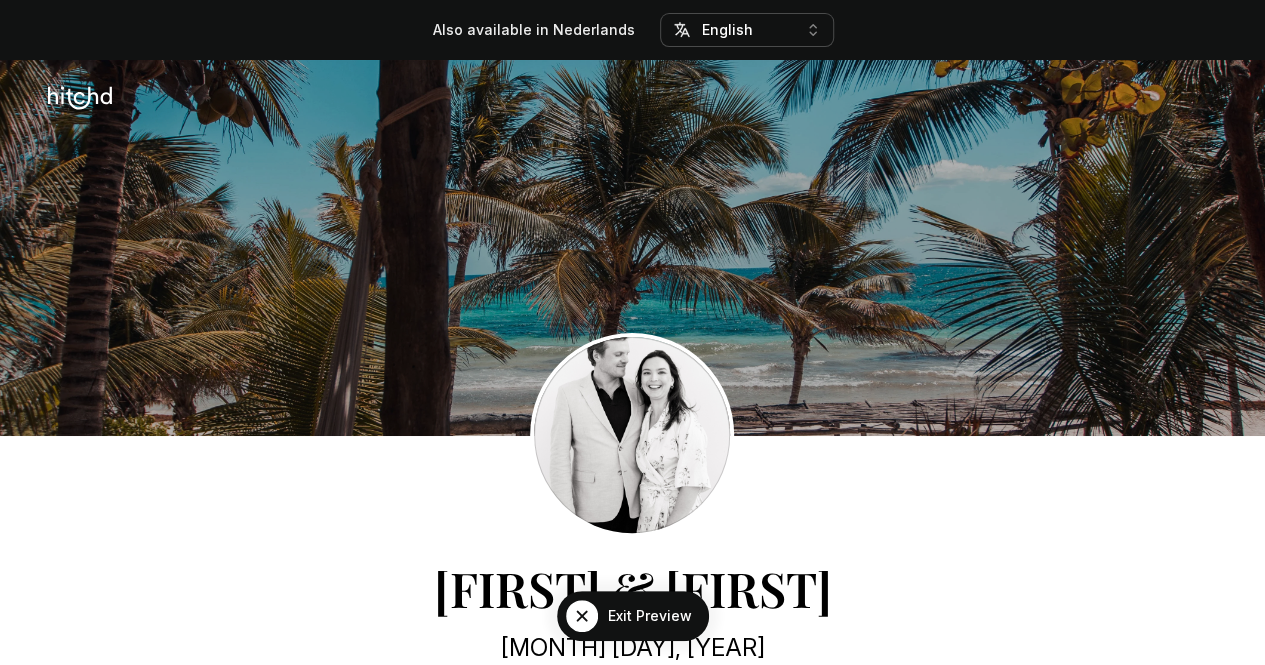 click on "English" at bounding box center [727, 29] 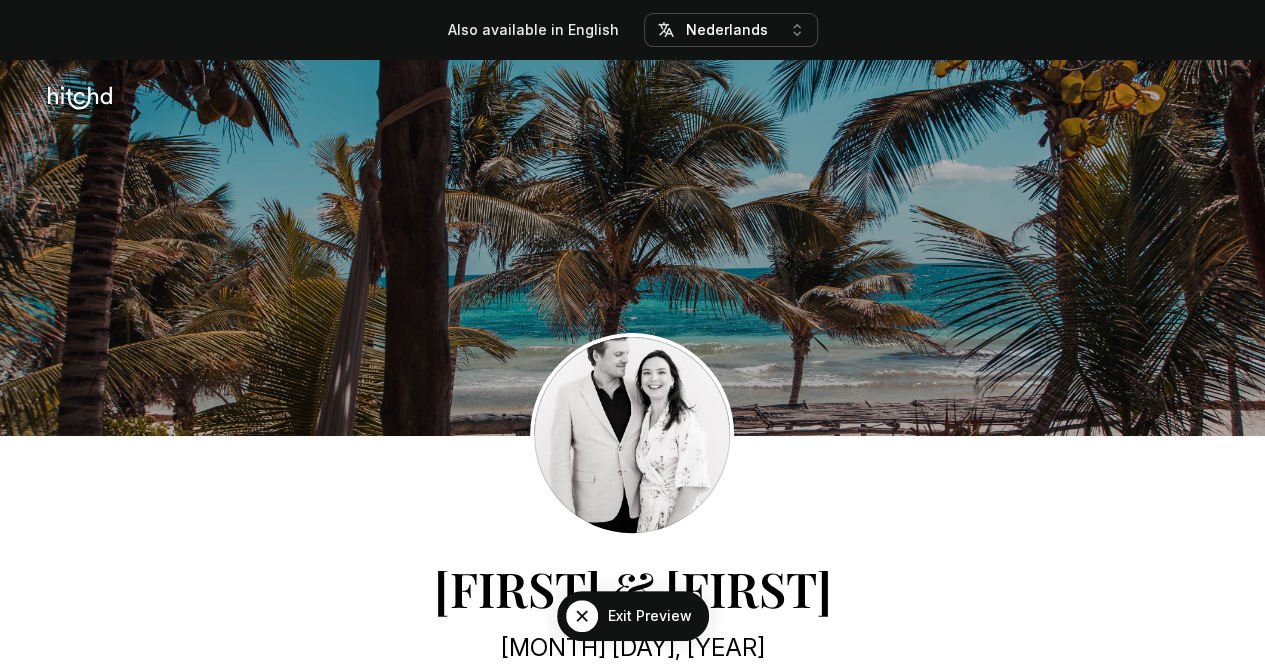 click on "Nederlands" at bounding box center [727, 29] 